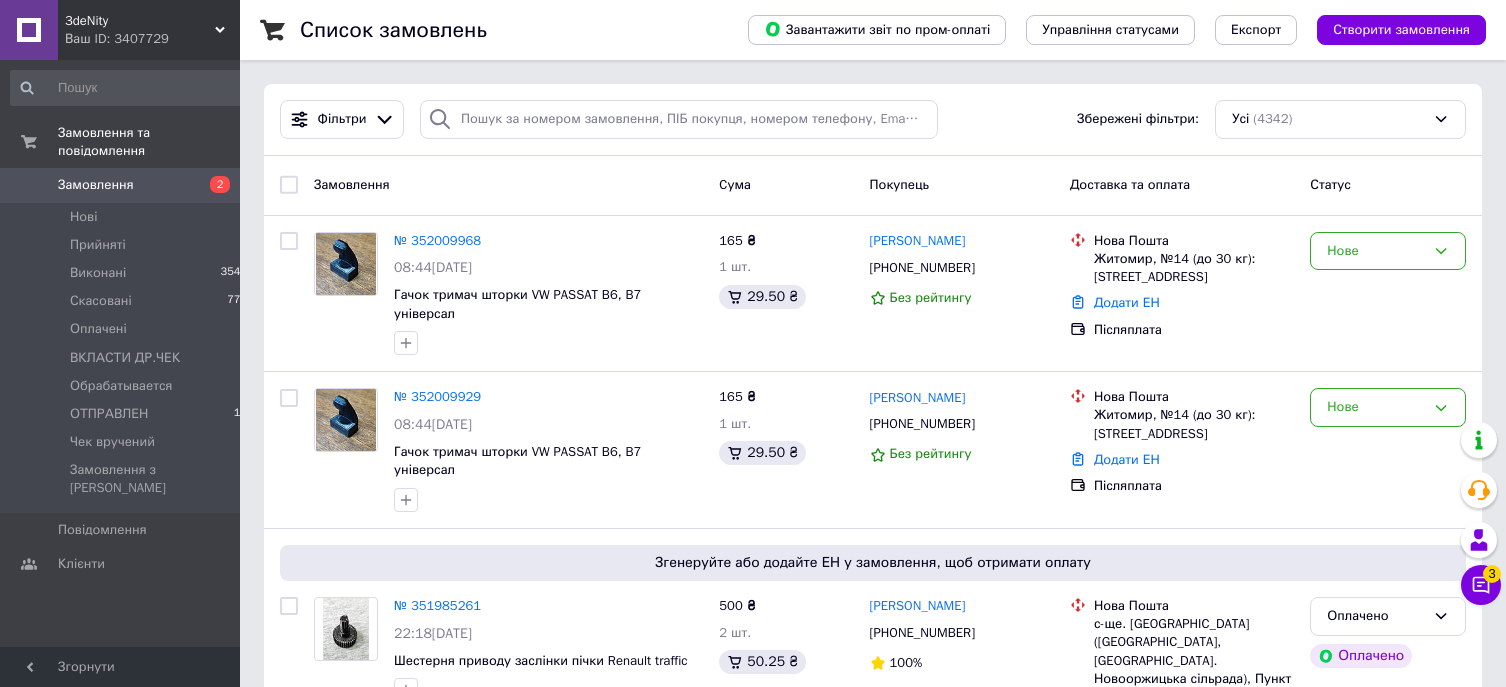 scroll, scrollTop: 0, scrollLeft: 0, axis: both 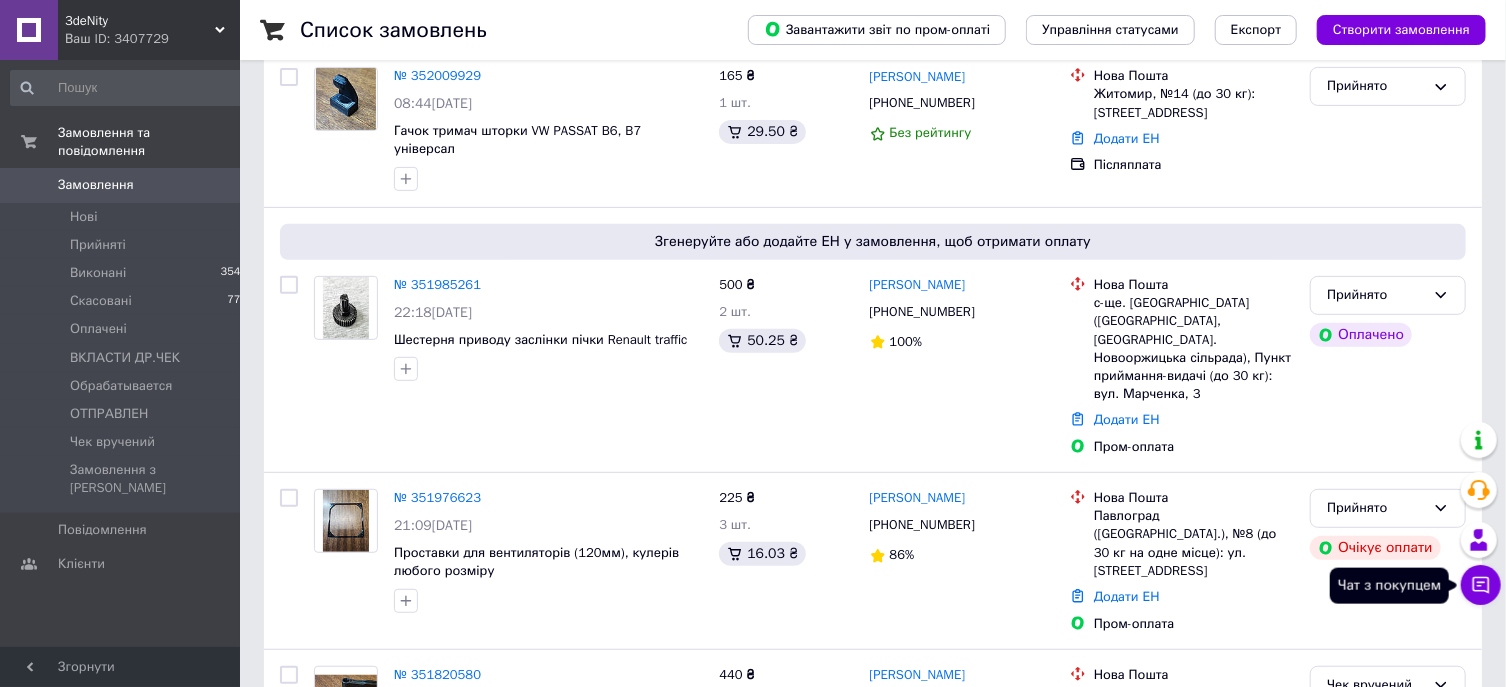 click 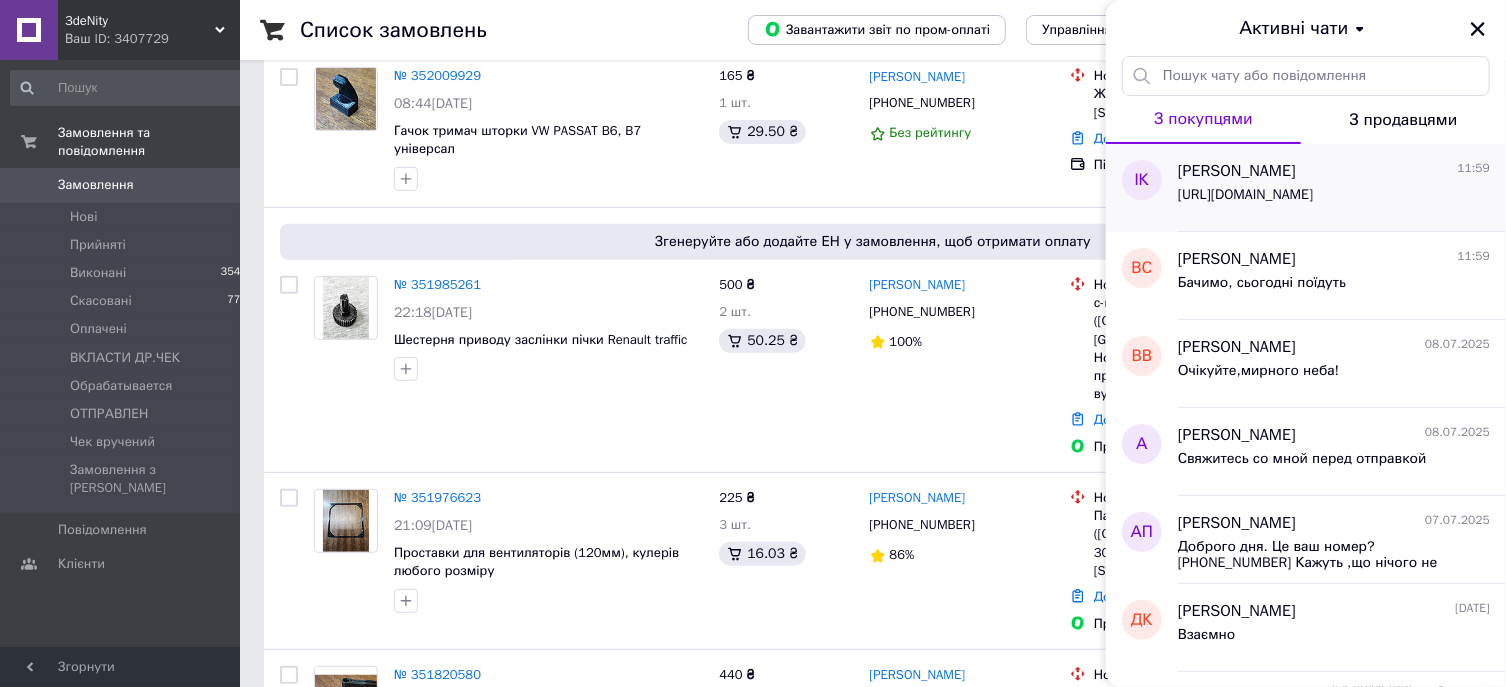 click on "https://www.youtube.com/watch?v=WrrsvhBbB4Y" at bounding box center [1245, 195] 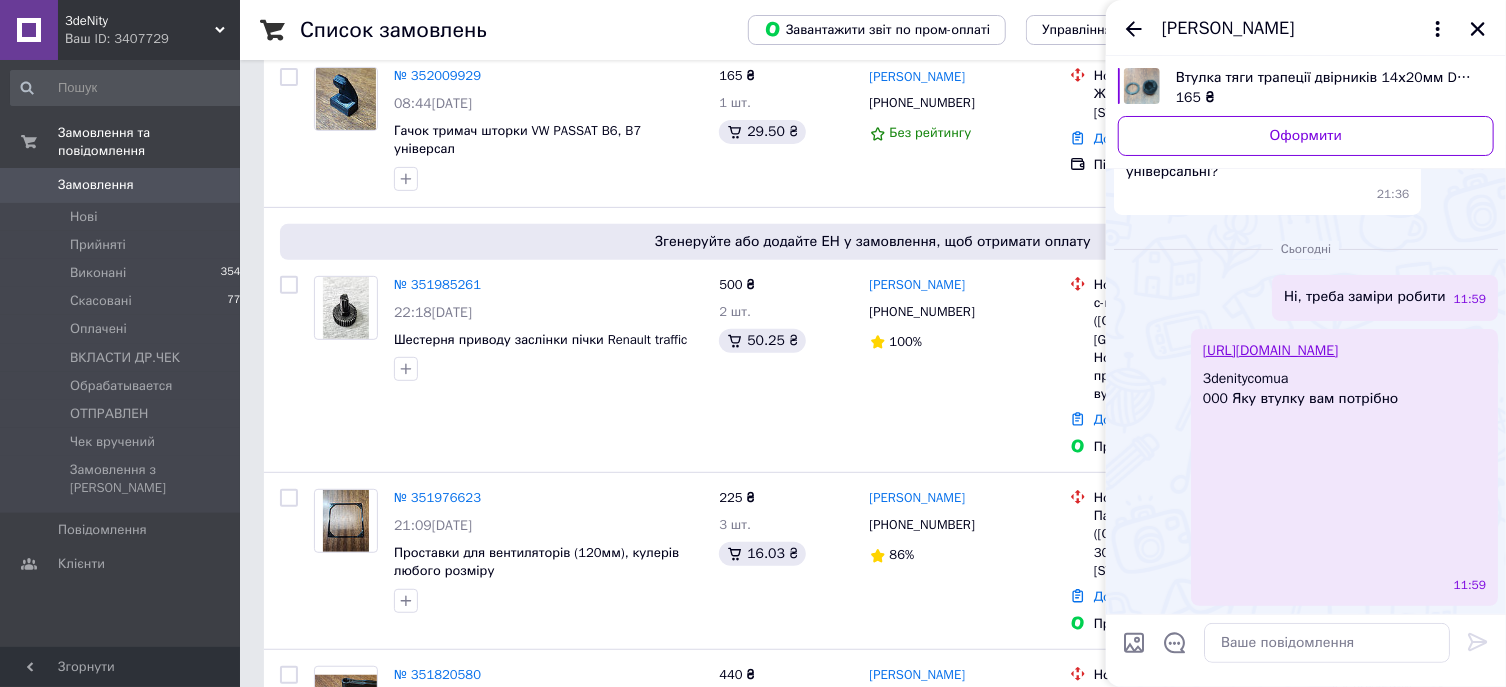 scroll, scrollTop: 117, scrollLeft: 0, axis: vertical 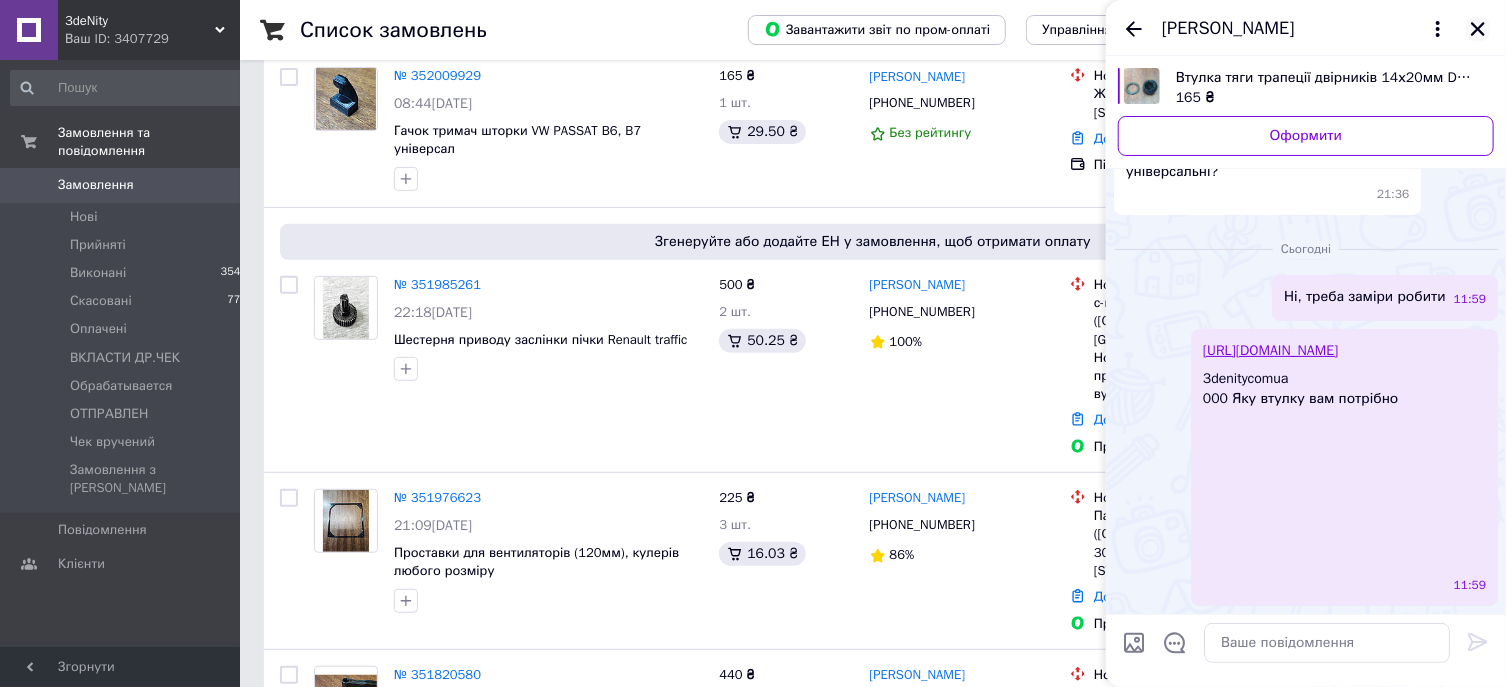 click 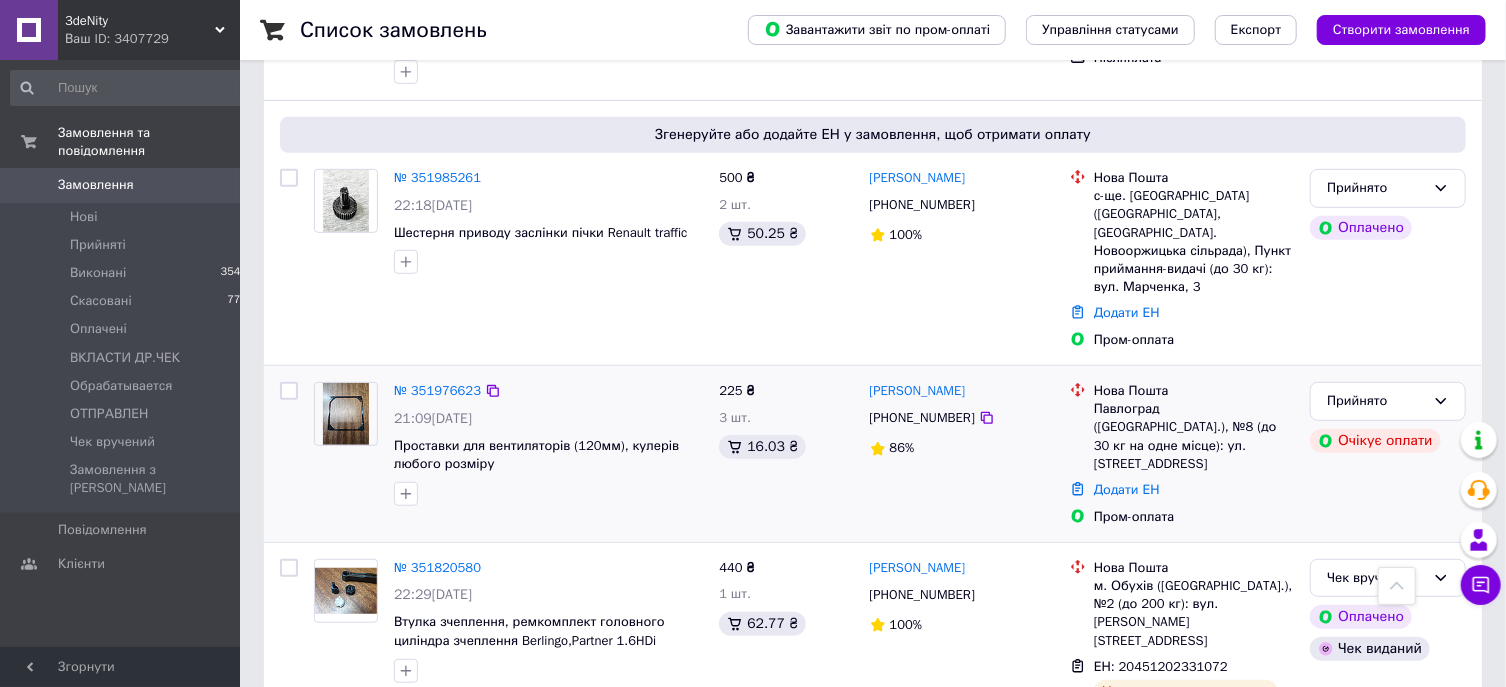 scroll, scrollTop: 0, scrollLeft: 0, axis: both 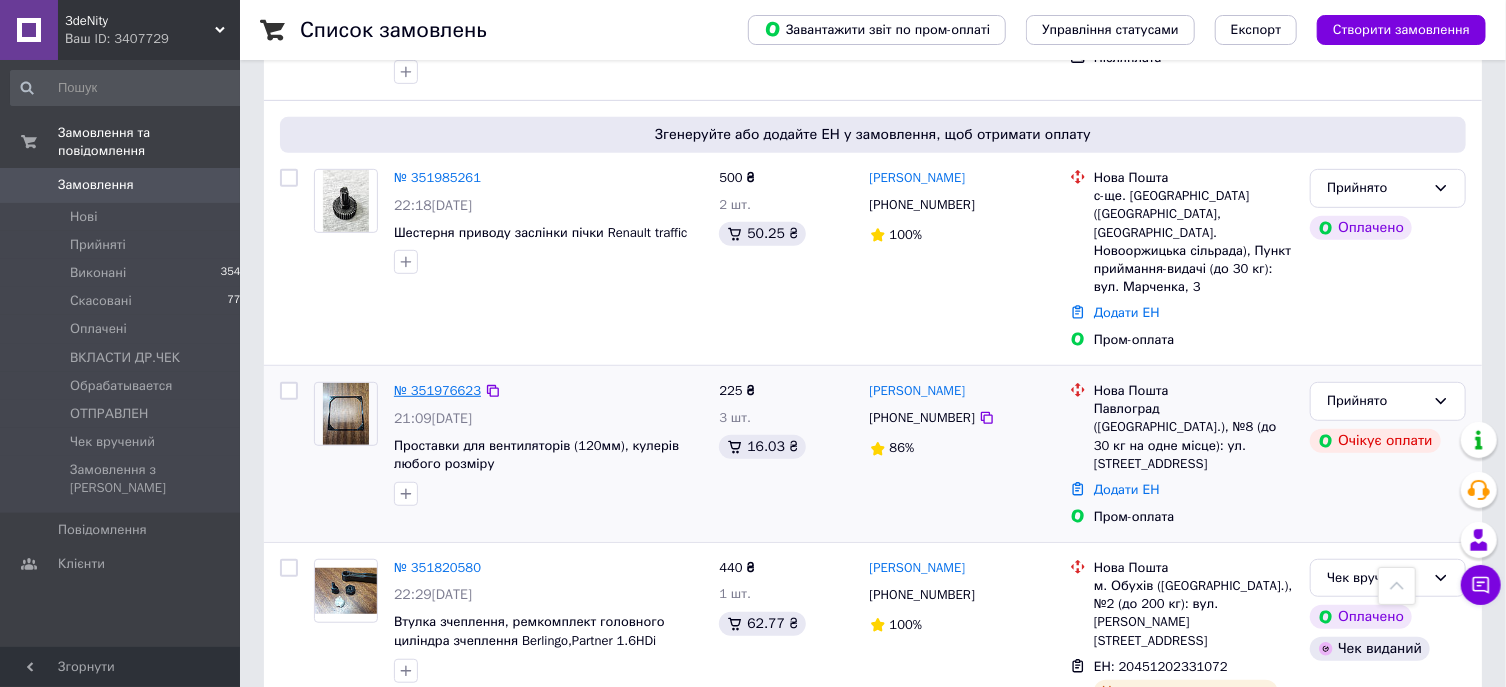 click on "№ 351976623" at bounding box center [437, 390] 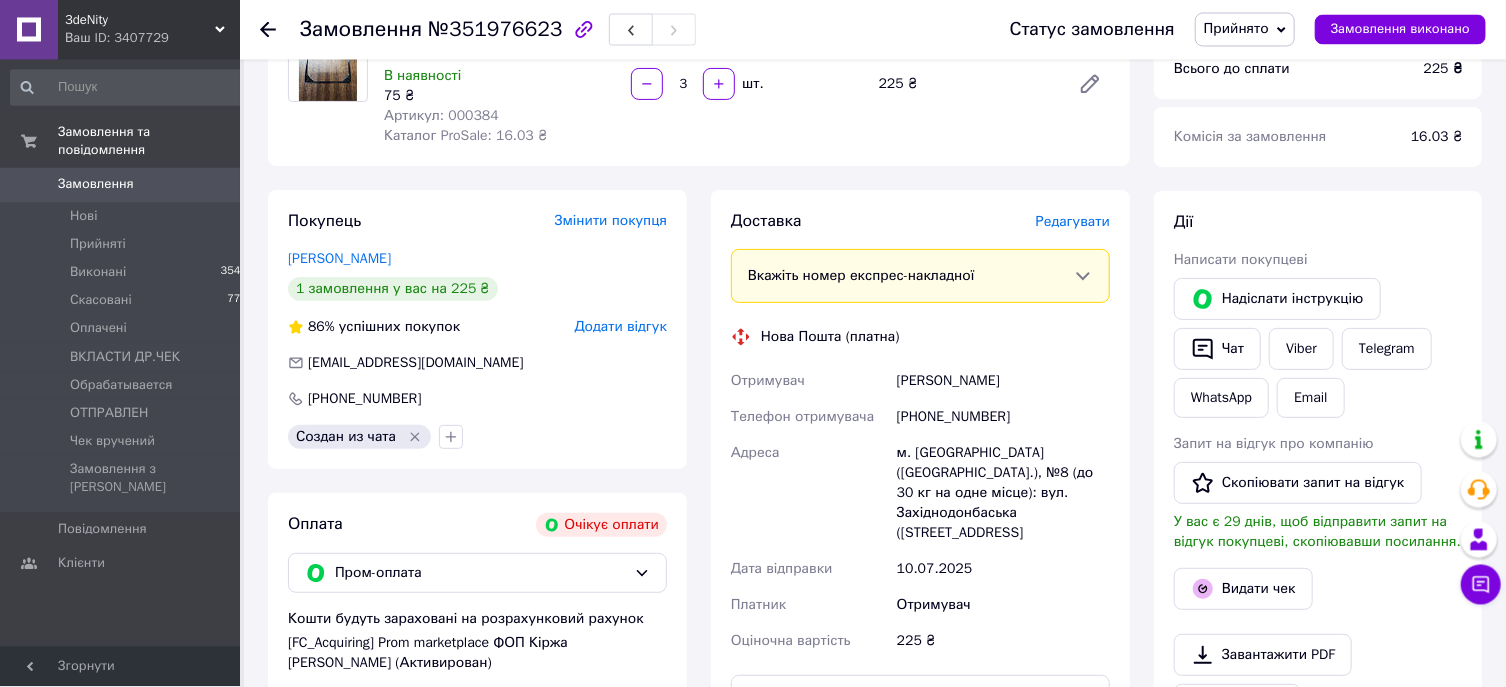scroll, scrollTop: 214, scrollLeft: 0, axis: vertical 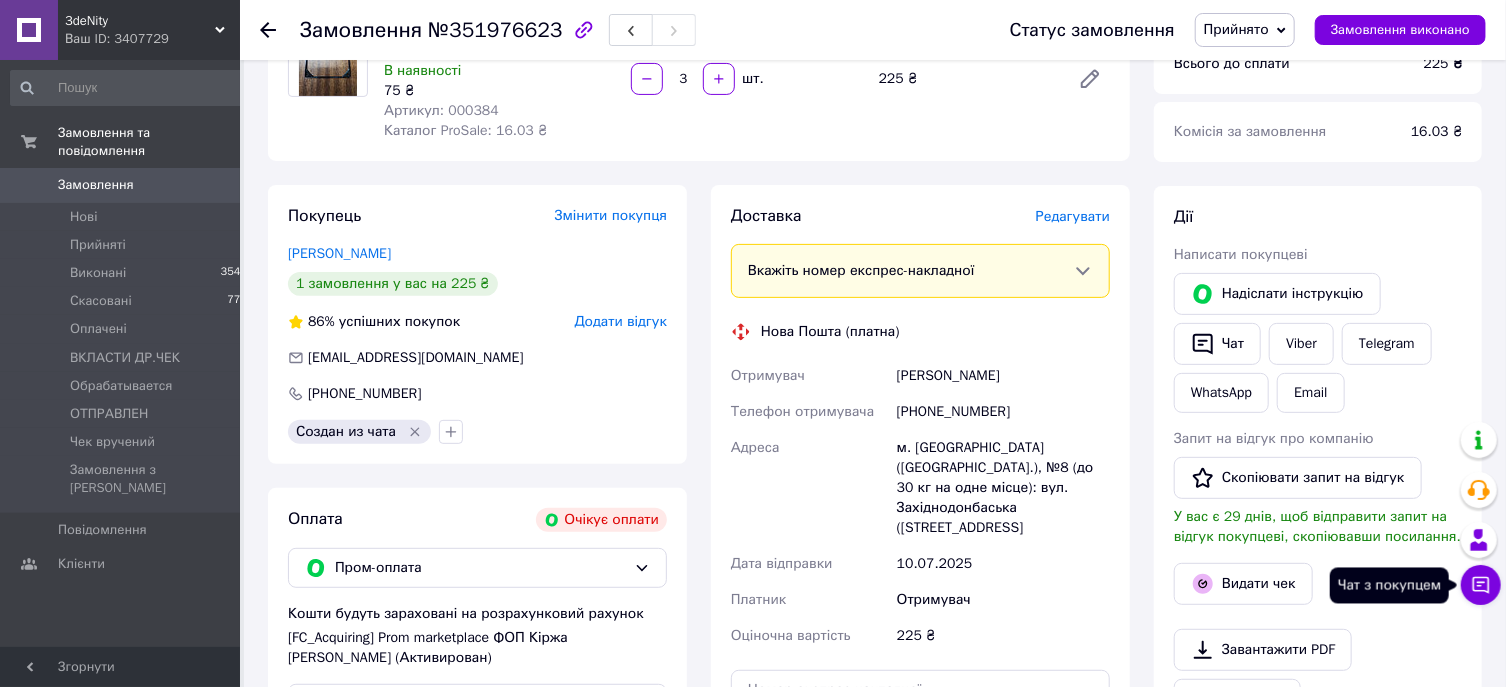 click 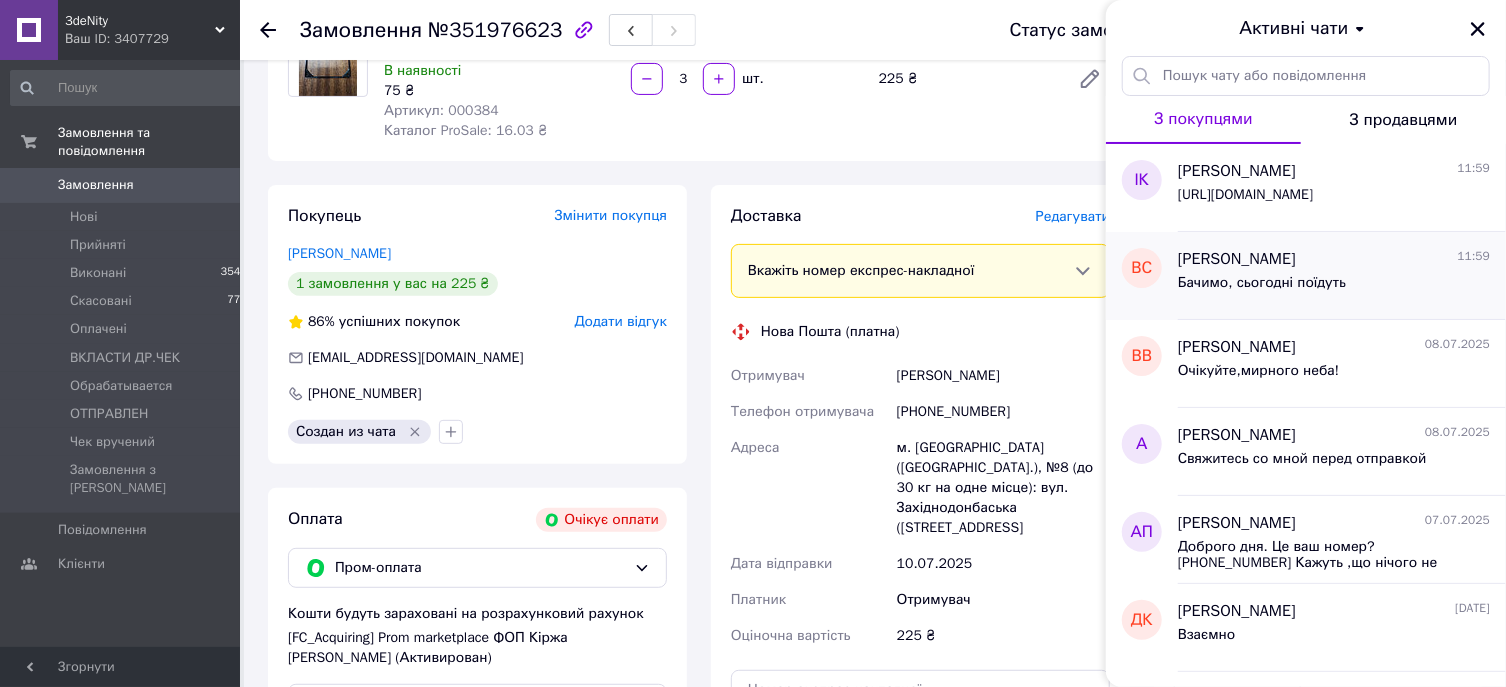 click on "Бачимо, сьогодні поїдуть" at bounding box center [1262, 283] 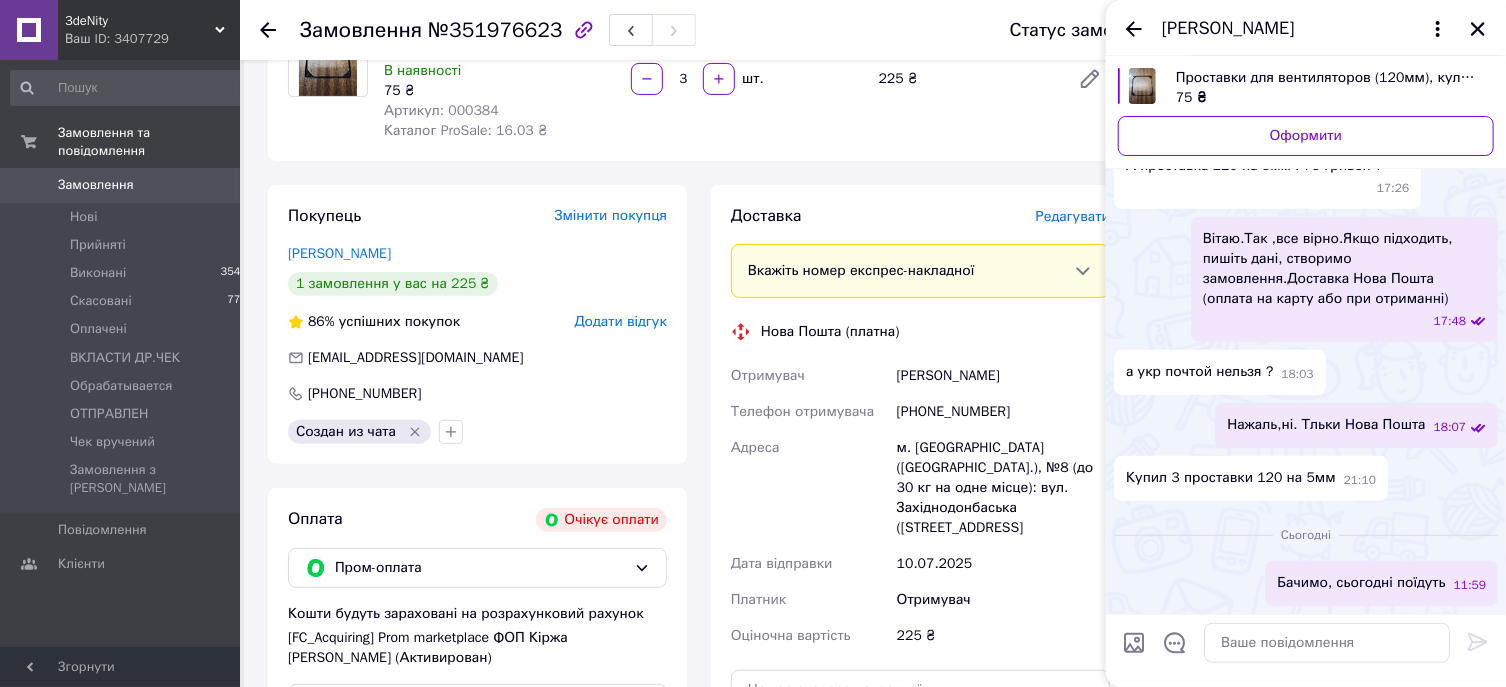 scroll, scrollTop: 915, scrollLeft: 0, axis: vertical 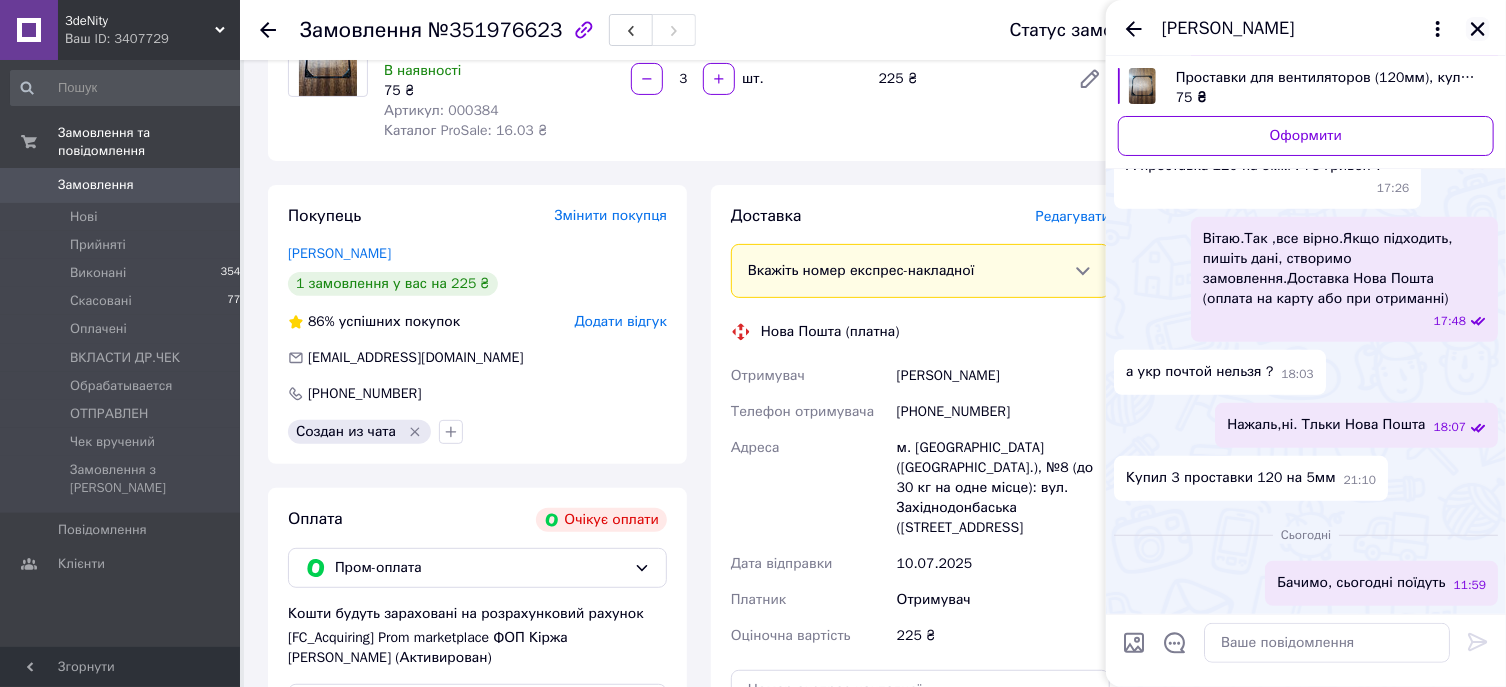 click 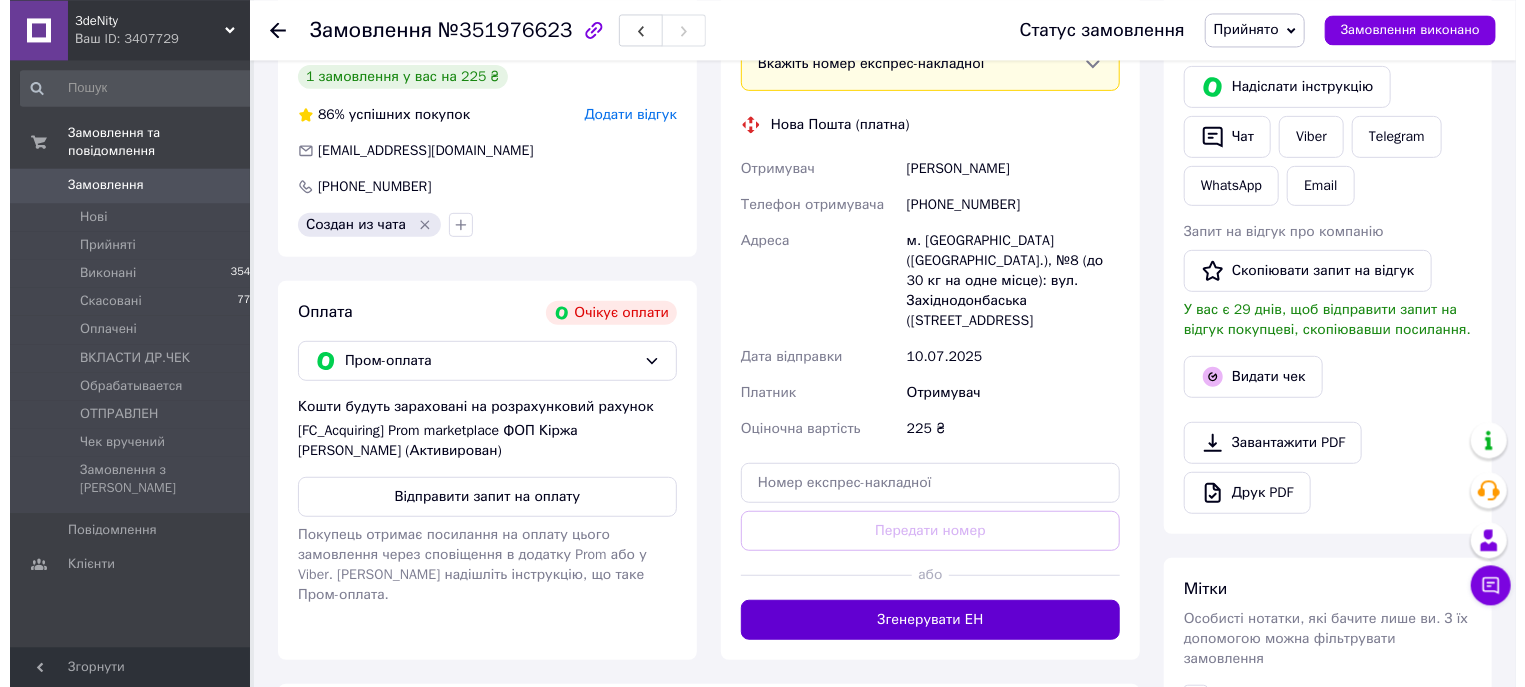 scroll, scrollTop: 321, scrollLeft: 0, axis: vertical 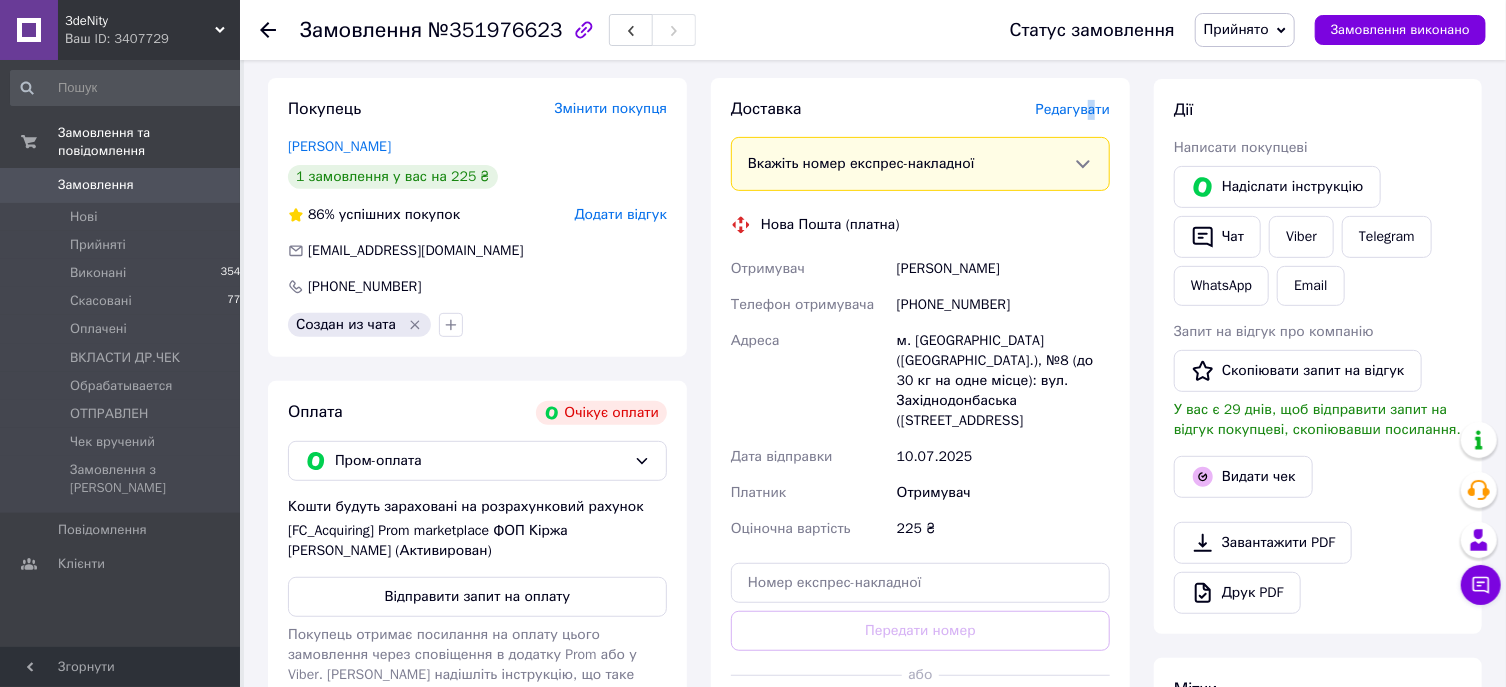 click on "Редагувати" at bounding box center (1073, 109) 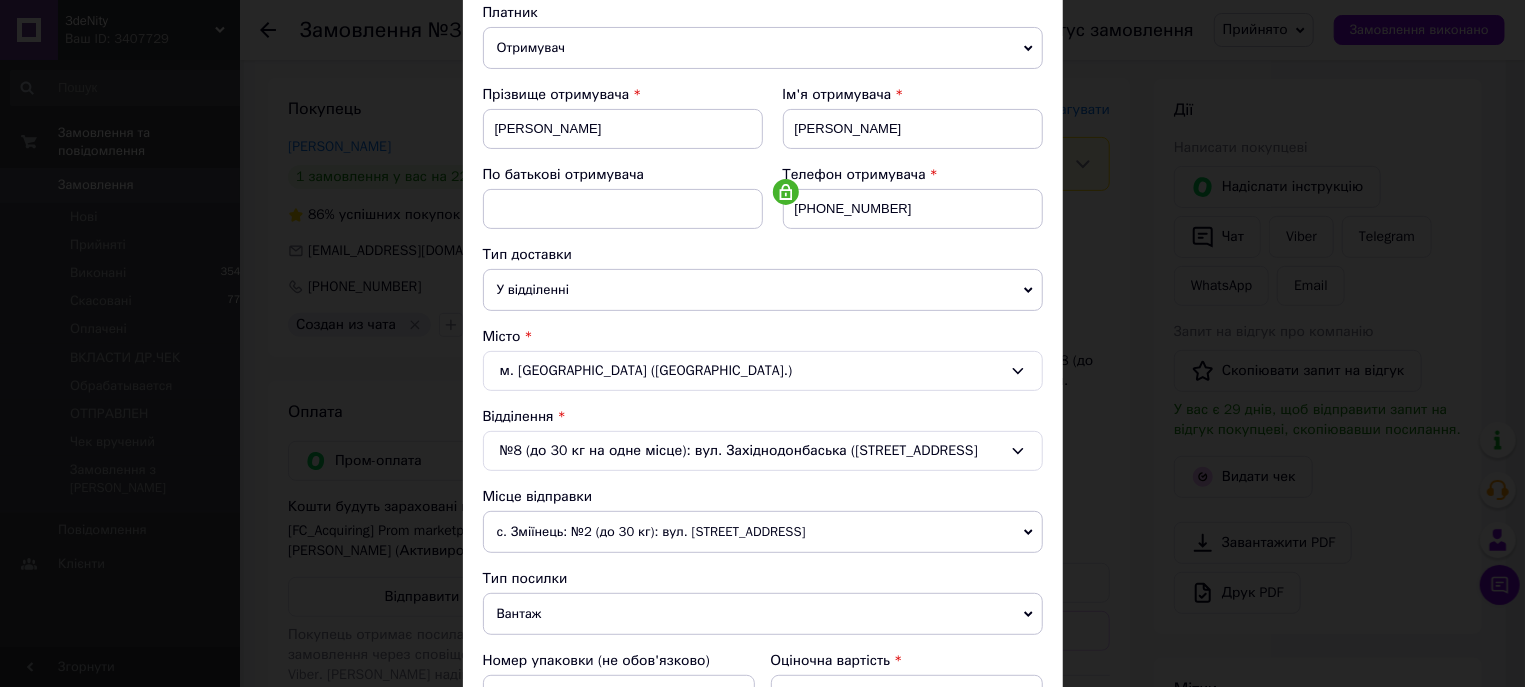 scroll, scrollTop: 342, scrollLeft: 0, axis: vertical 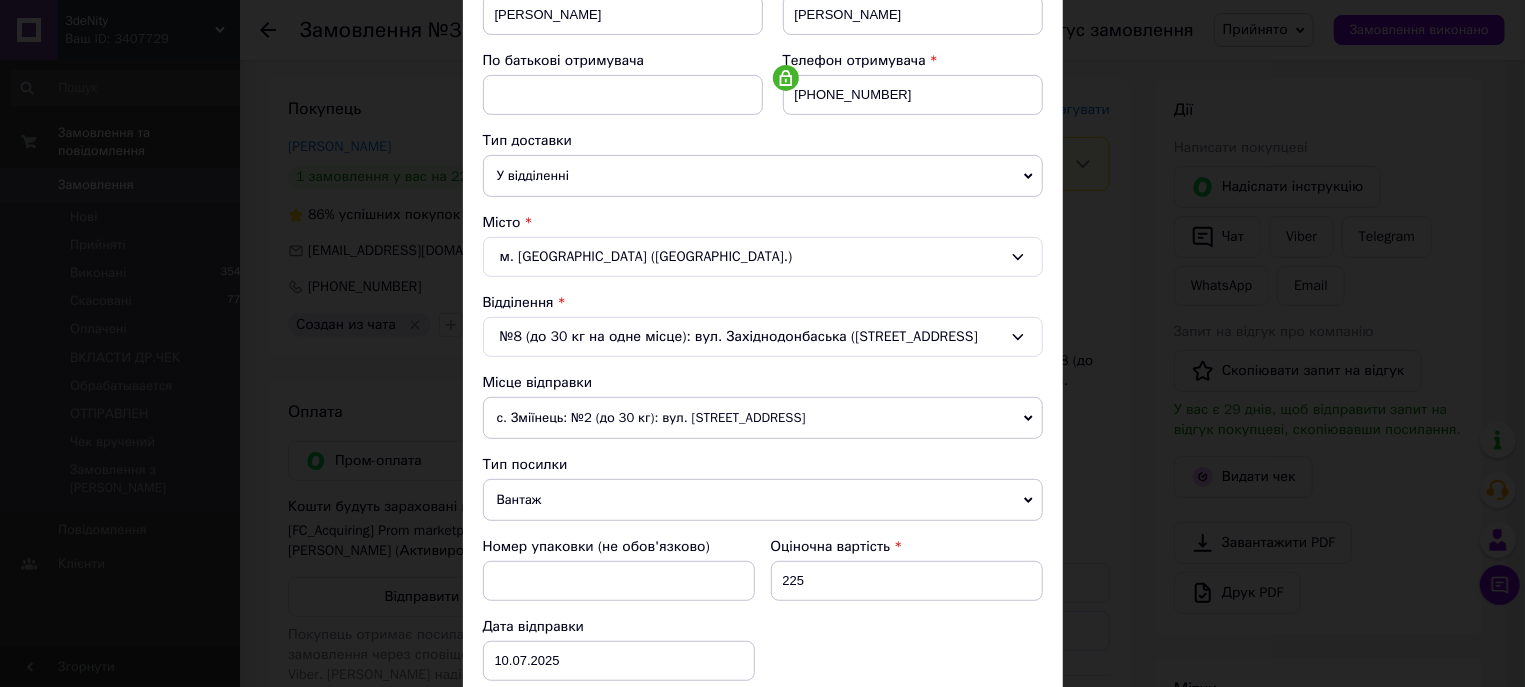click on "Вантаж" at bounding box center [763, 500] 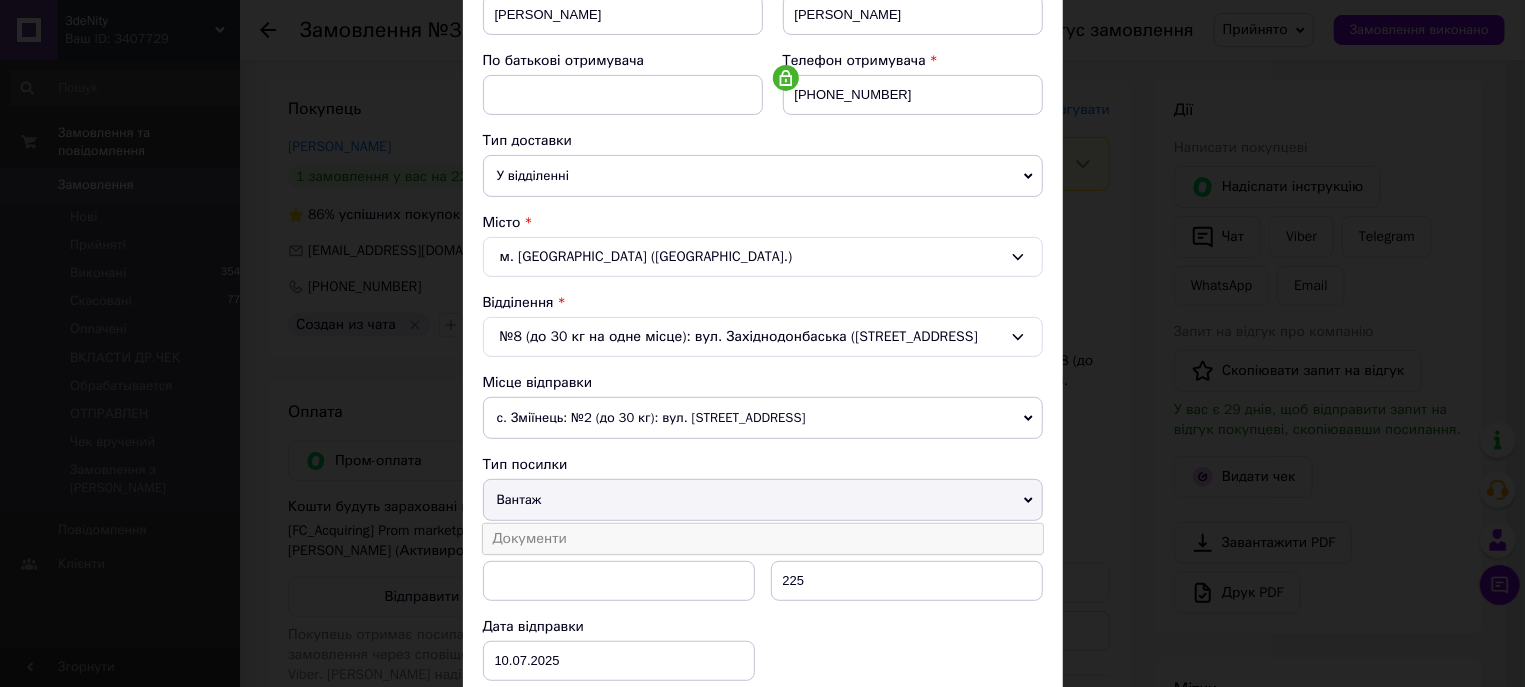 click on "Документи" at bounding box center [763, 539] 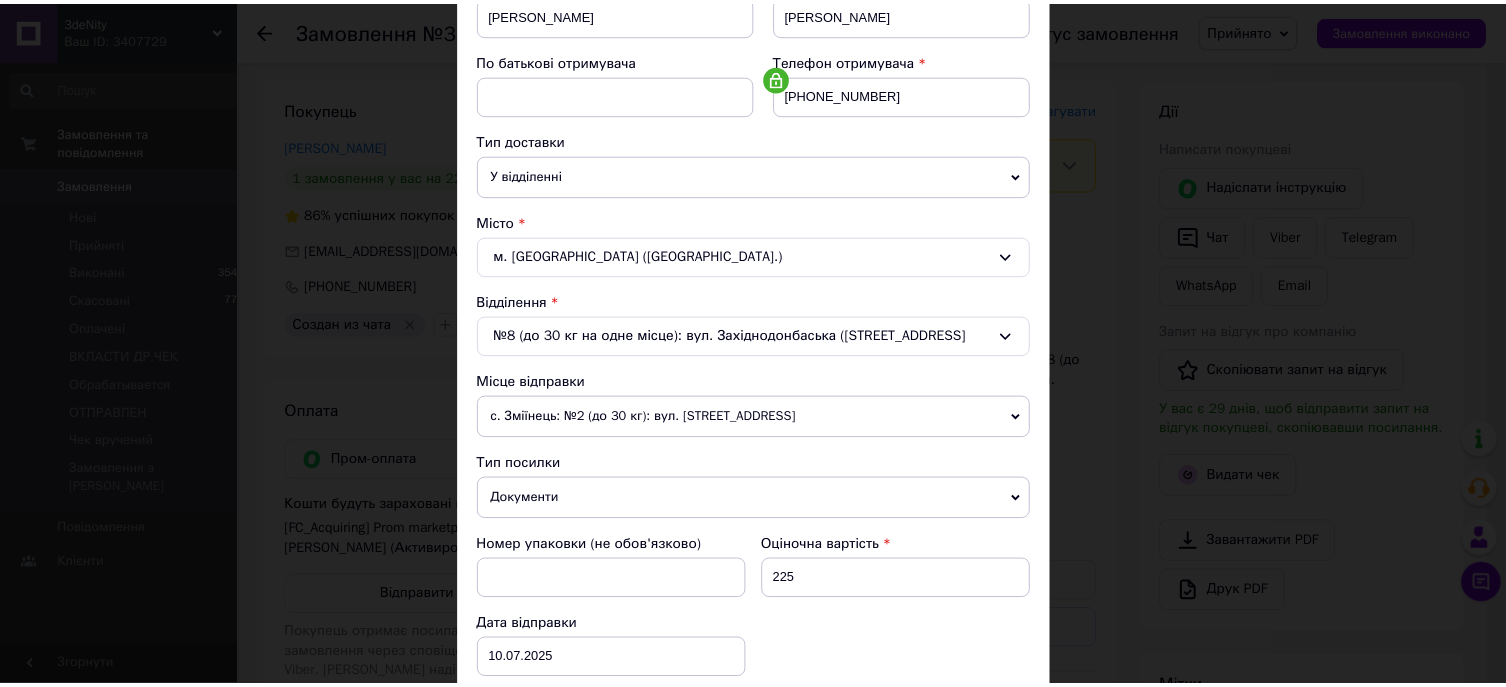 scroll, scrollTop: 664, scrollLeft: 0, axis: vertical 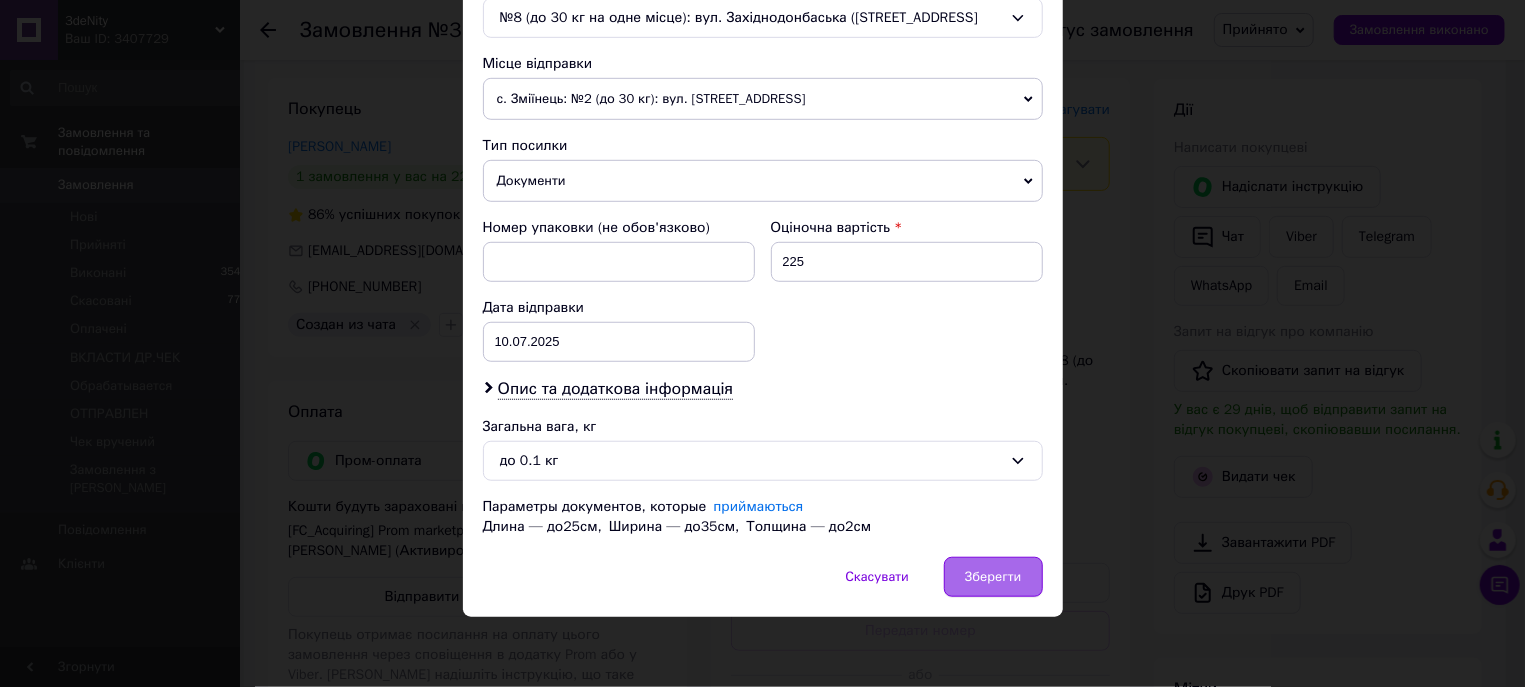 click on "Зберегти" at bounding box center [993, 577] 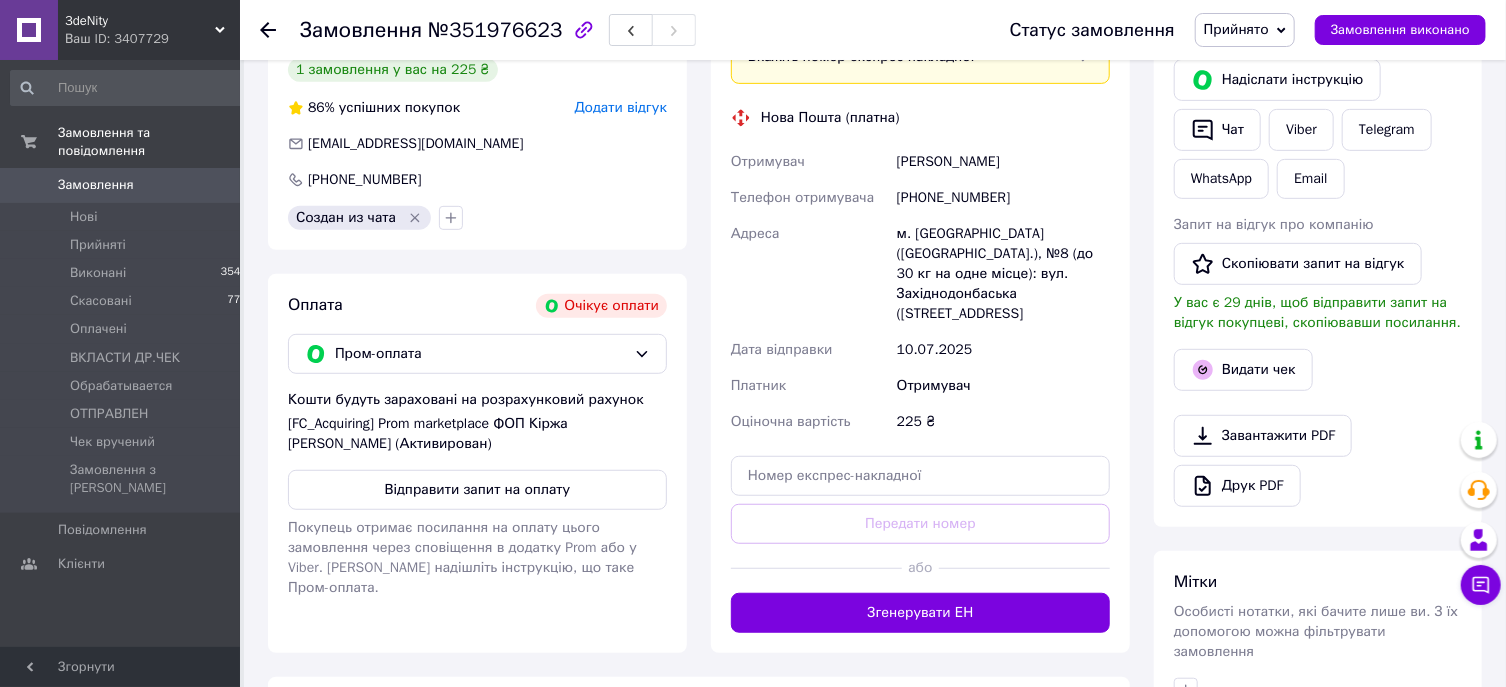 scroll, scrollTop: 214, scrollLeft: 0, axis: vertical 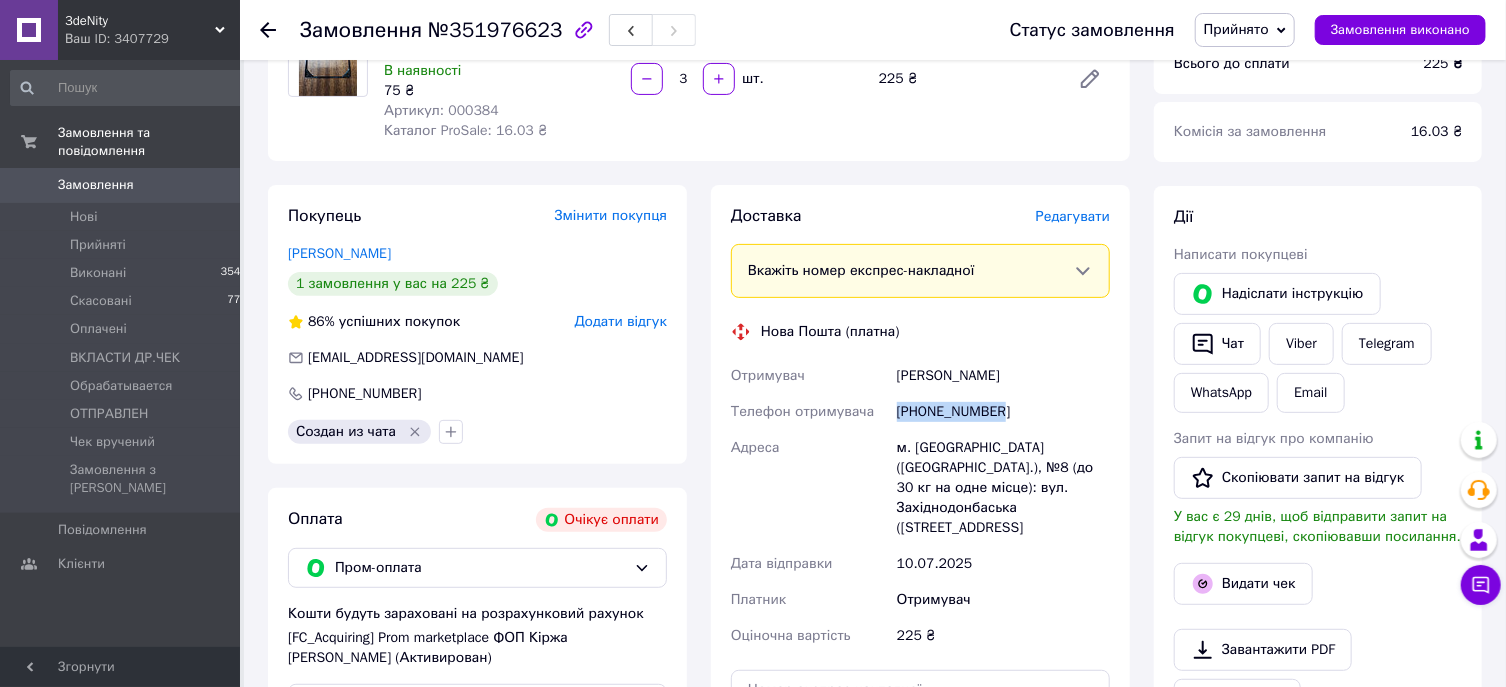 drag, startPoint x: 1004, startPoint y: 412, endPoint x: 884, endPoint y: 417, distance: 120.10412 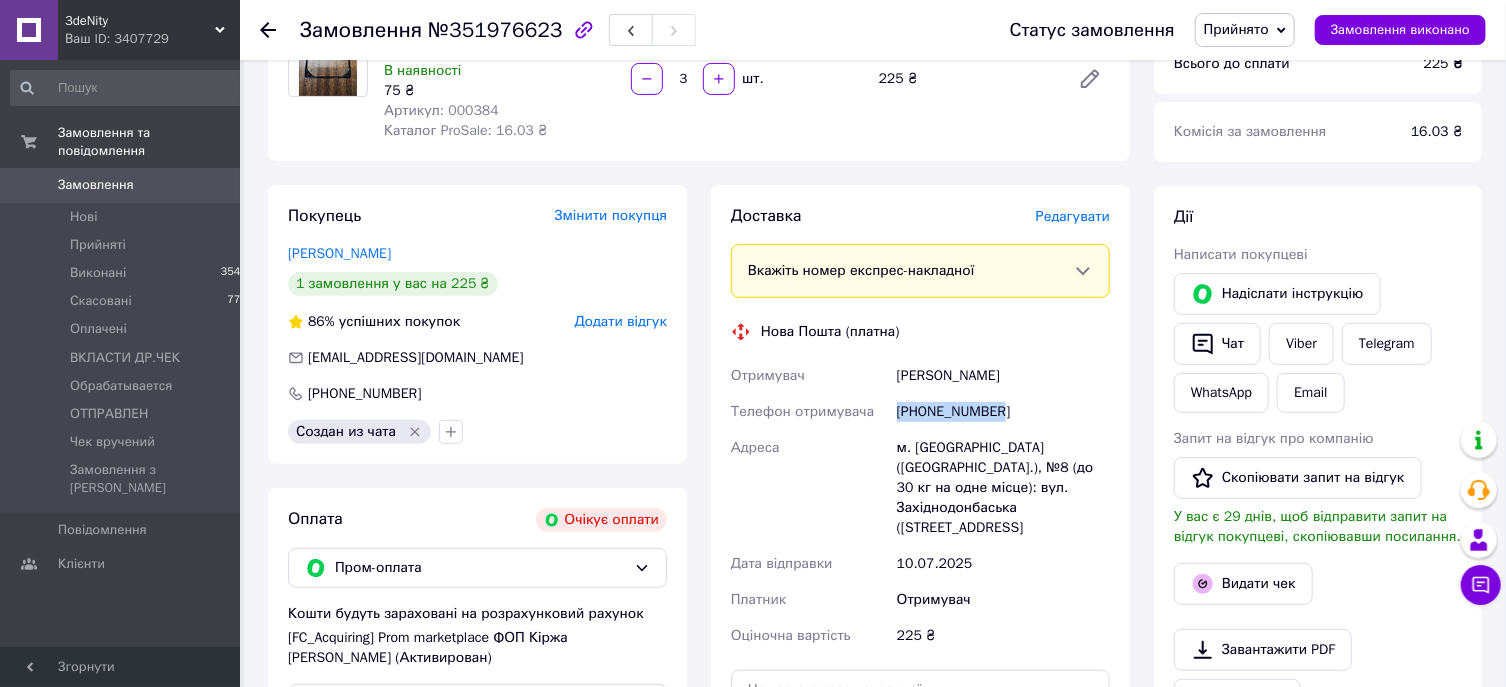 copy on "Телефон отримувача +380990948389" 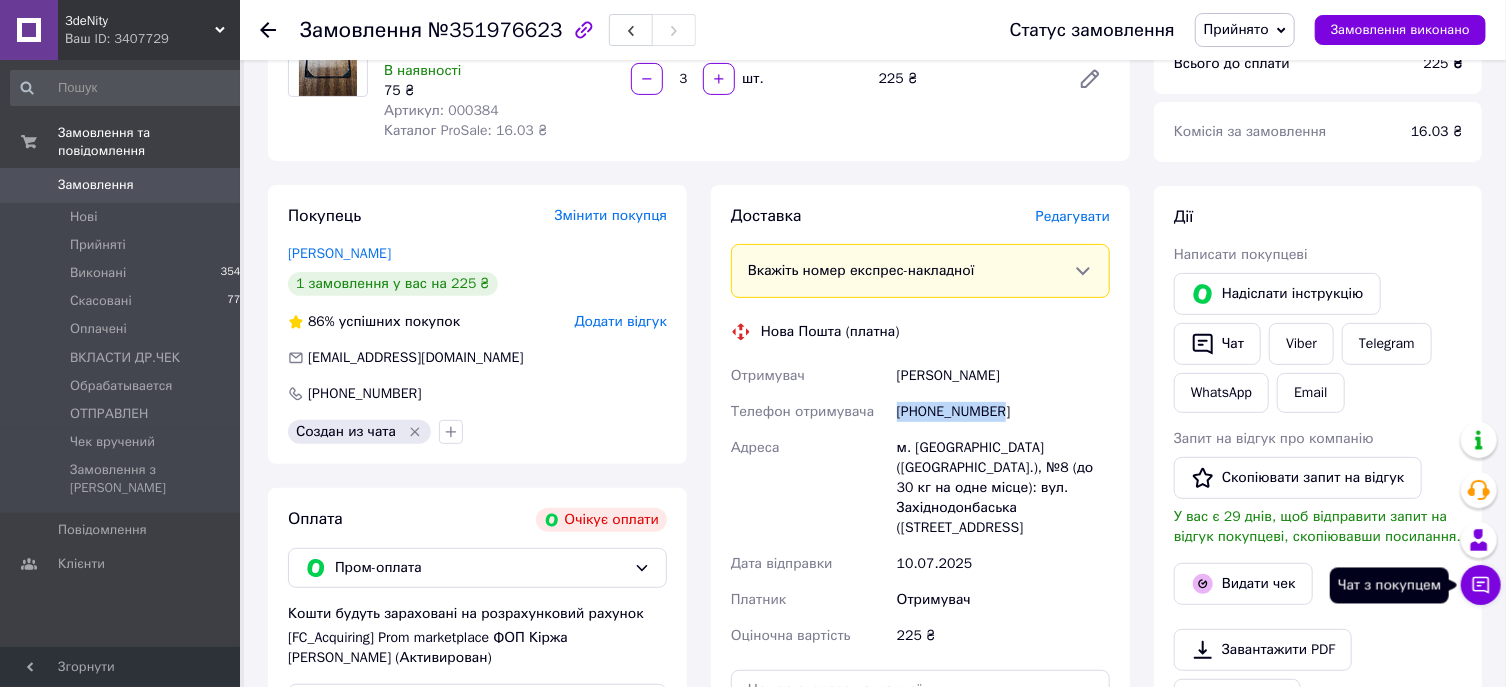 click 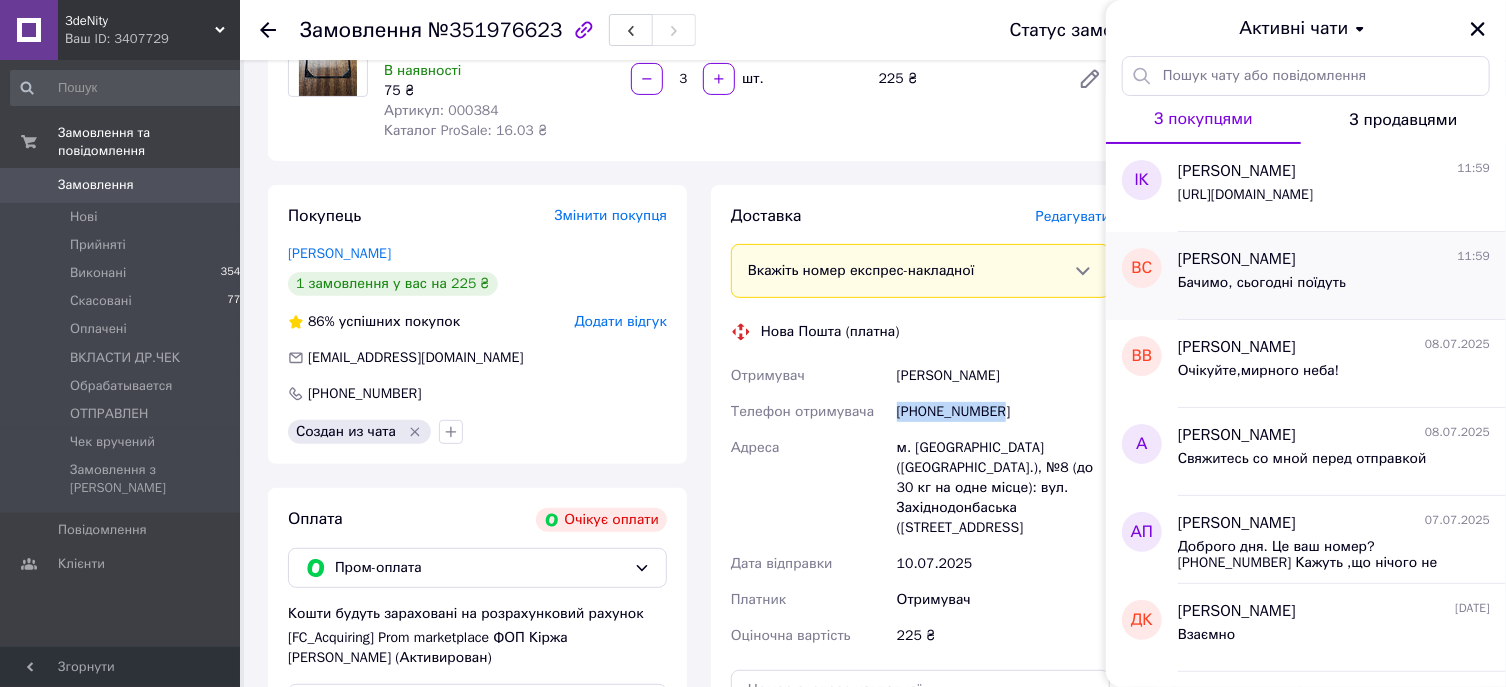 click on "Бачимо, сьогодні поїдуть" at bounding box center [1262, 283] 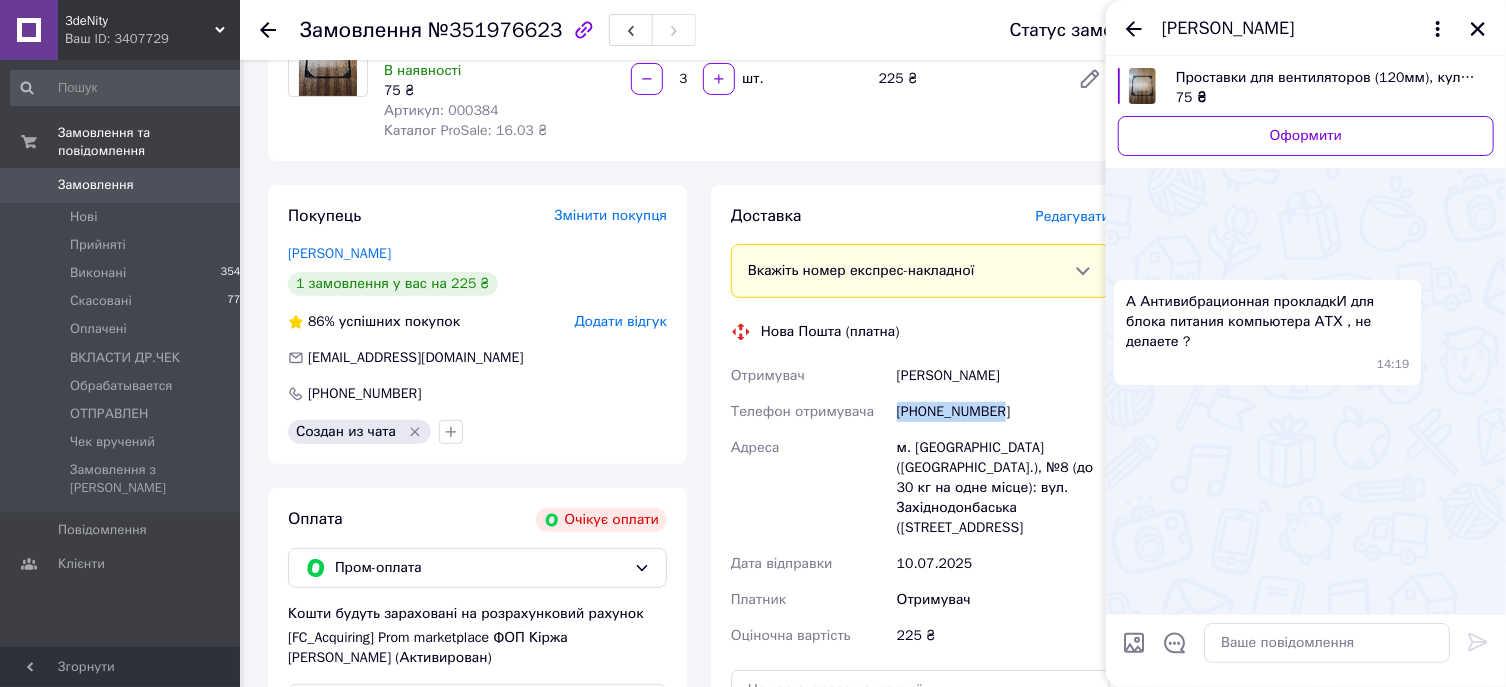 scroll, scrollTop: 864, scrollLeft: 0, axis: vertical 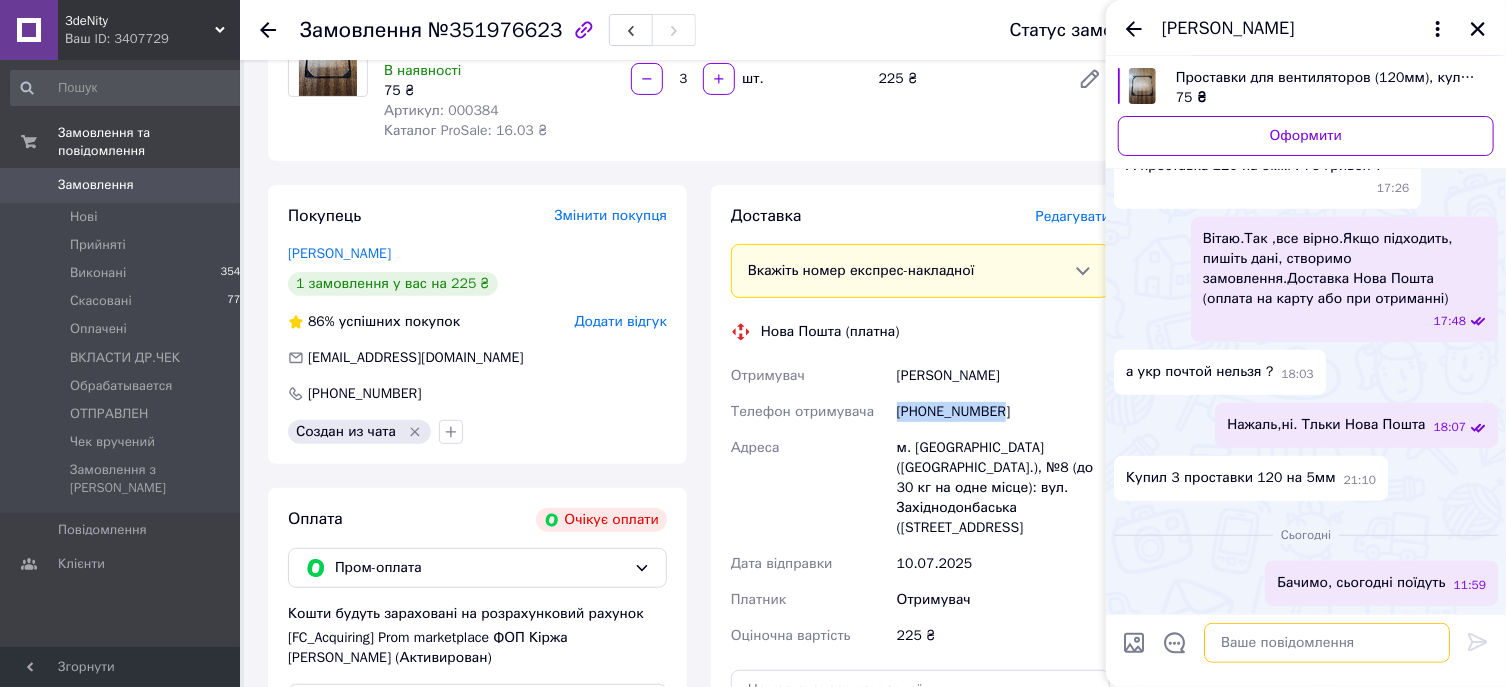 click at bounding box center [1327, 643] 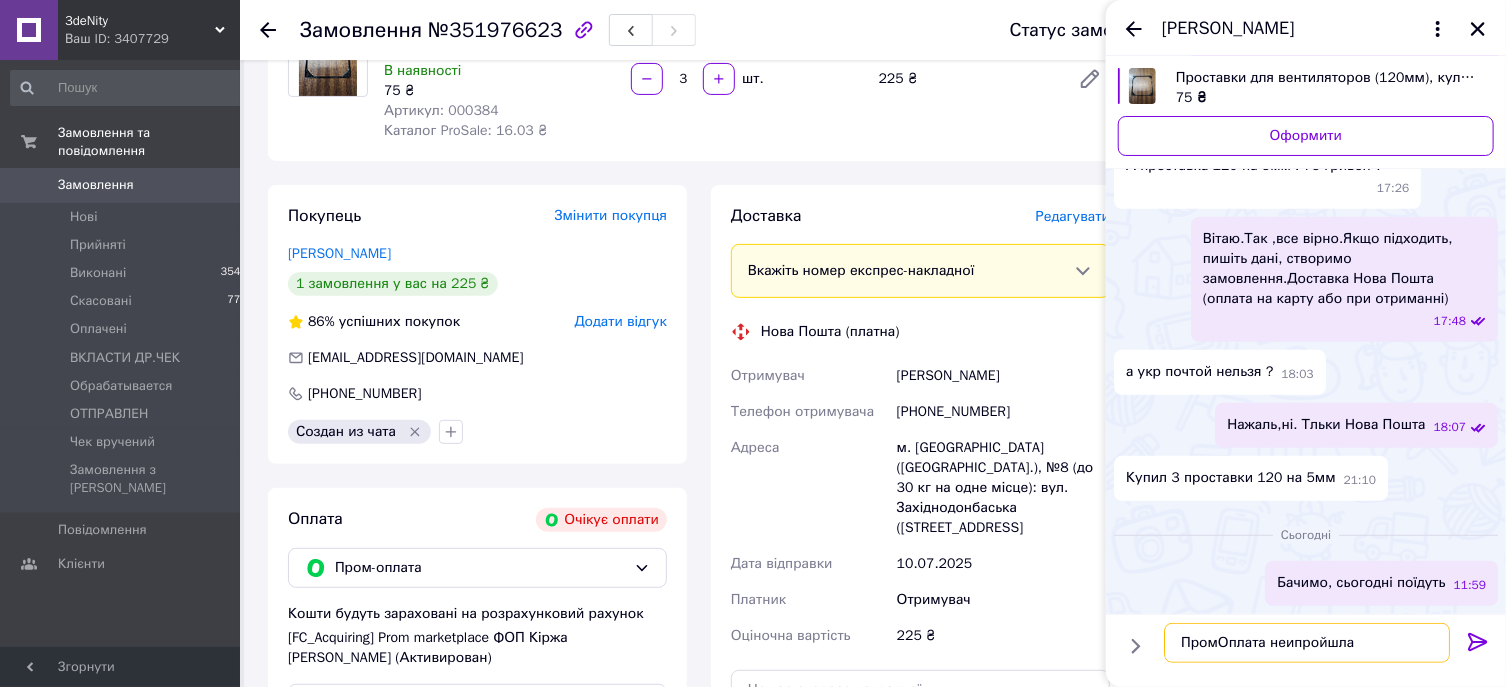 click on "ПромОплата неипройшла" at bounding box center [1307, 643] 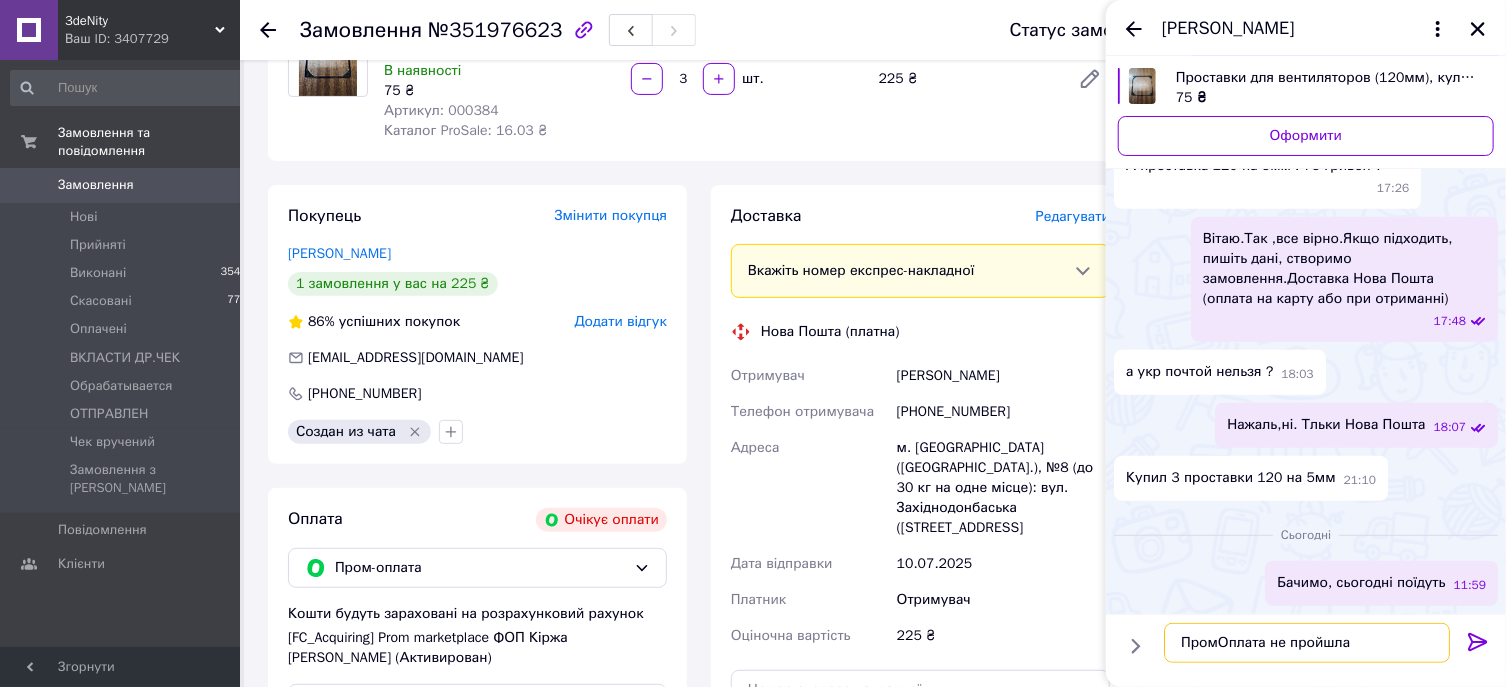 click on "ПромОплата не пройшла" at bounding box center (1307, 643) 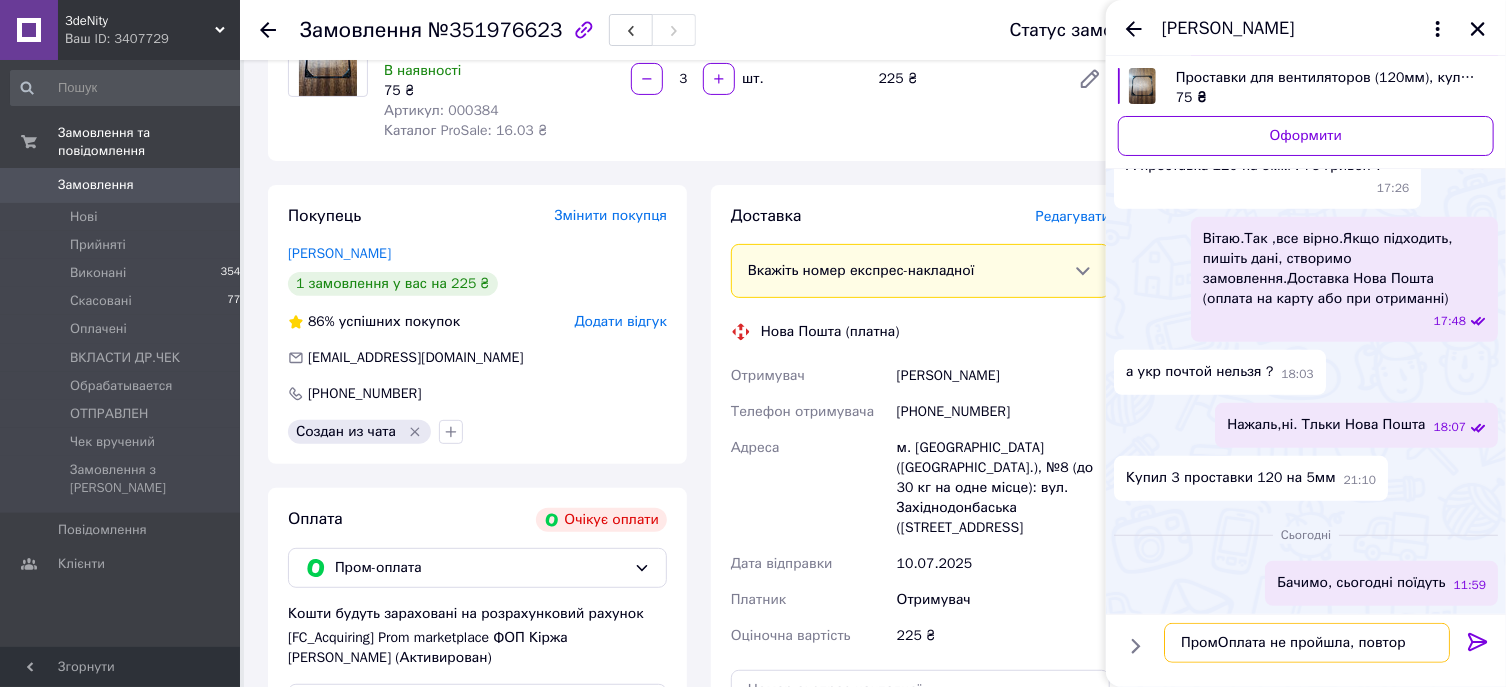 scroll, scrollTop: 0, scrollLeft: 0, axis: both 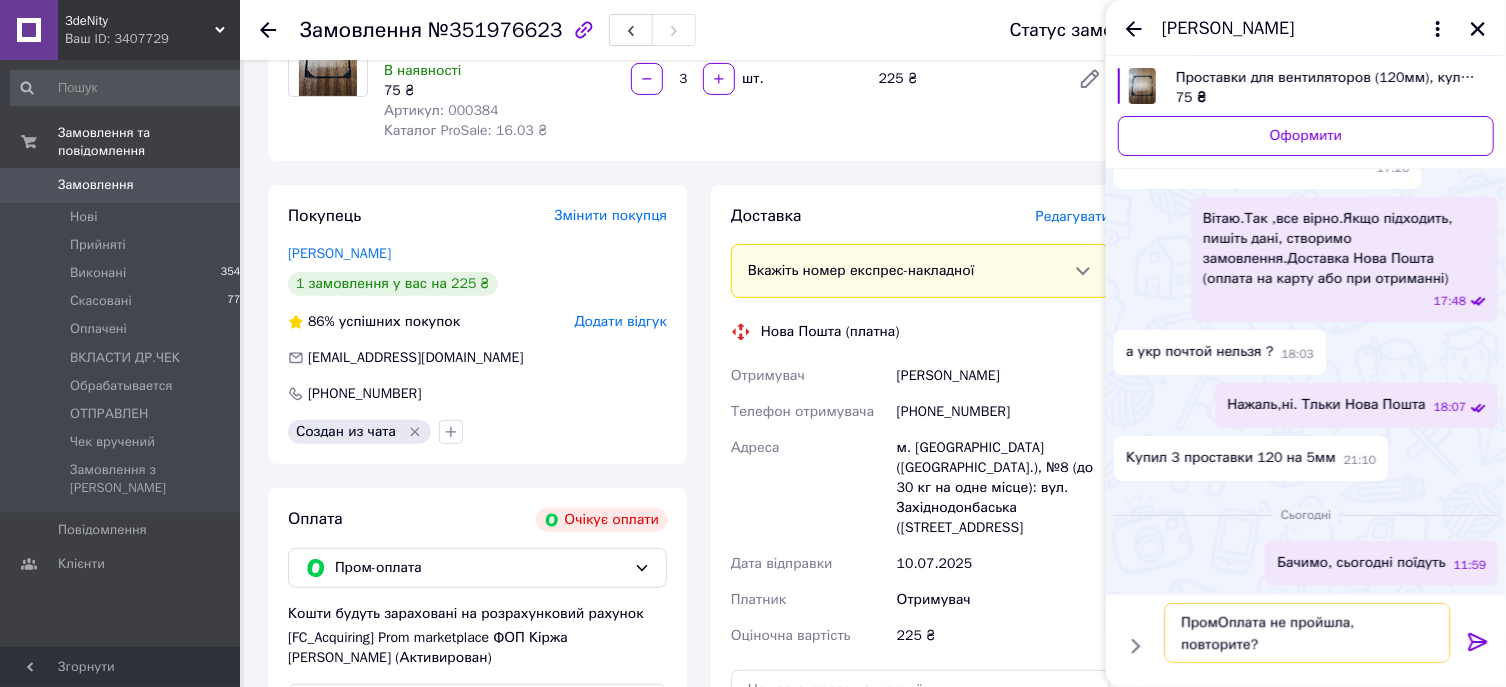 type on "ПромОплата не пройшла, повторите?" 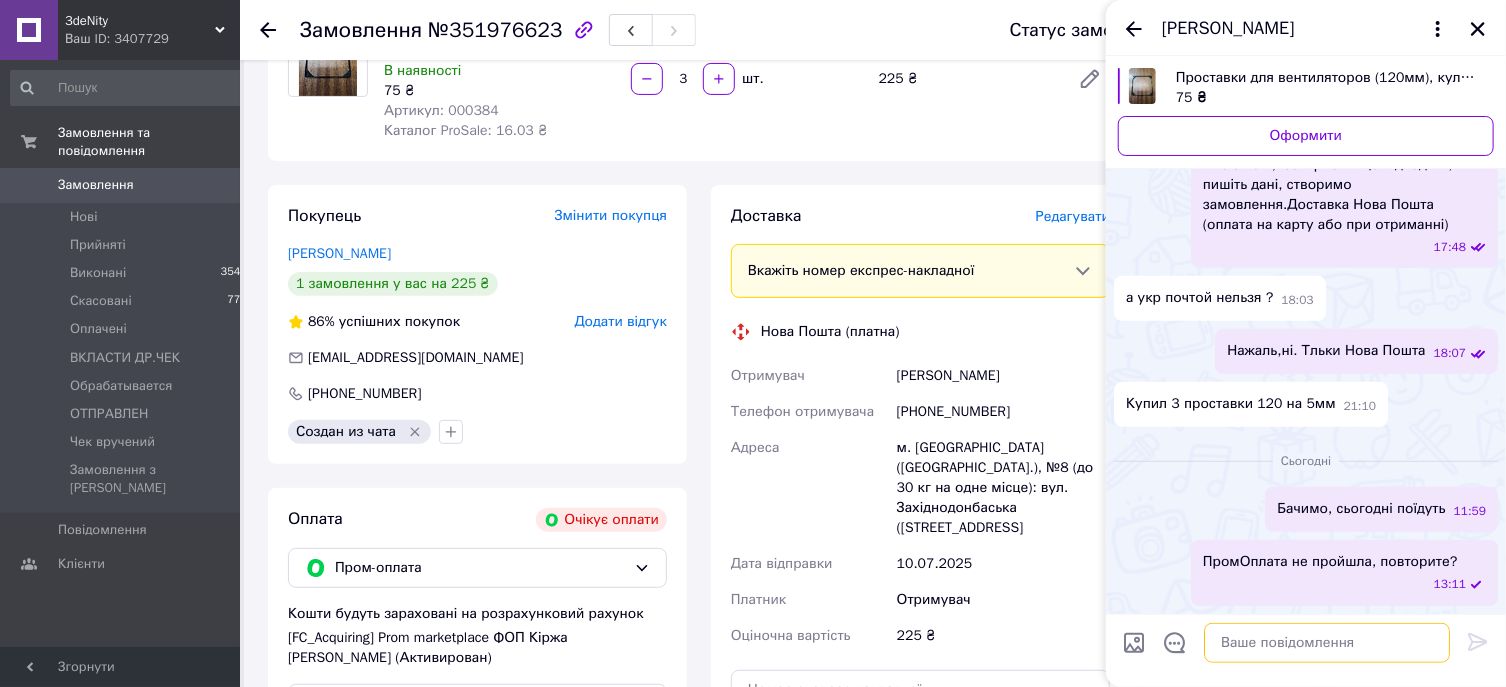 scroll, scrollTop: 987, scrollLeft: 0, axis: vertical 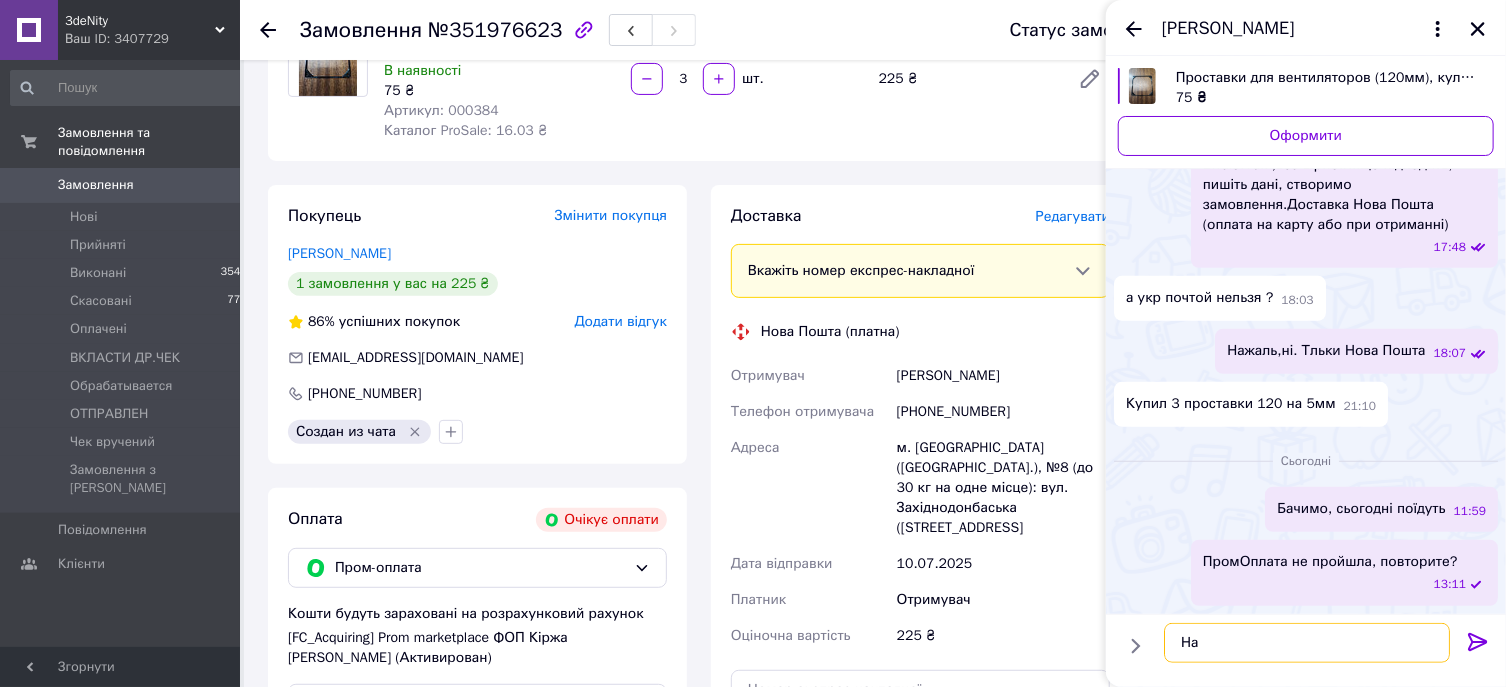 type on "Н" 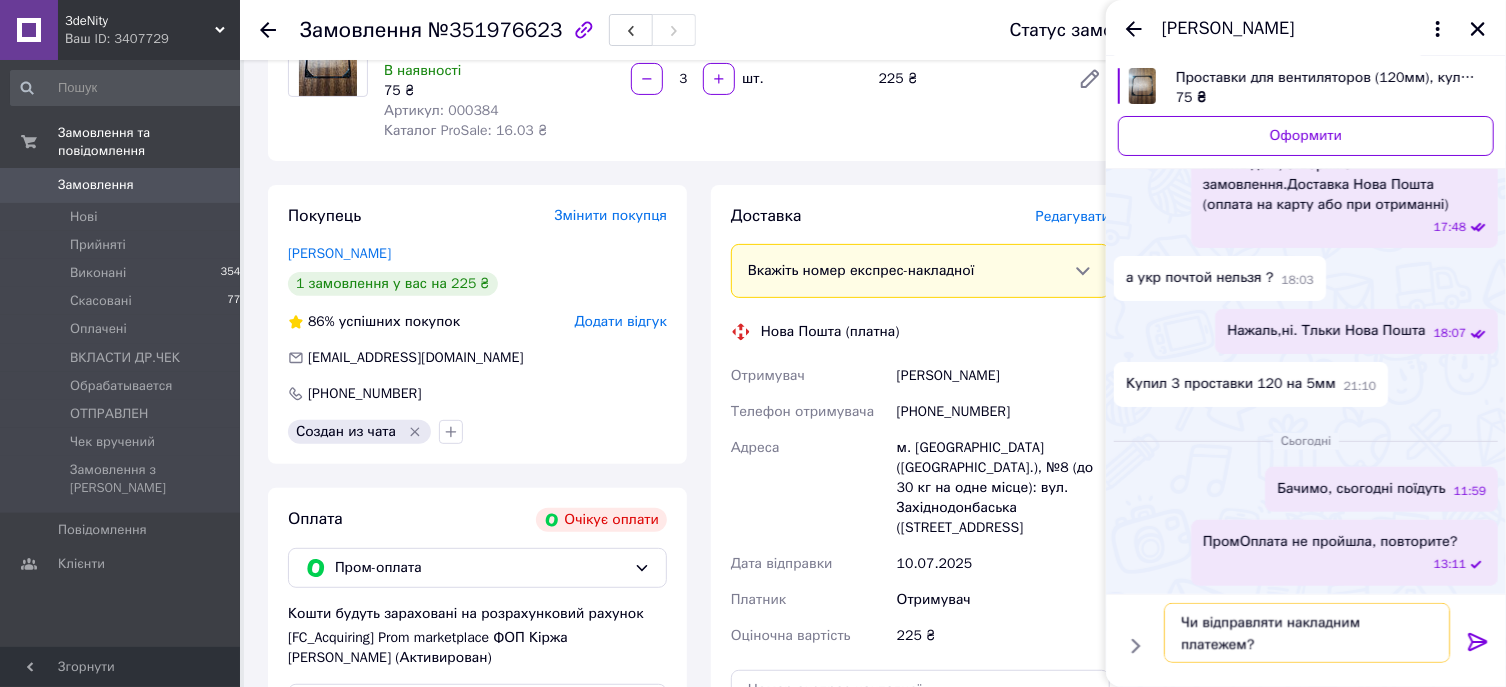 type on "Чи відправляти накладним платежем?" 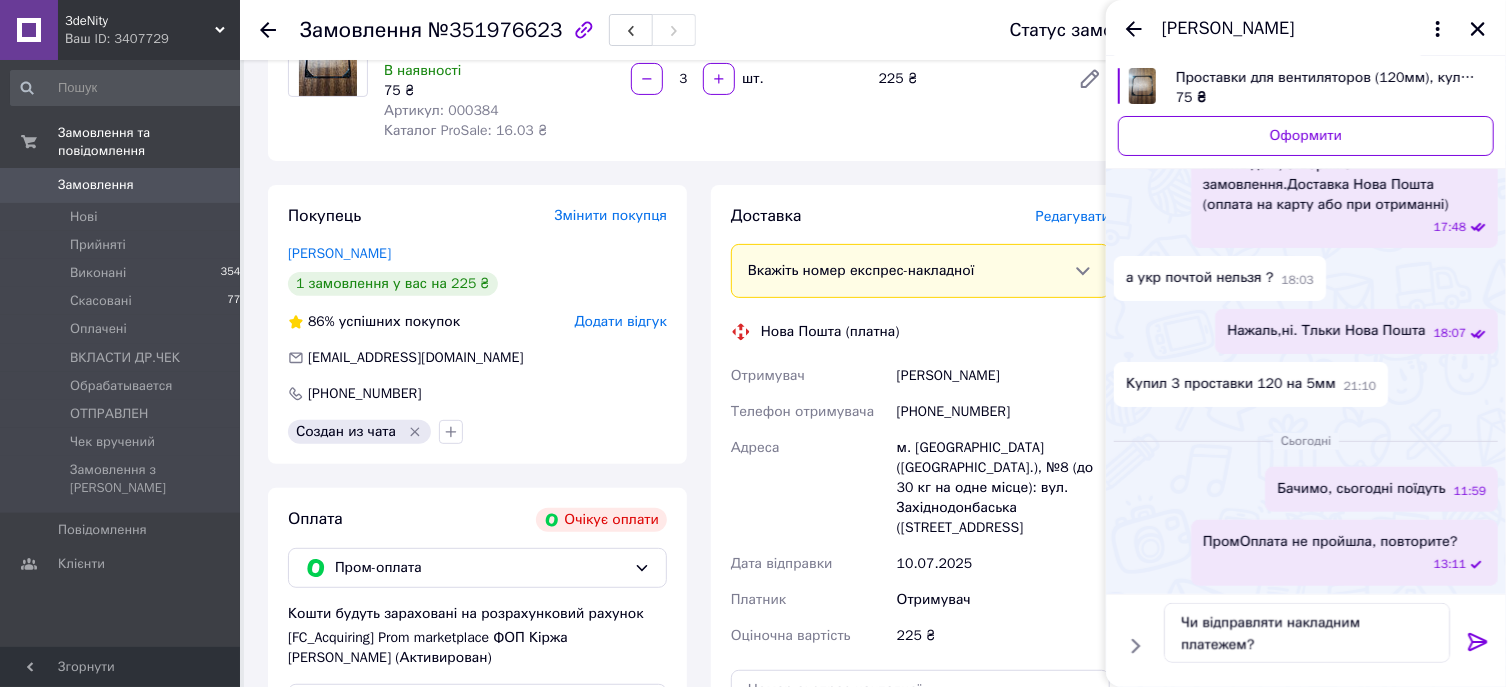 click 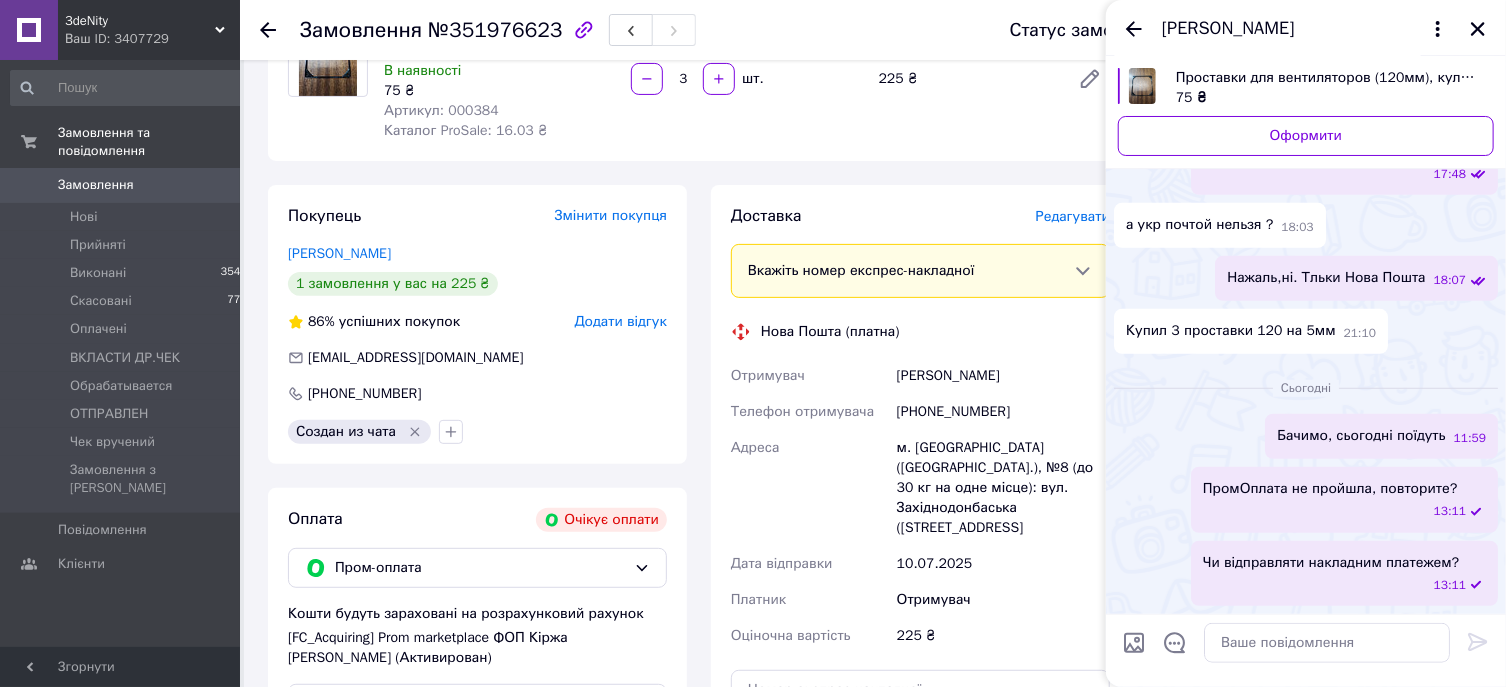 scroll, scrollTop: 1061, scrollLeft: 0, axis: vertical 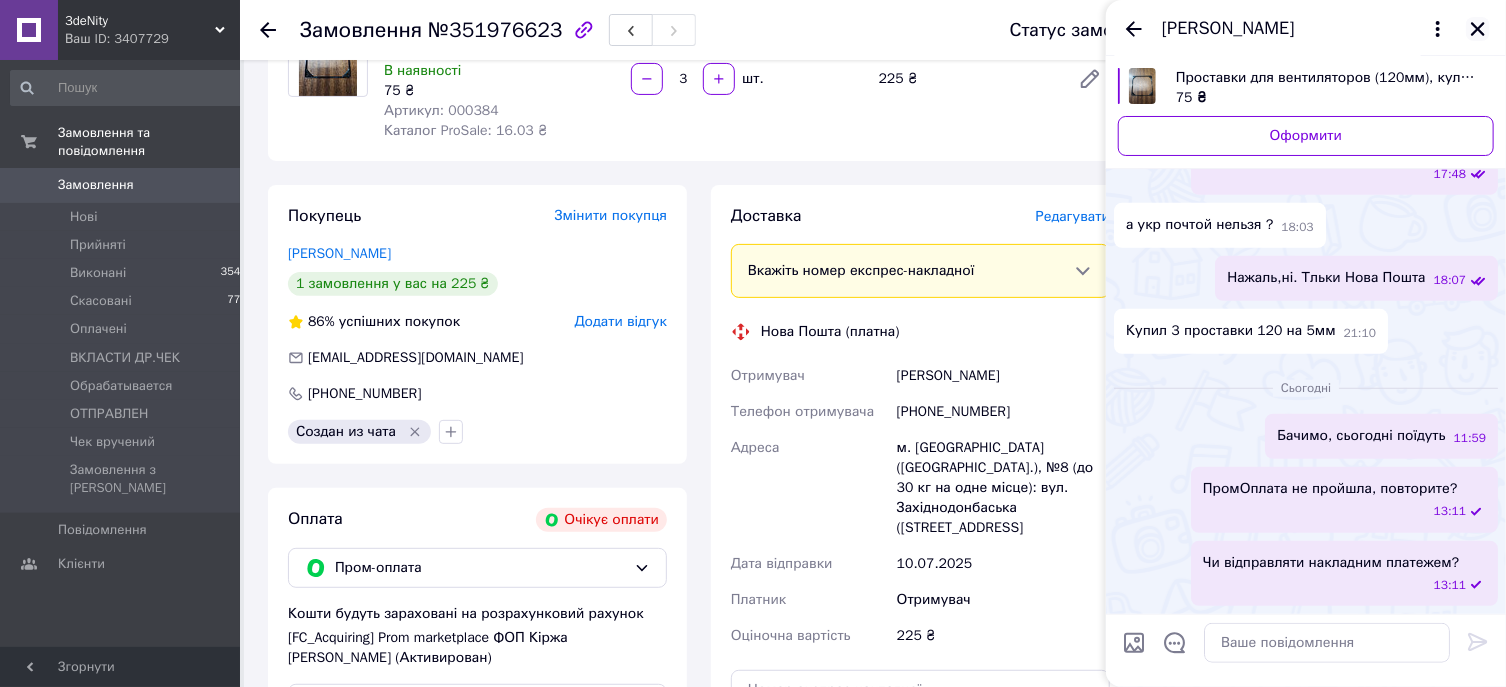 click 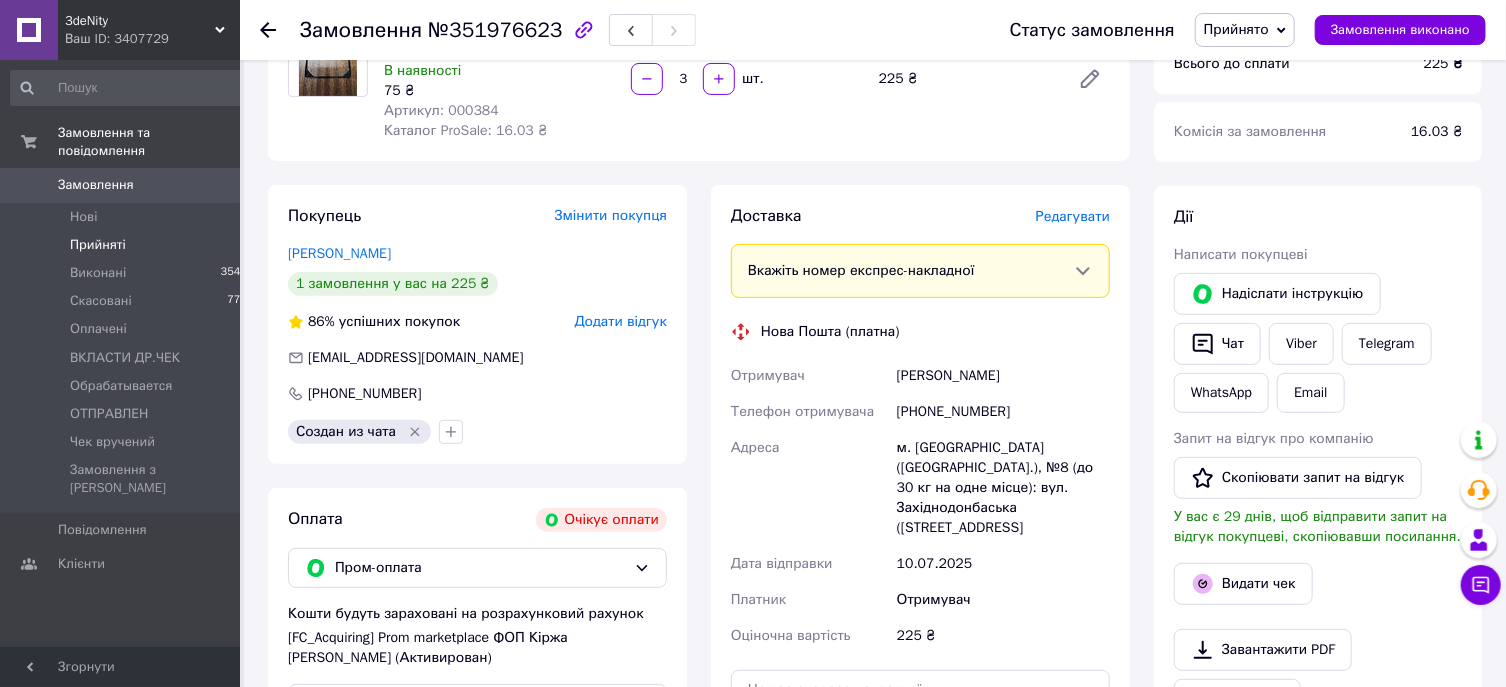 click on "Прийняті" at bounding box center [98, 245] 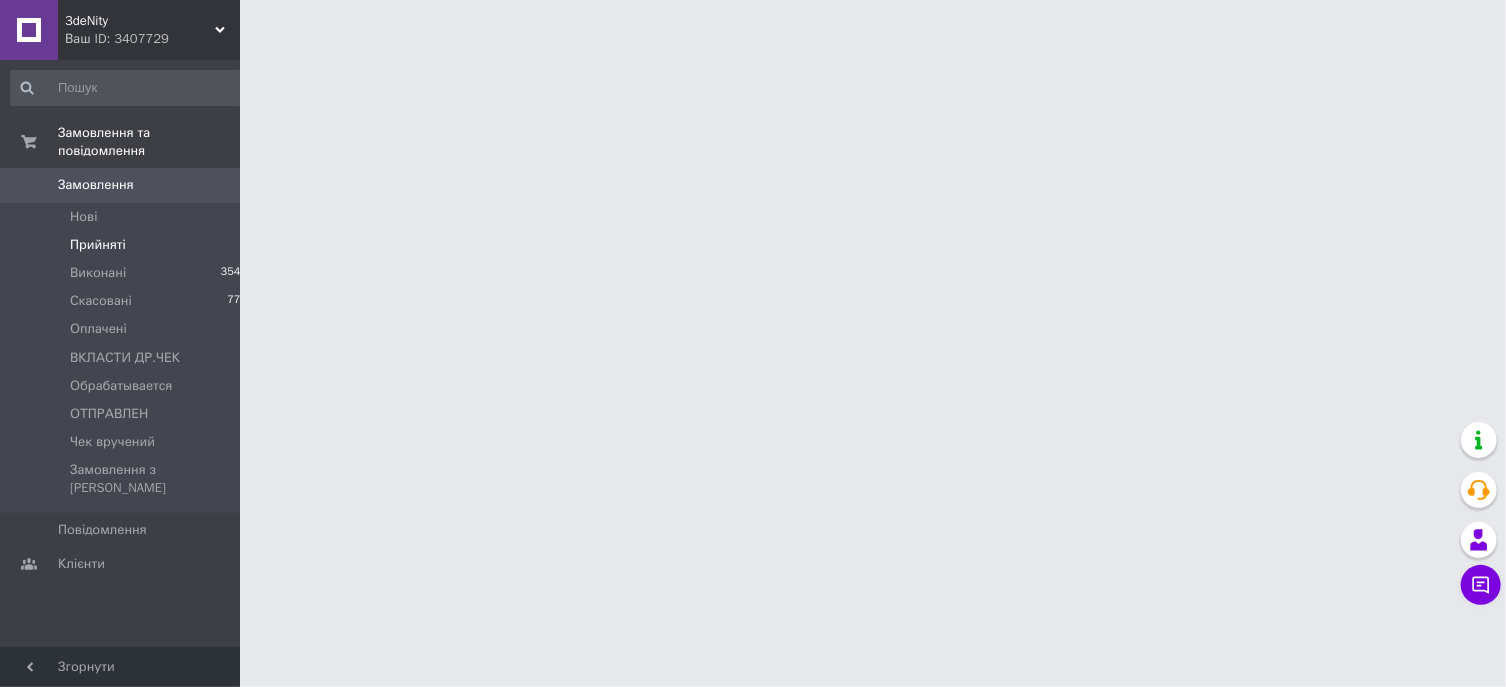 scroll, scrollTop: 0, scrollLeft: 0, axis: both 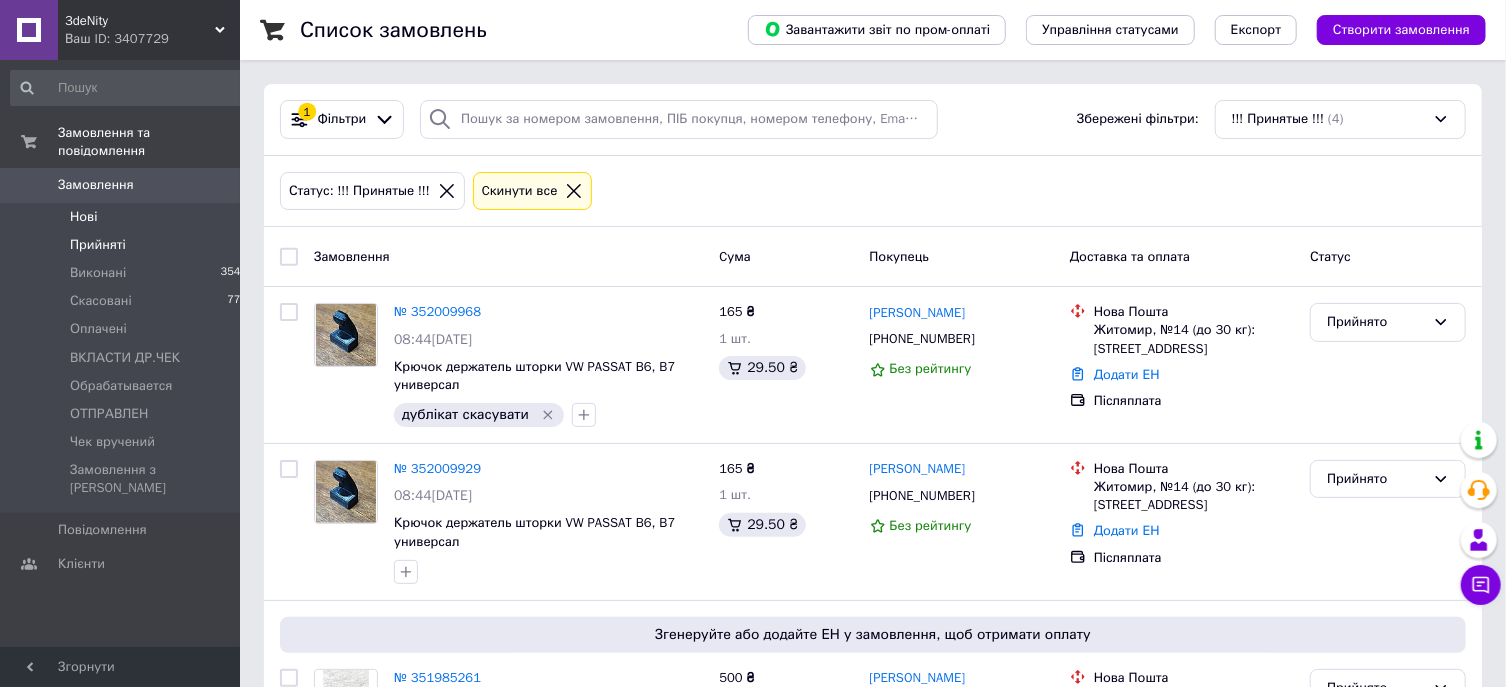 click on "Нові 1" at bounding box center (129, 217) 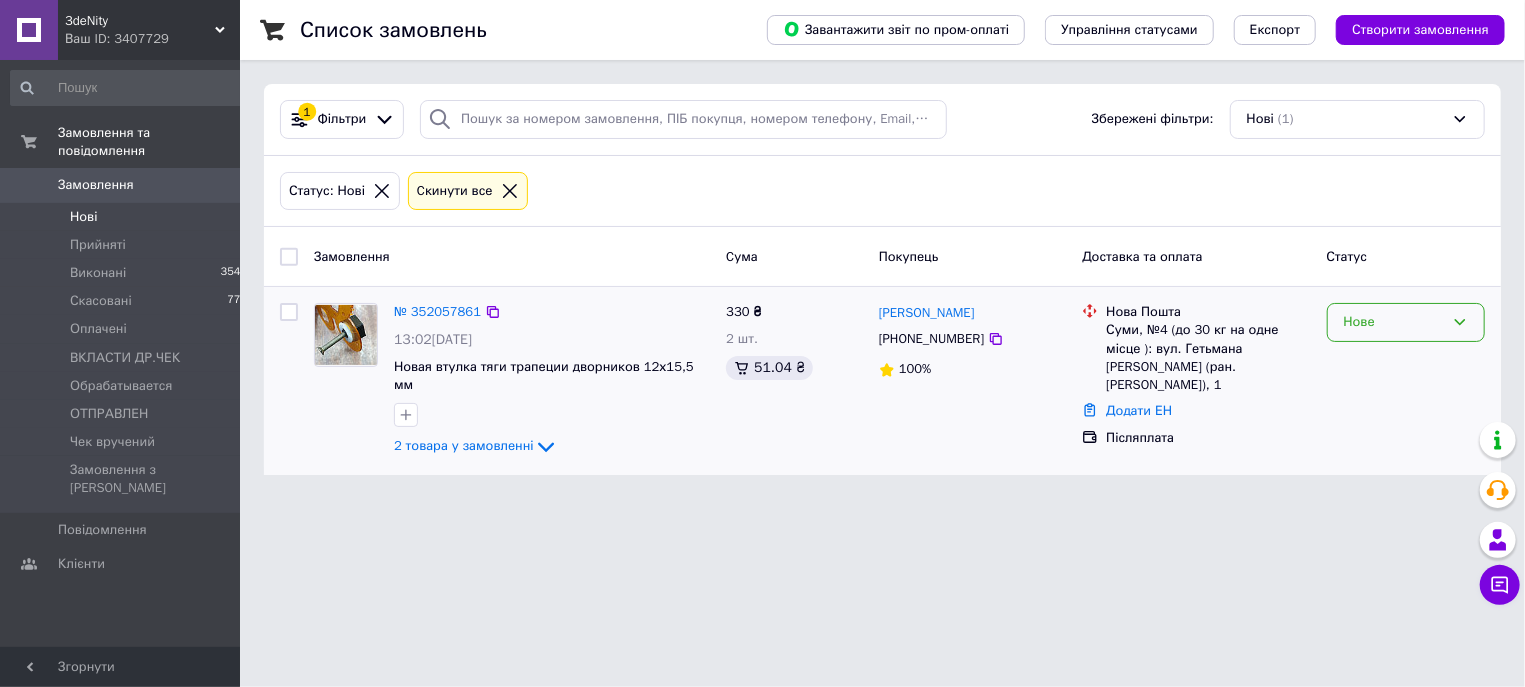click on "Нове" at bounding box center (1394, 322) 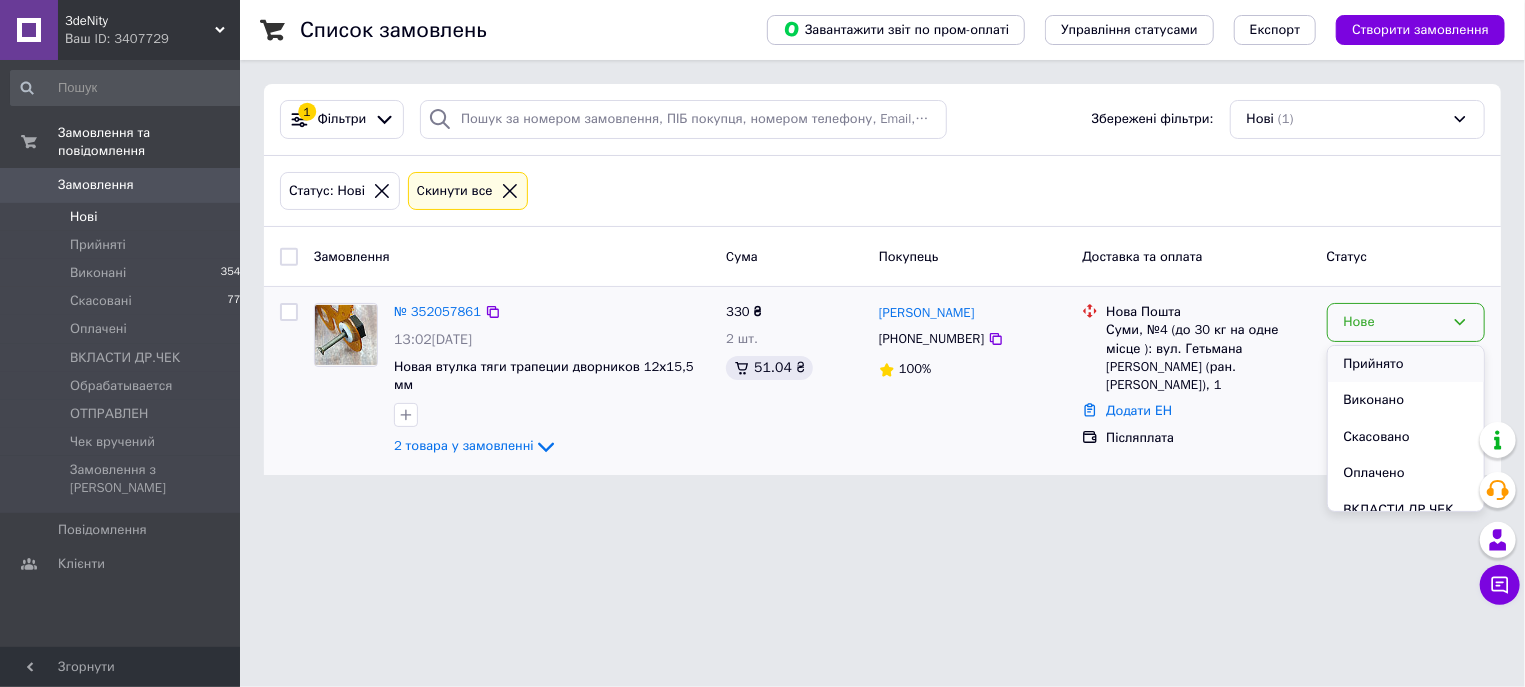 click on "Прийнято" at bounding box center [1406, 364] 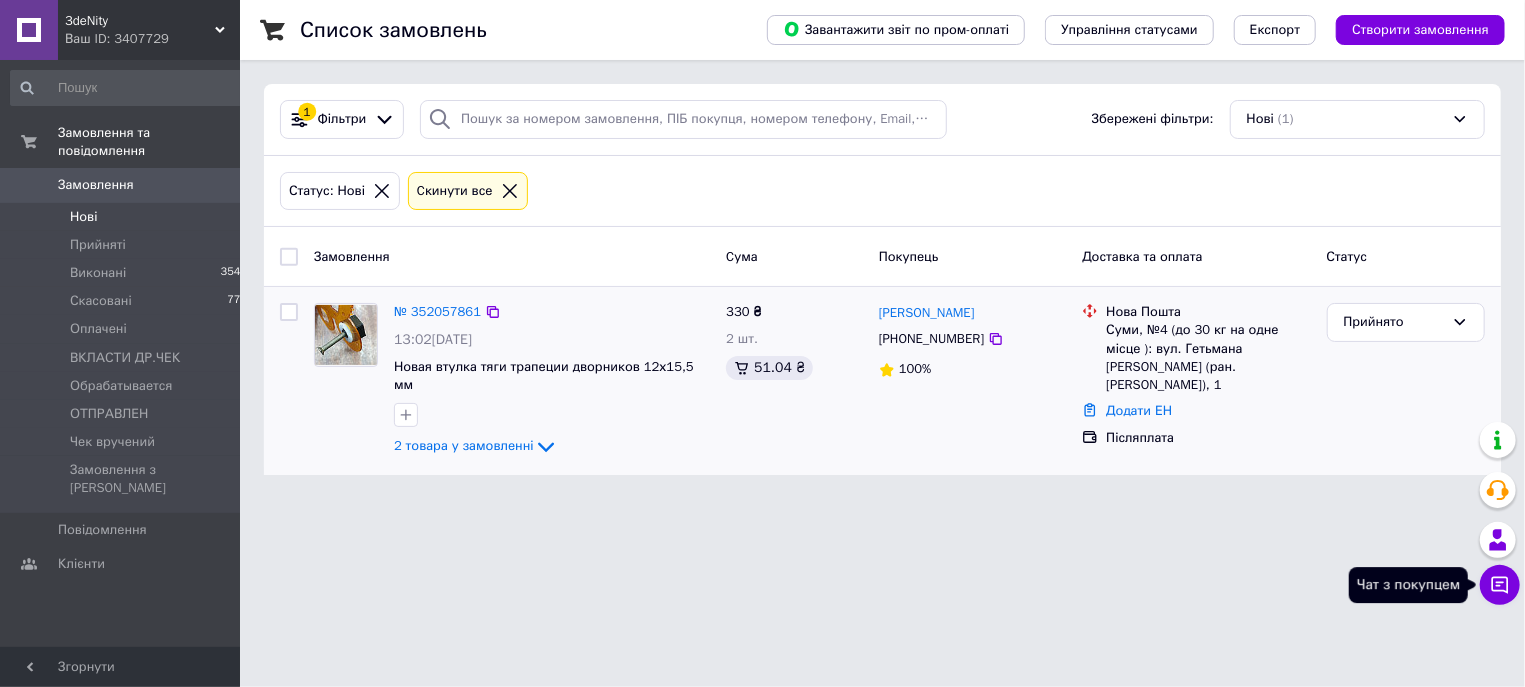 click 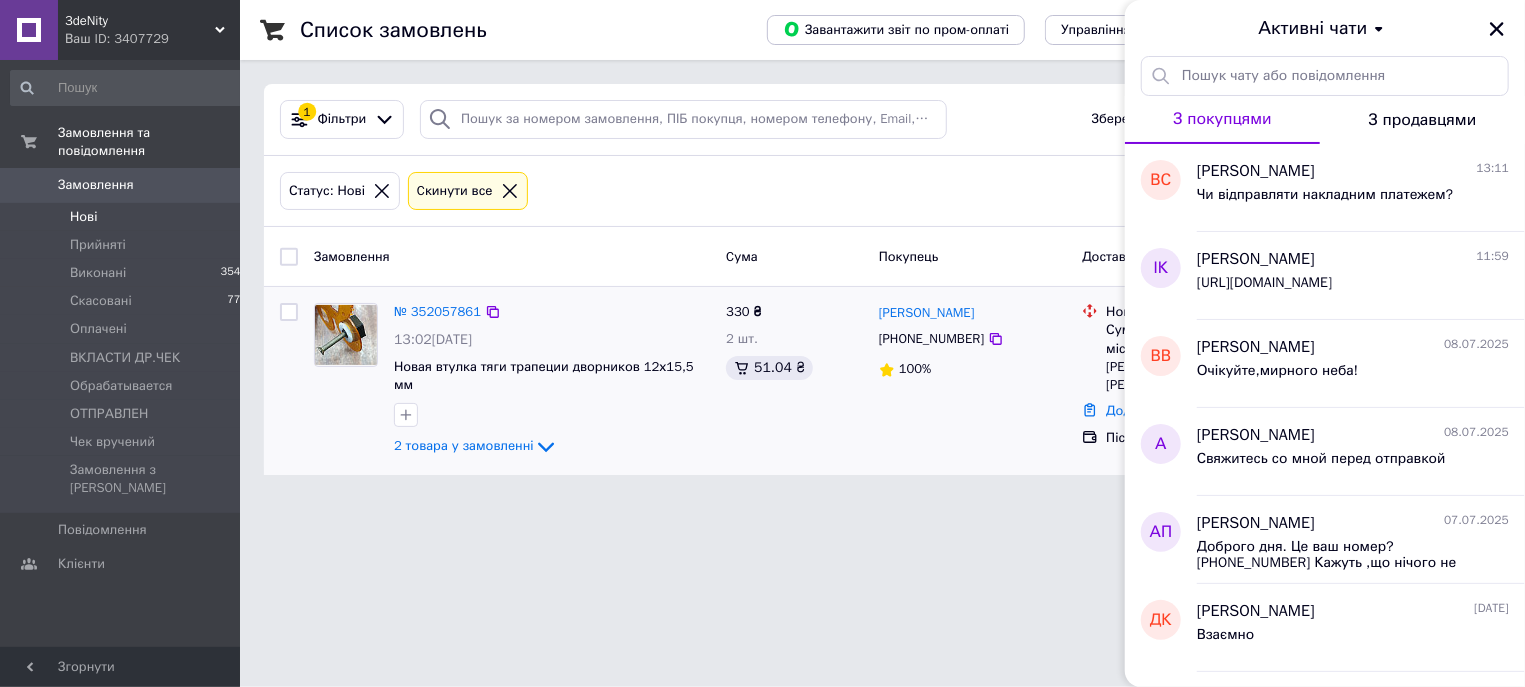 click on "3deNity Ваш ID: 3407729 Сайт 3deNity Кабінет покупця Перевірити стан системи Сторінка на порталі Галина Довідка Вийти Замовлення та повідомлення Замовлення 0 Нові 1 Прийняті 4 Виконані 3549 Скасовані 773 Оплачені 0 ВКЛАСТИ ДР.ЧЕК 0 Обрабатывается 0 ОТПРАВЛЕН 8 Чек вручений 8 Замовлення з Розетки 0 Повідомлення 0 Клієнти Згорнути
Список замовлень   Завантажити звіт по пром-оплаті Управління статусами Експорт Створити замовлення 1 Фільтри Збережені фільтри: Нові (1) Статус: Нові Cкинути все Замовлення Cума Статус А" at bounding box center (762, 249) 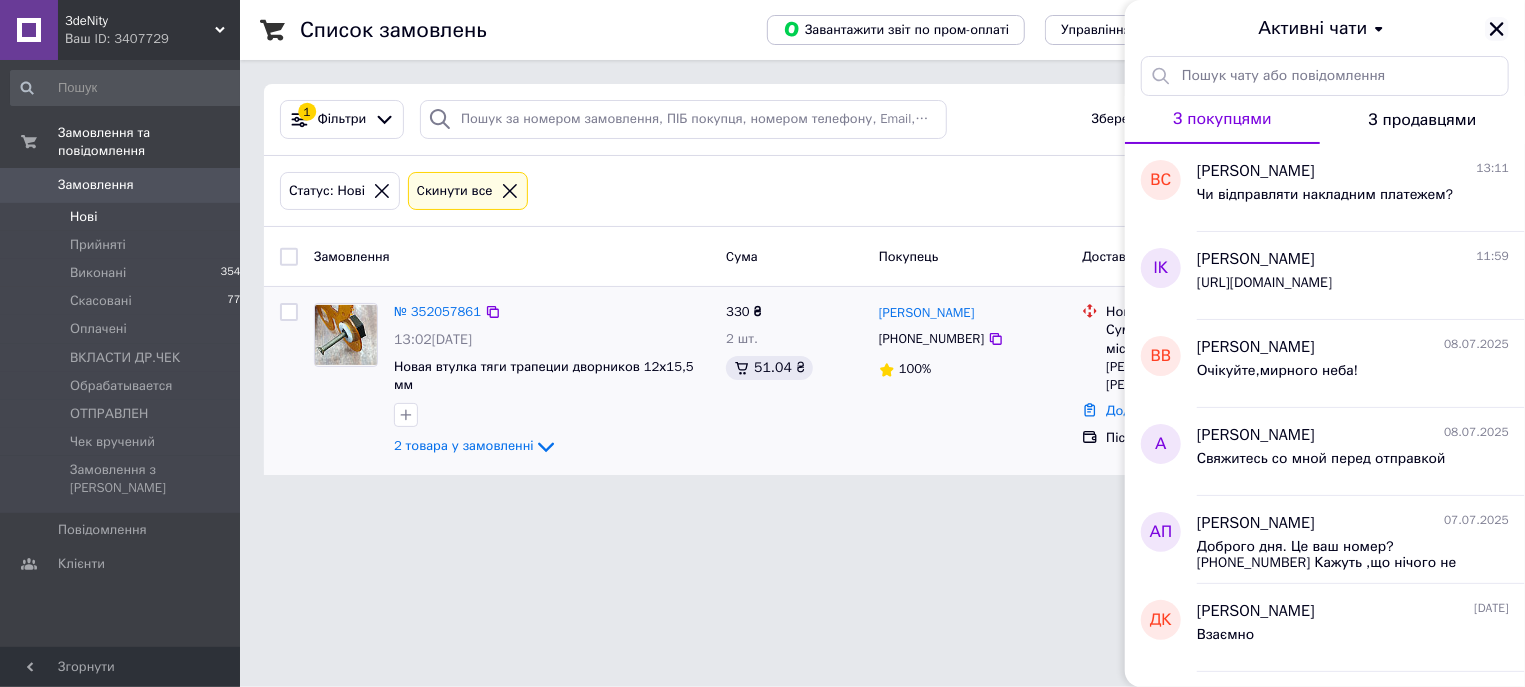 click 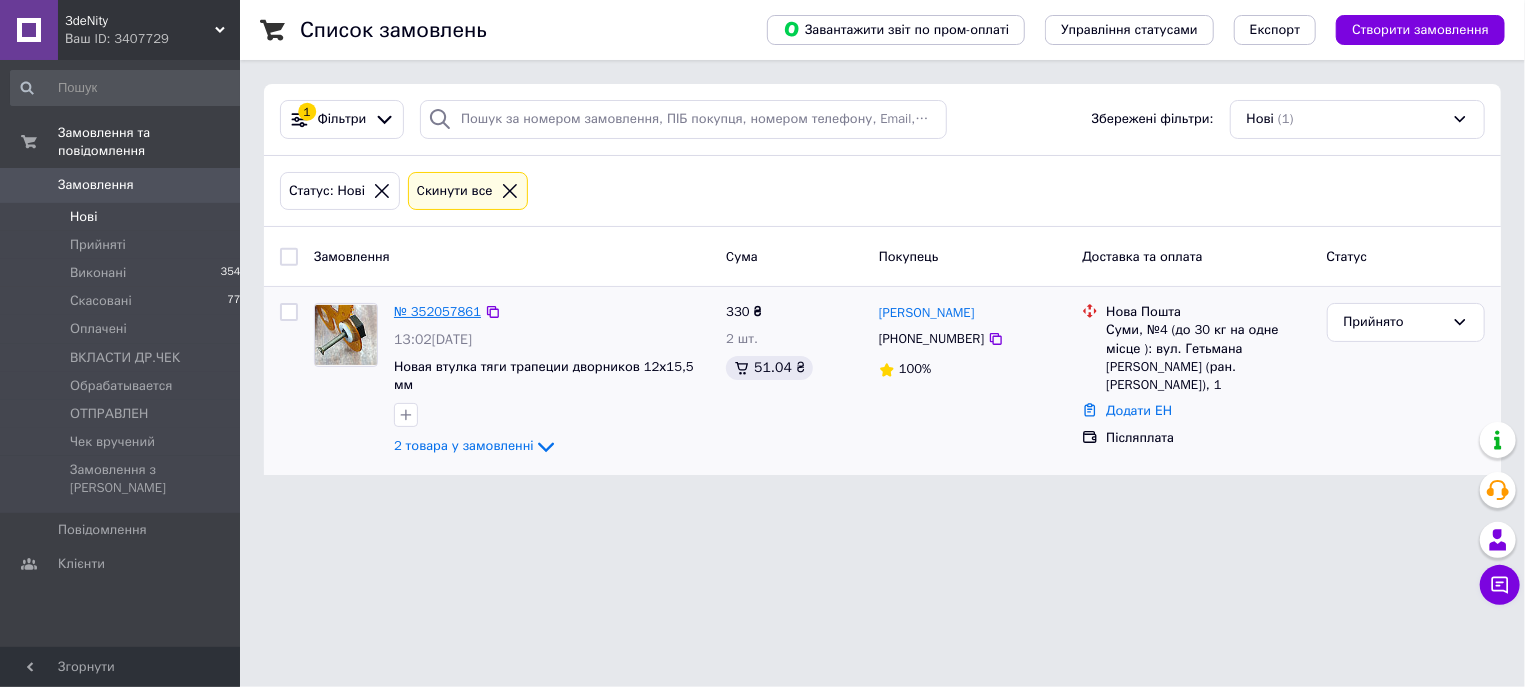 click on "№ 352057861" at bounding box center (437, 311) 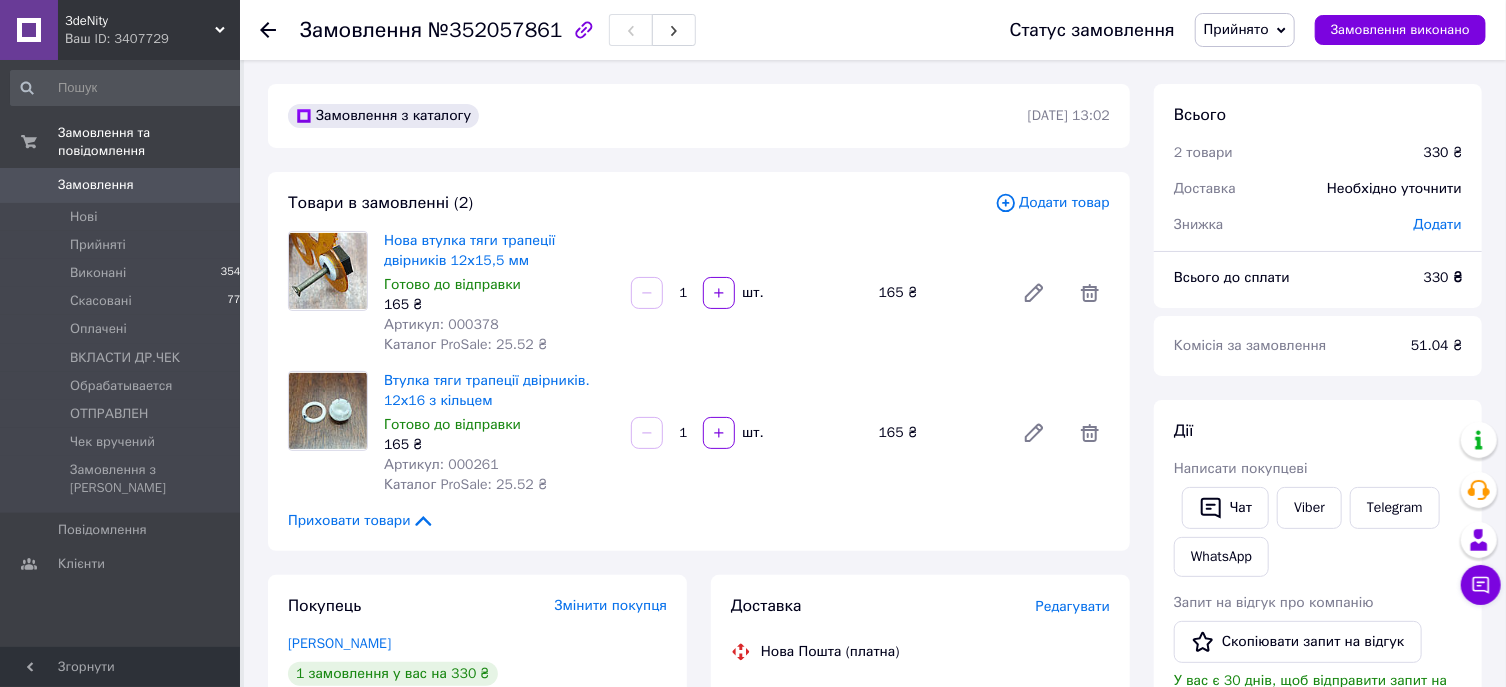 scroll, scrollTop: 321, scrollLeft: 0, axis: vertical 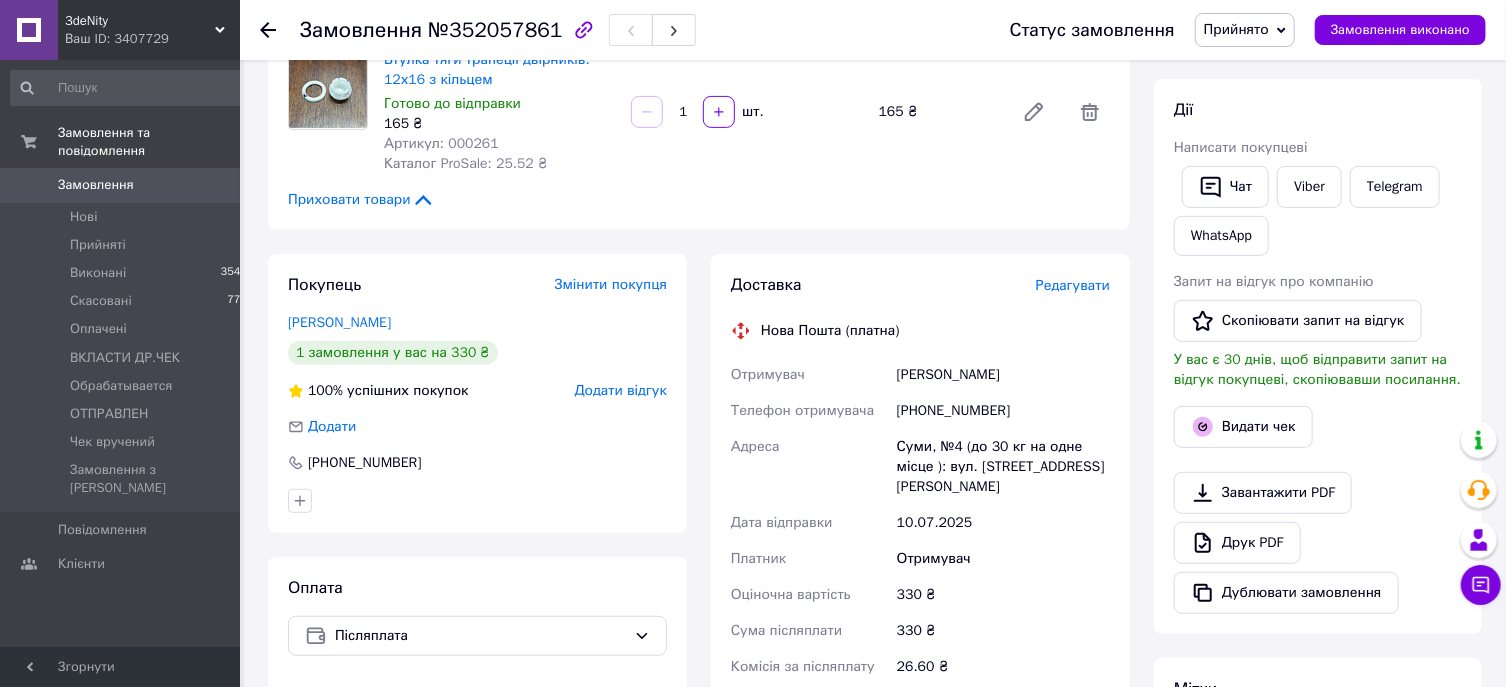 click on "+380635544825" at bounding box center (1003, 411) 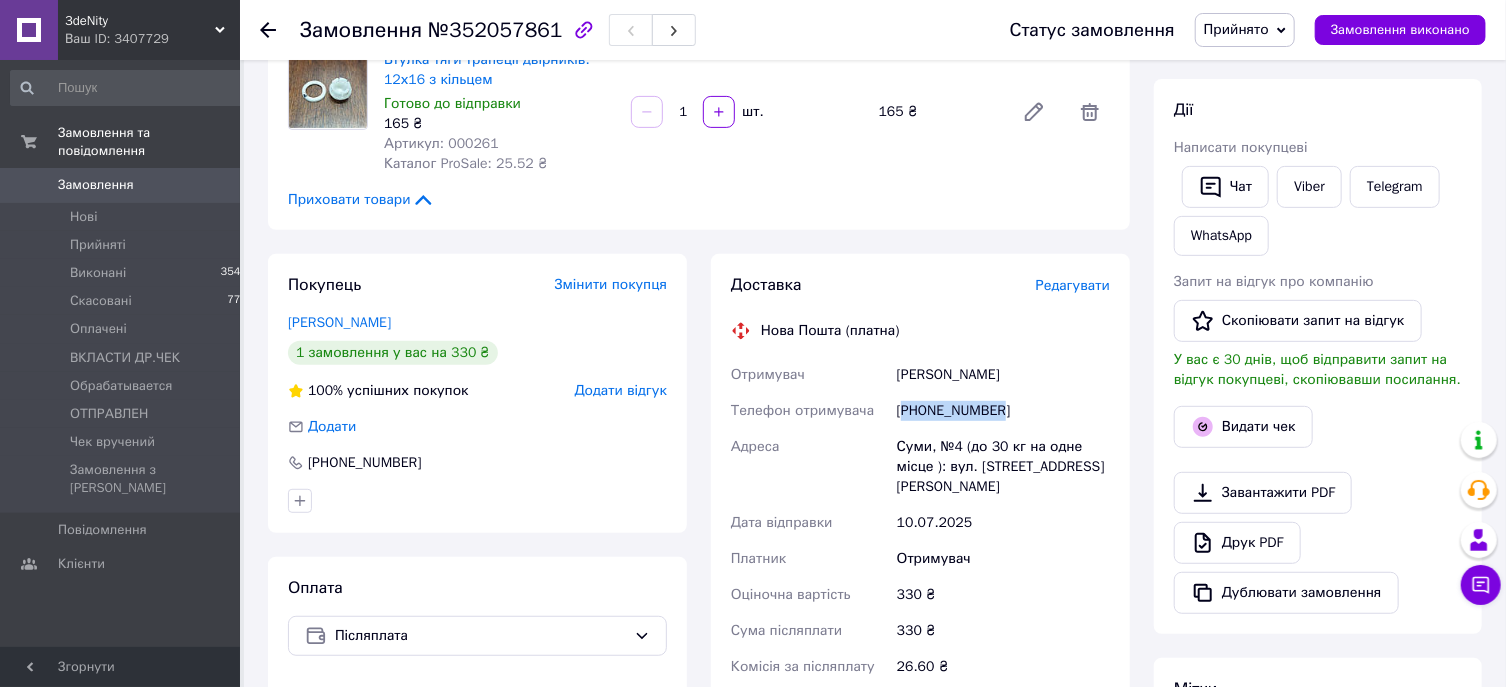 click on "+380635544825" at bounding box center [1003, 411] 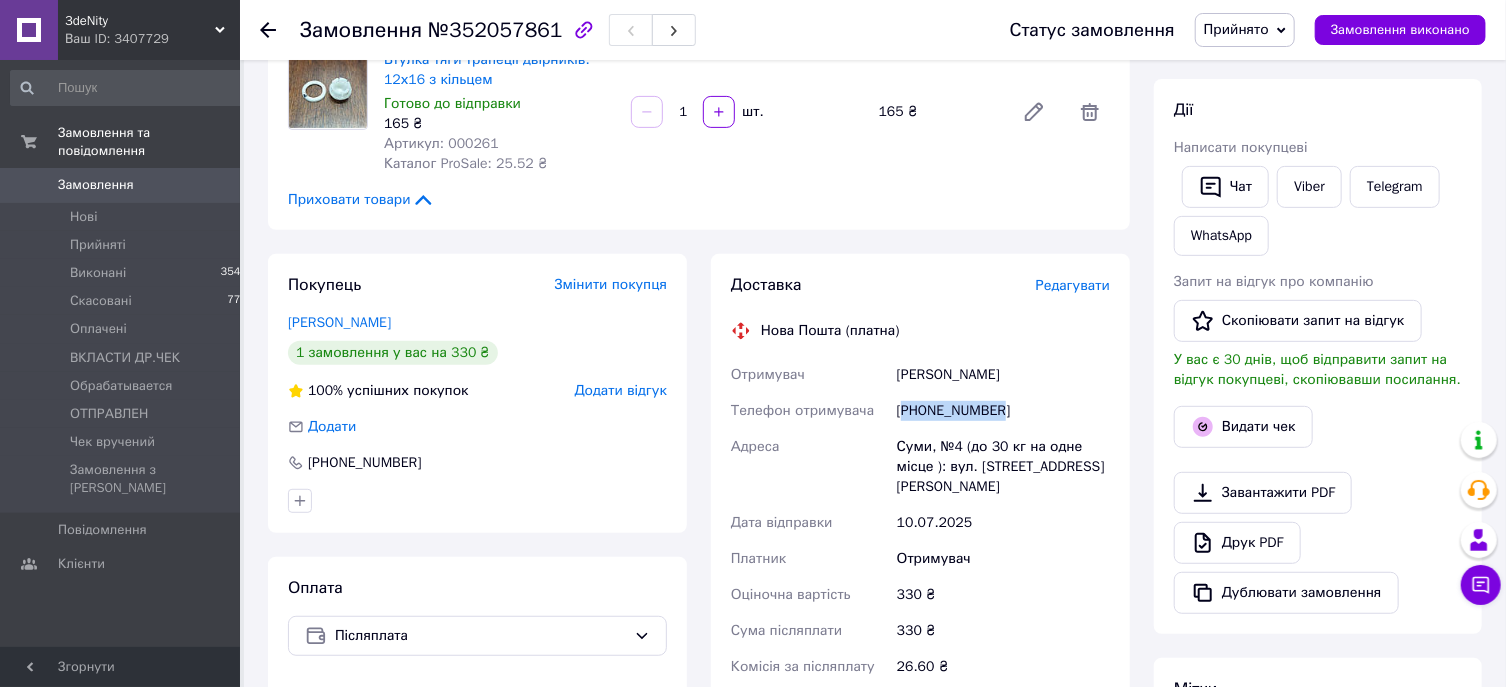 click on "Замовлення" at bounding box center (96, 185) 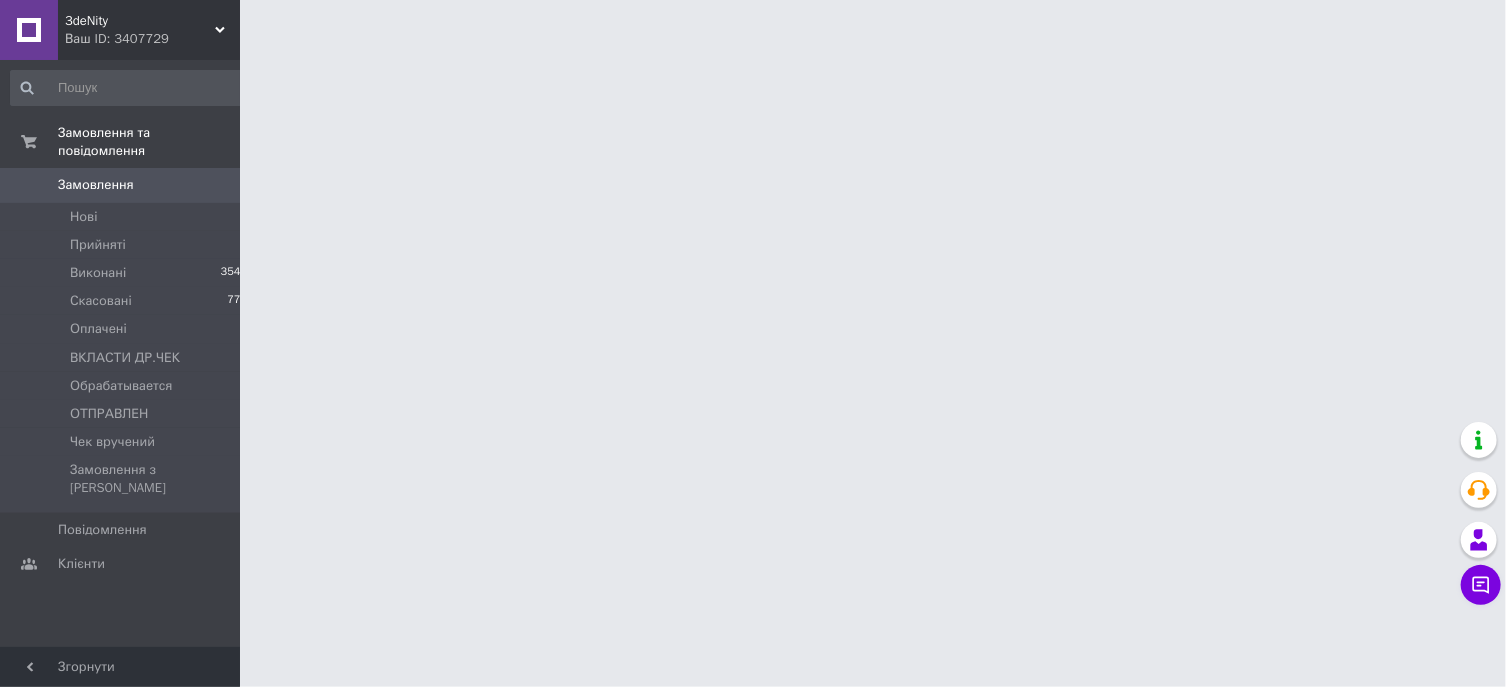 scroll, scrollTop: 0, scrollLeft: 0, axis: both 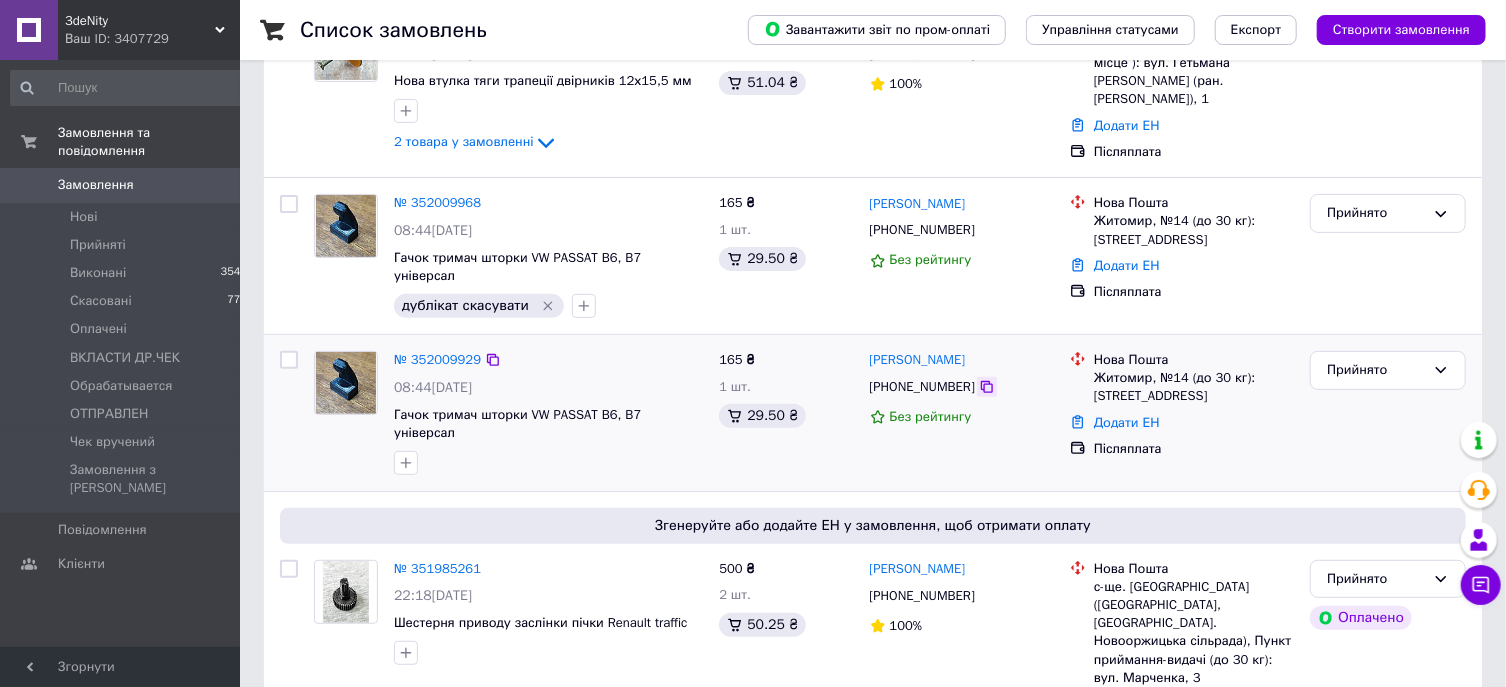 click 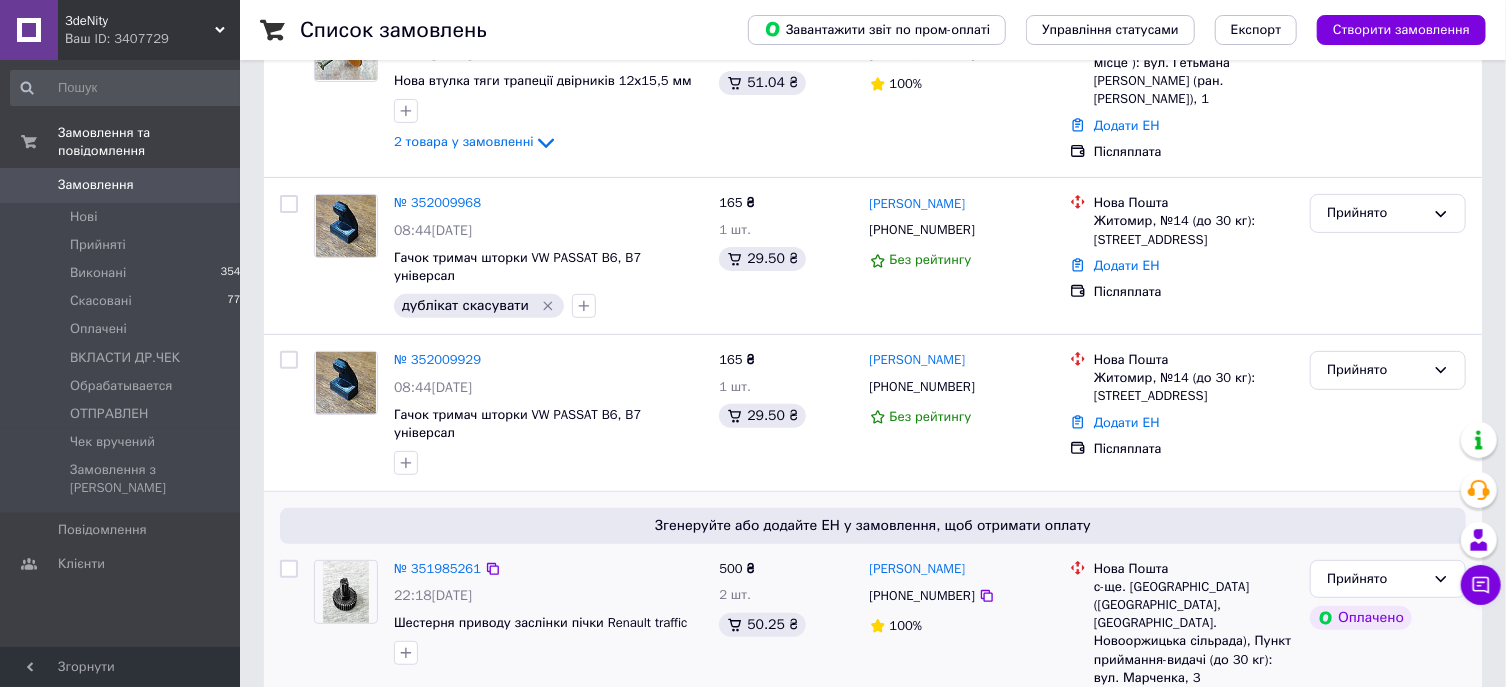 scroll, scrollTop: 428, scrollLeft: 0, axis: vertical 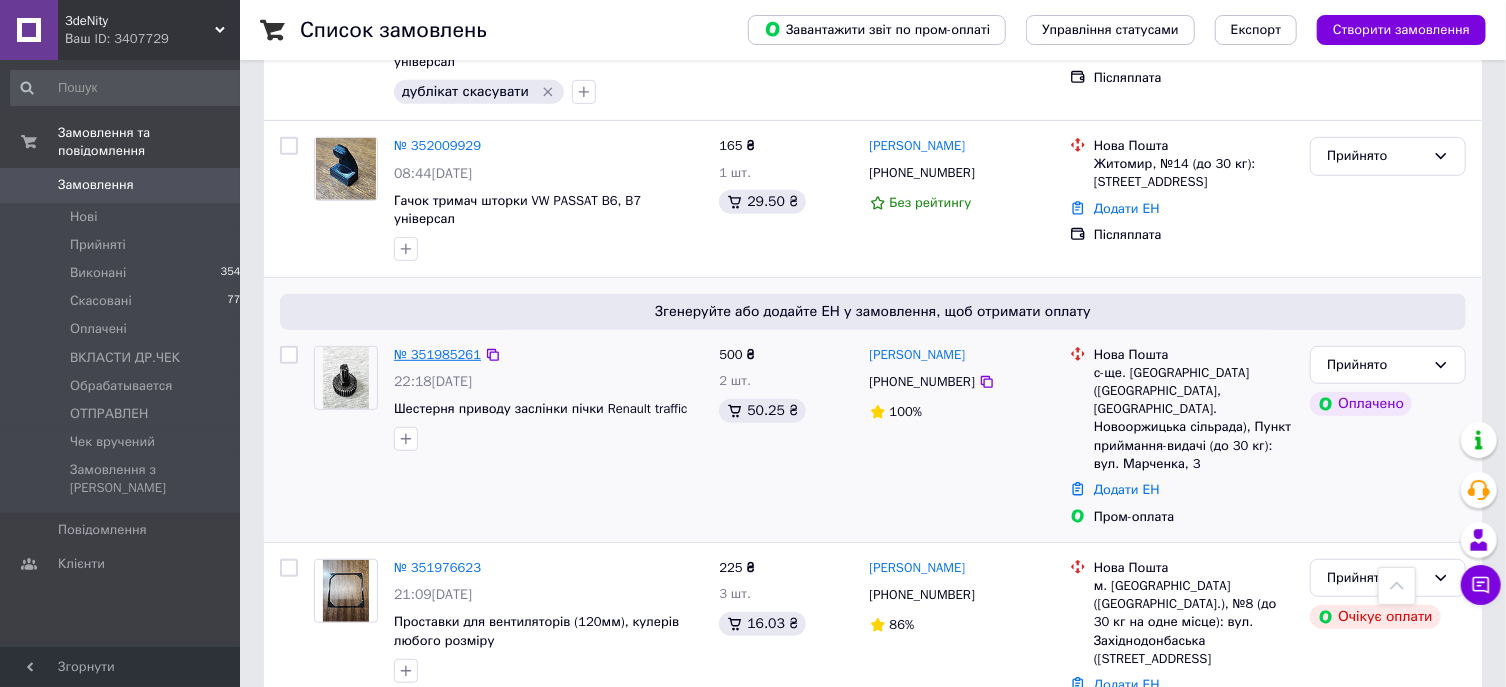 click on "№ 351985261" at bounding box center [437, 354] 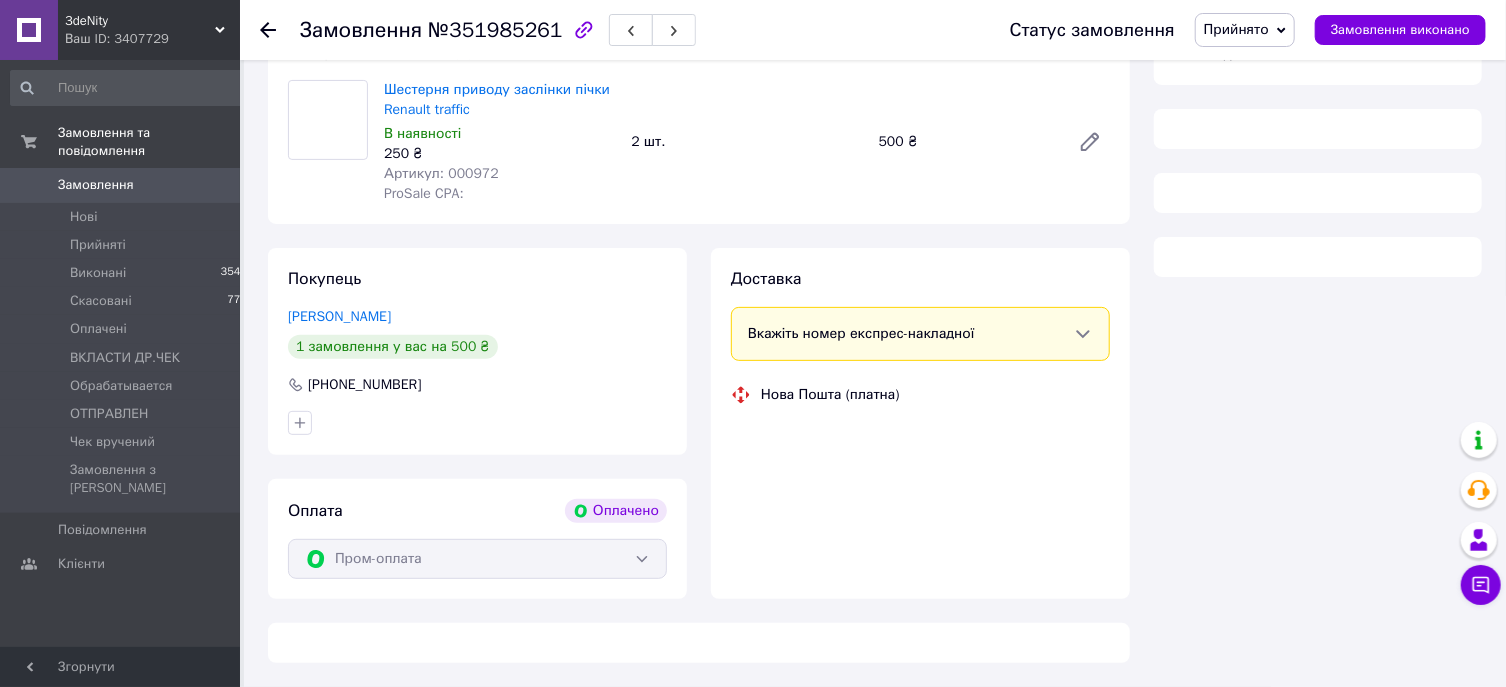 scroll, scrollTop: 217, scrollLeft: 0, axis: vertical 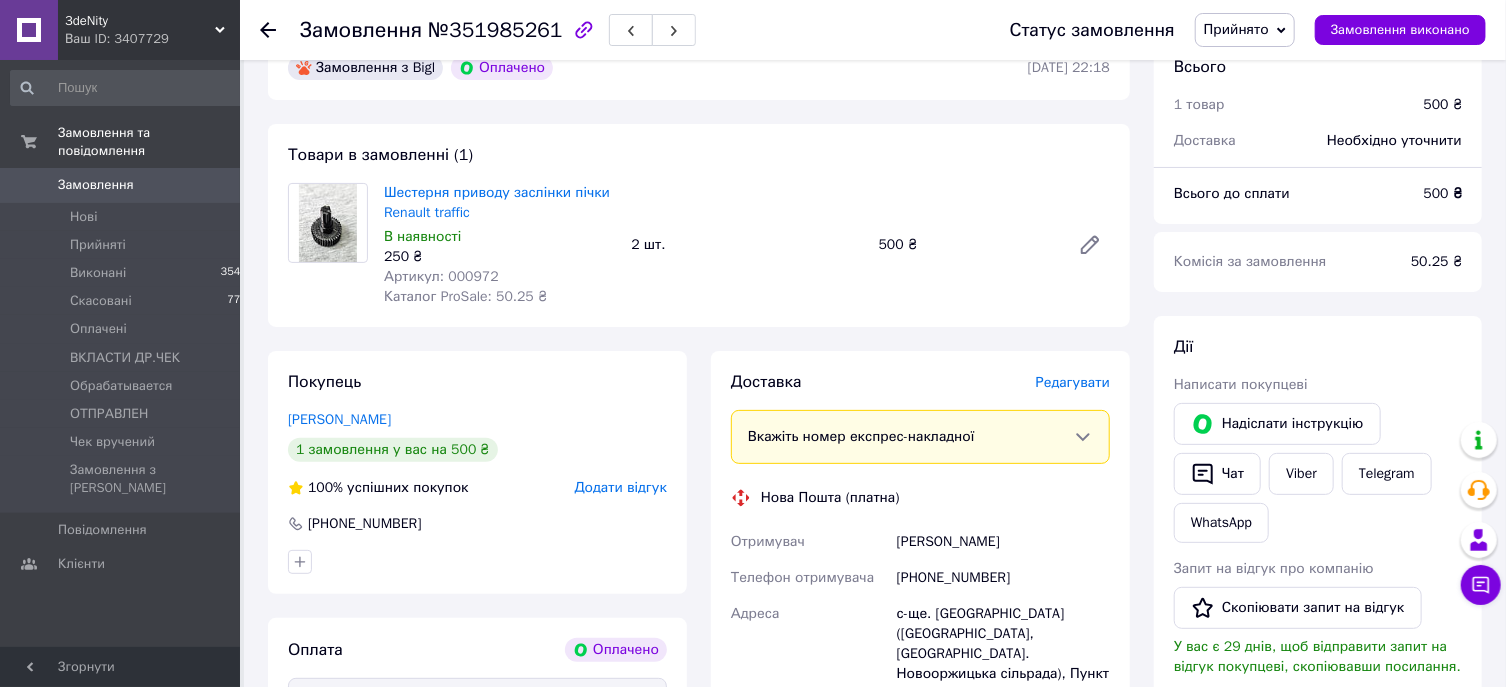 click on "[PHONE_NUMBER]" at bounding box center (1003, 578) 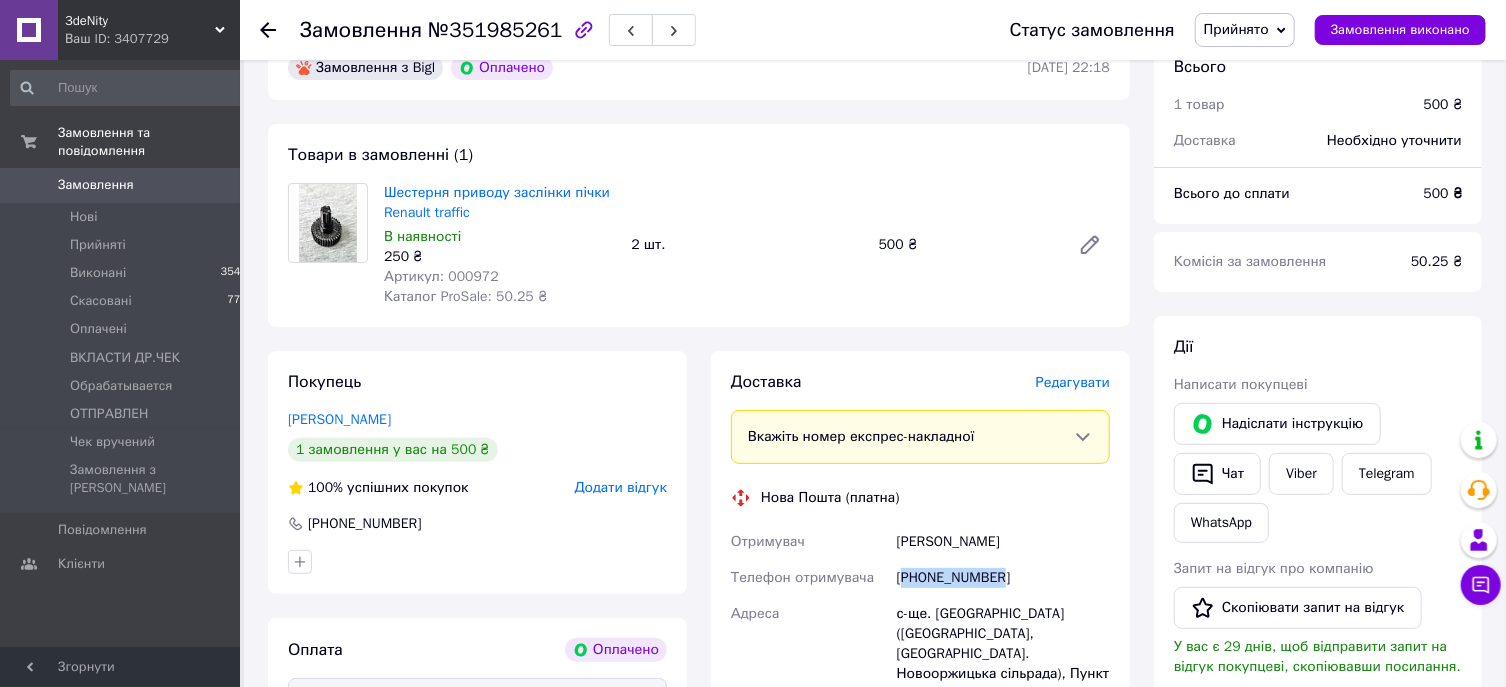 click on "[PHONE_NUMBER]" at bounding box center [1003, 578] 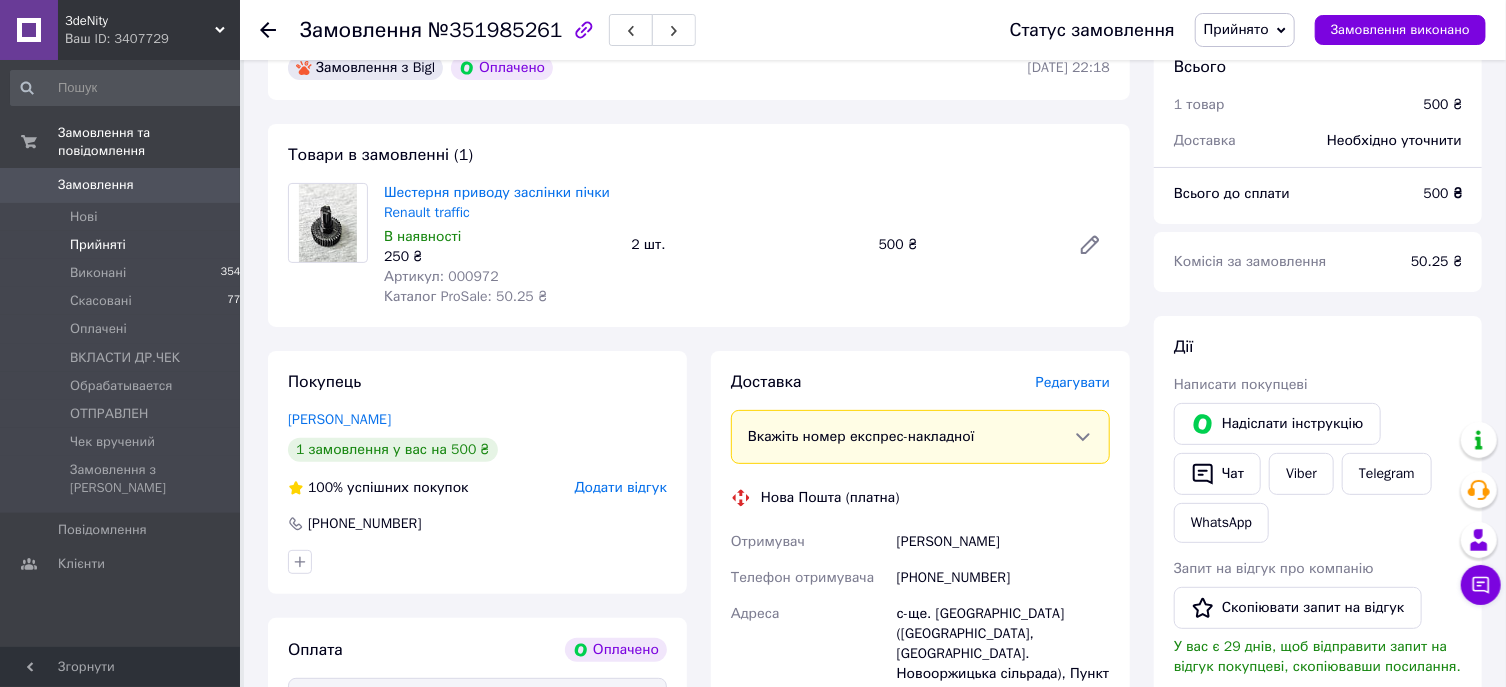 click on "Прийняті" at bounding box center (98, 245) 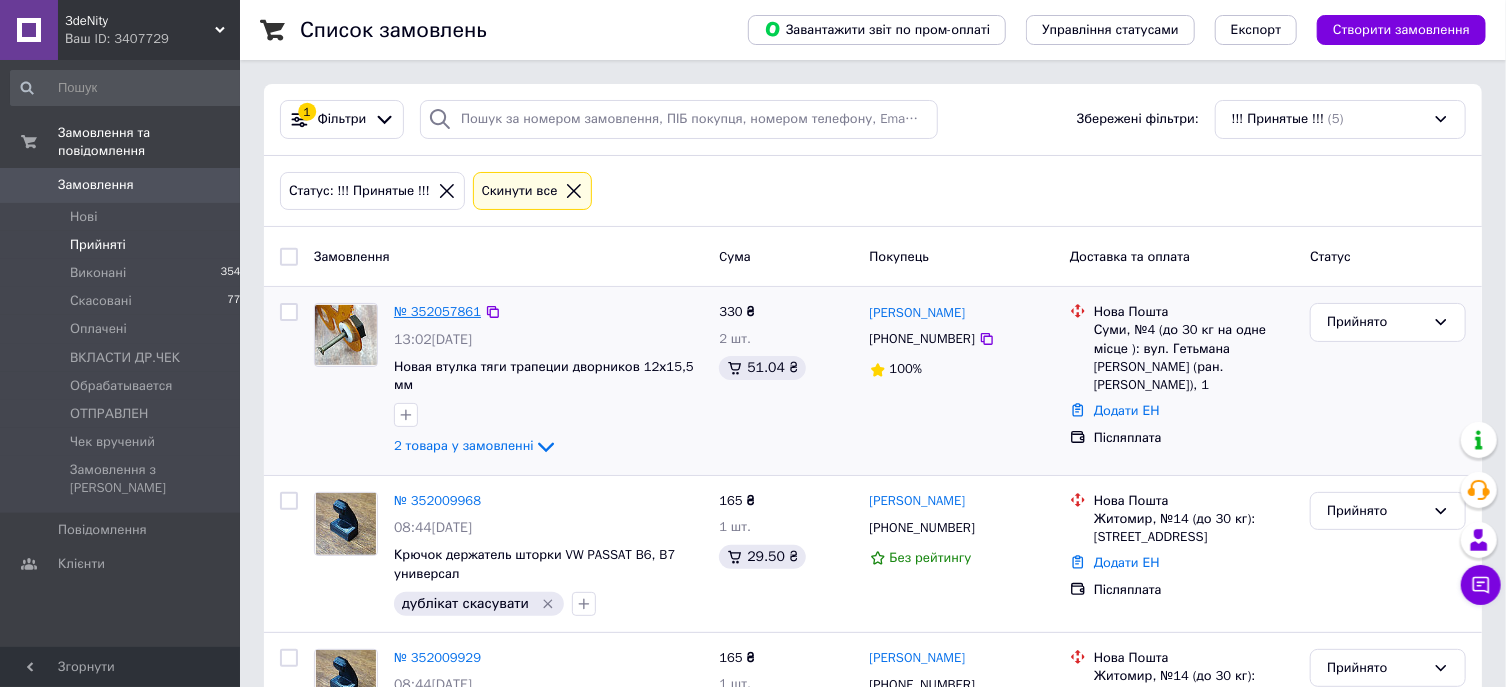 click on "№ 352057861" at bounding box center (437, 311) 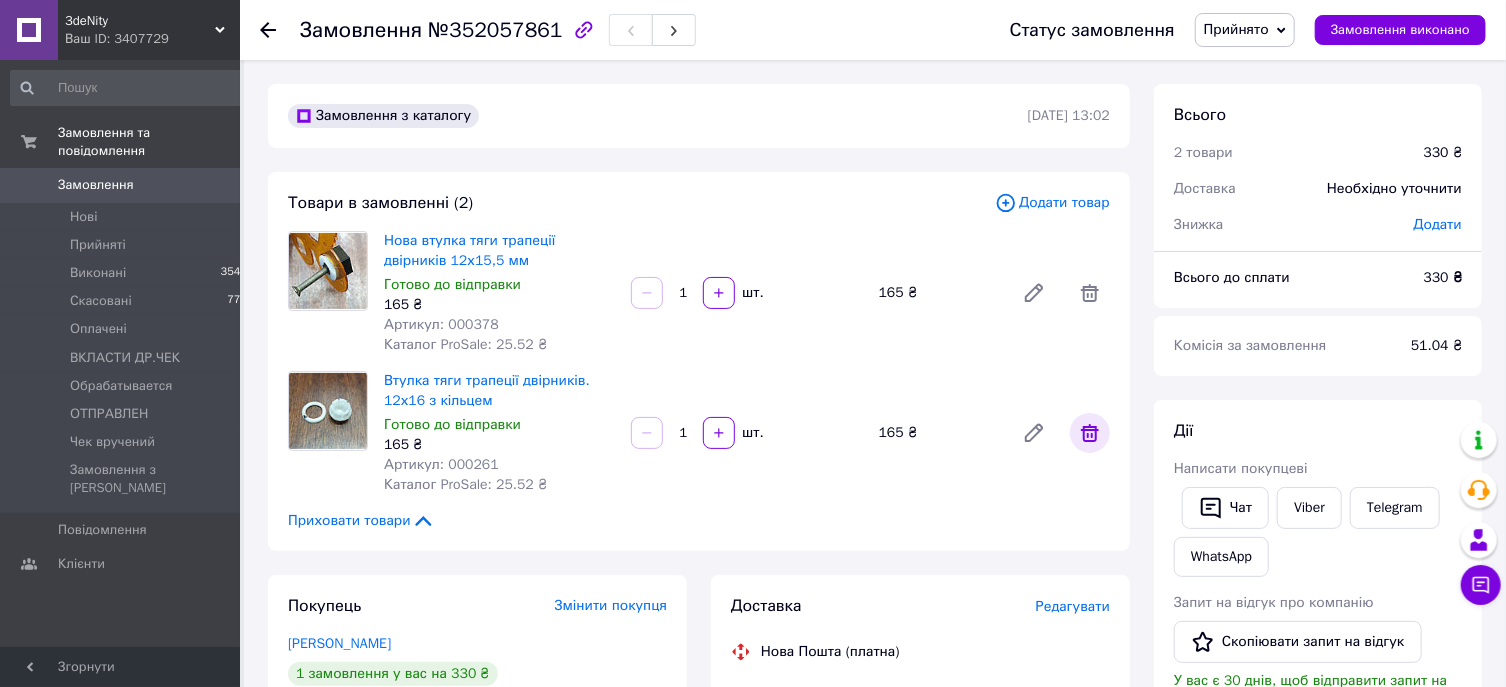 click 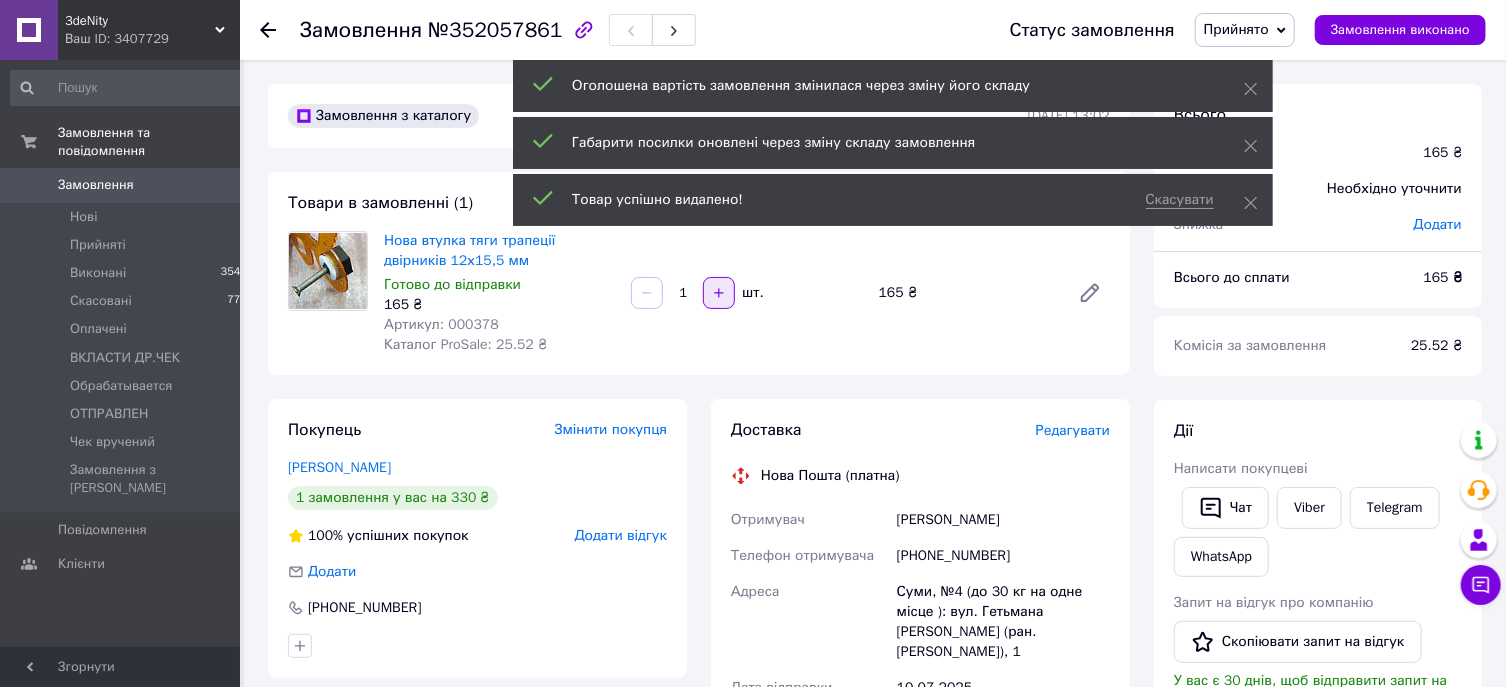click 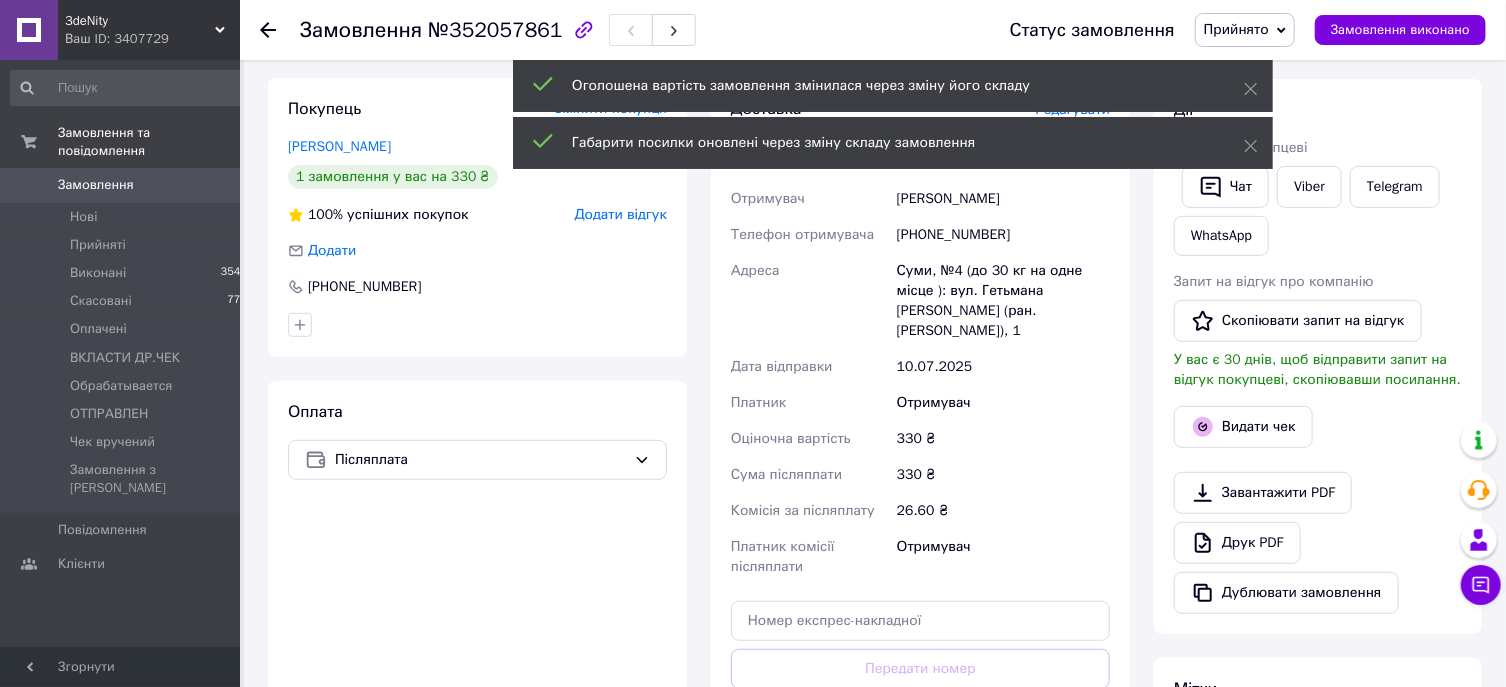 scroll, scrollTop: 536, scrollLeft: 0, axis: vertical 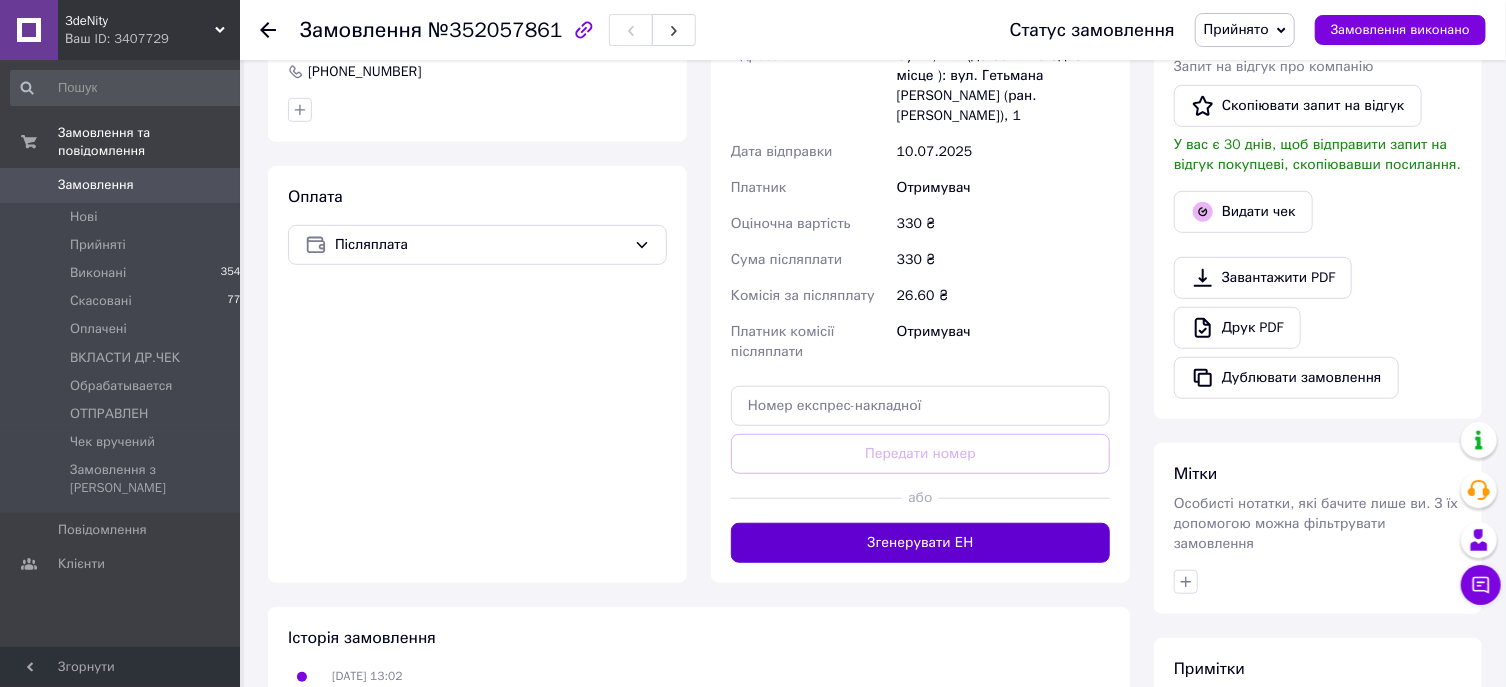 click on "Згенерувати ЕН" at bounding box center (920, 543) 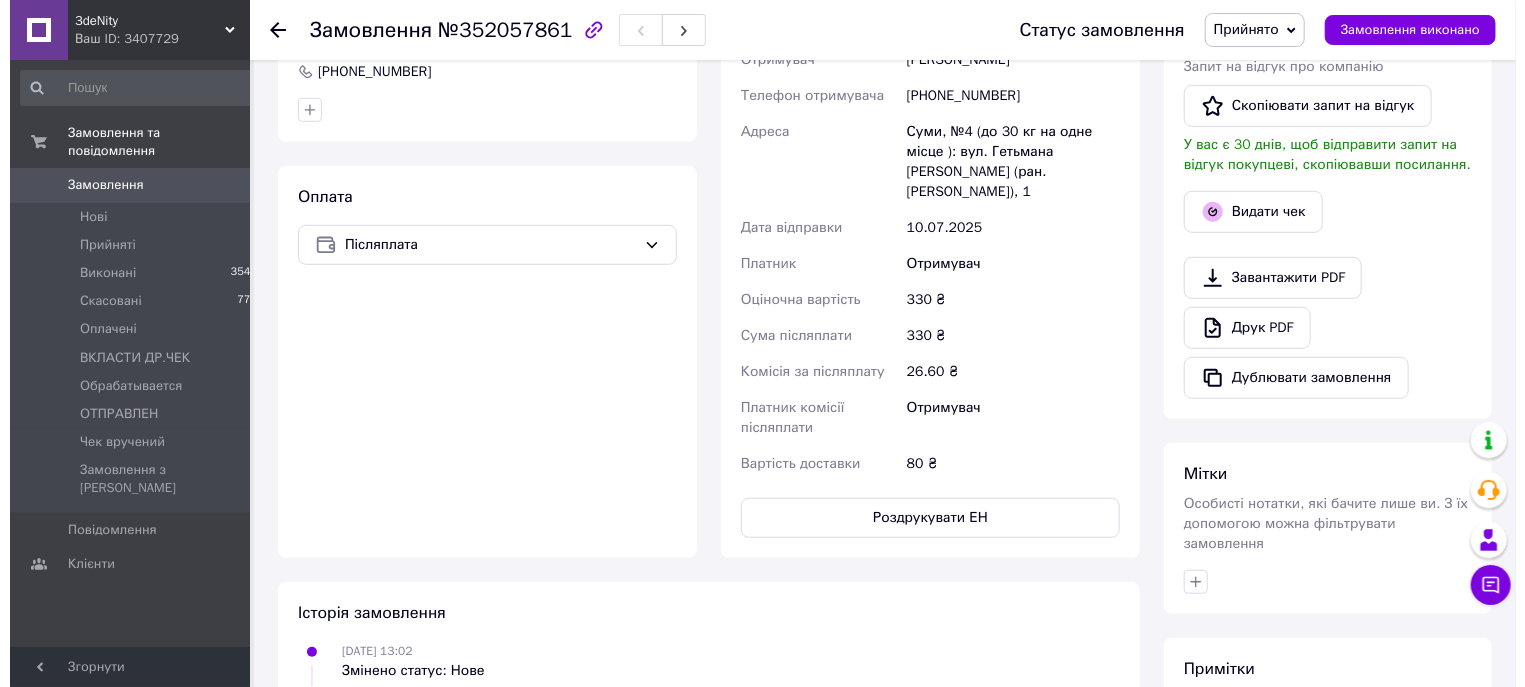 scroll, scrollTop: 428, scrollLeft: 0, axis: vertical 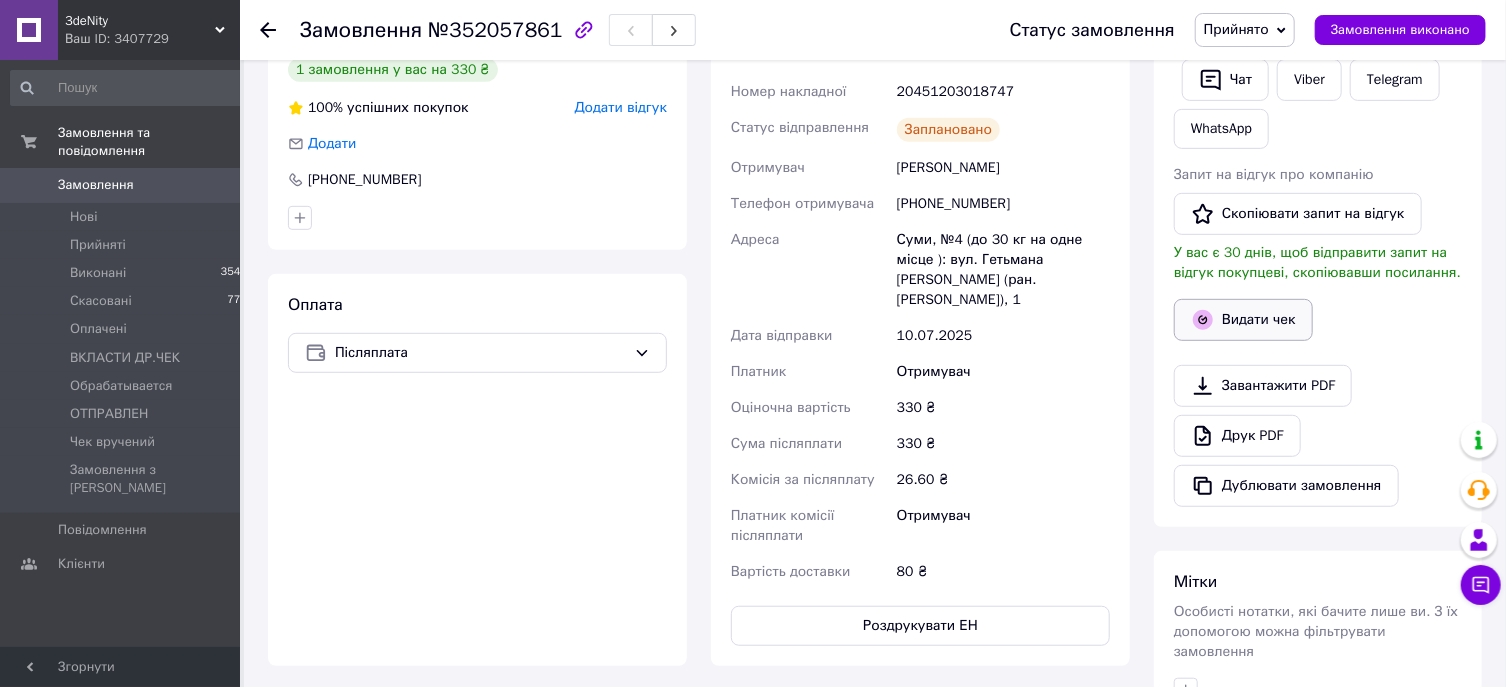 click on "Видати чек" at bounding box center [1243, 320] 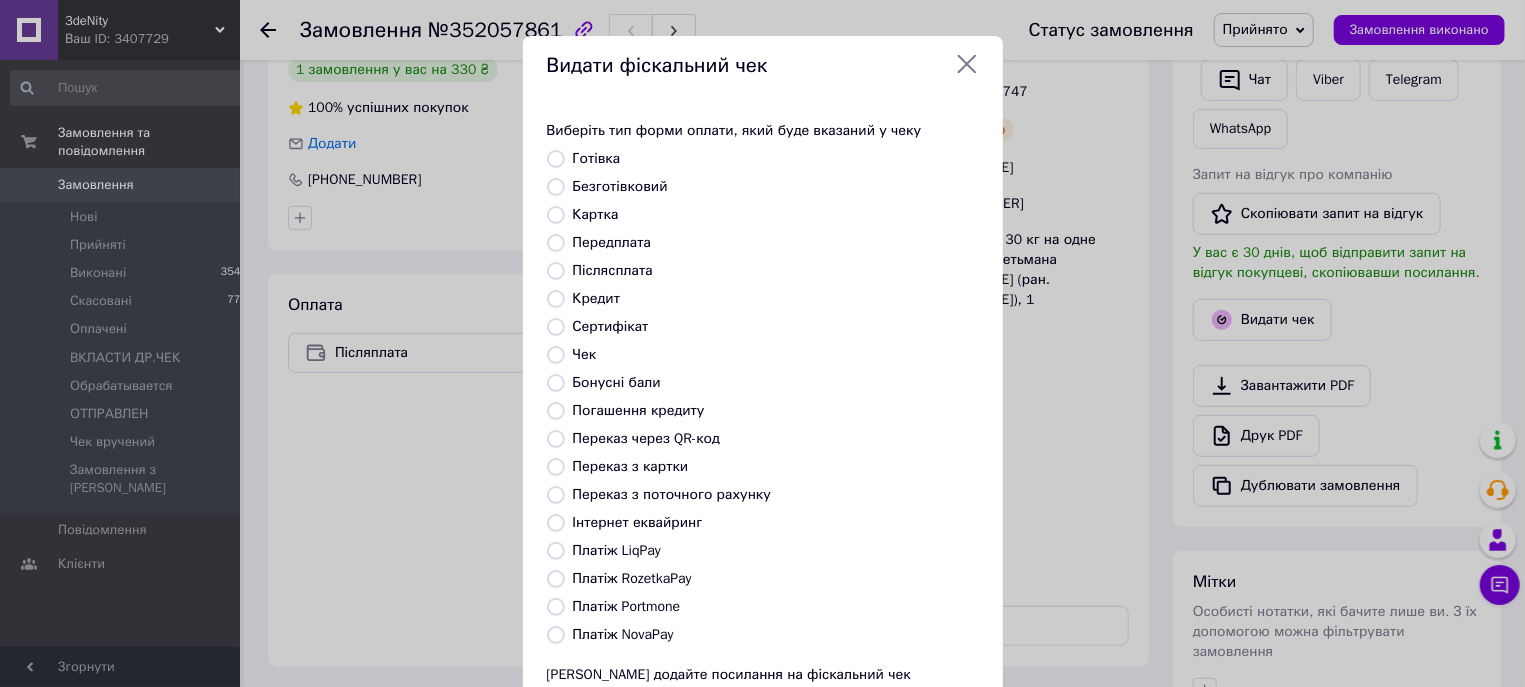 click on "Платіж NovaPay" at bounding box center [556, 635] 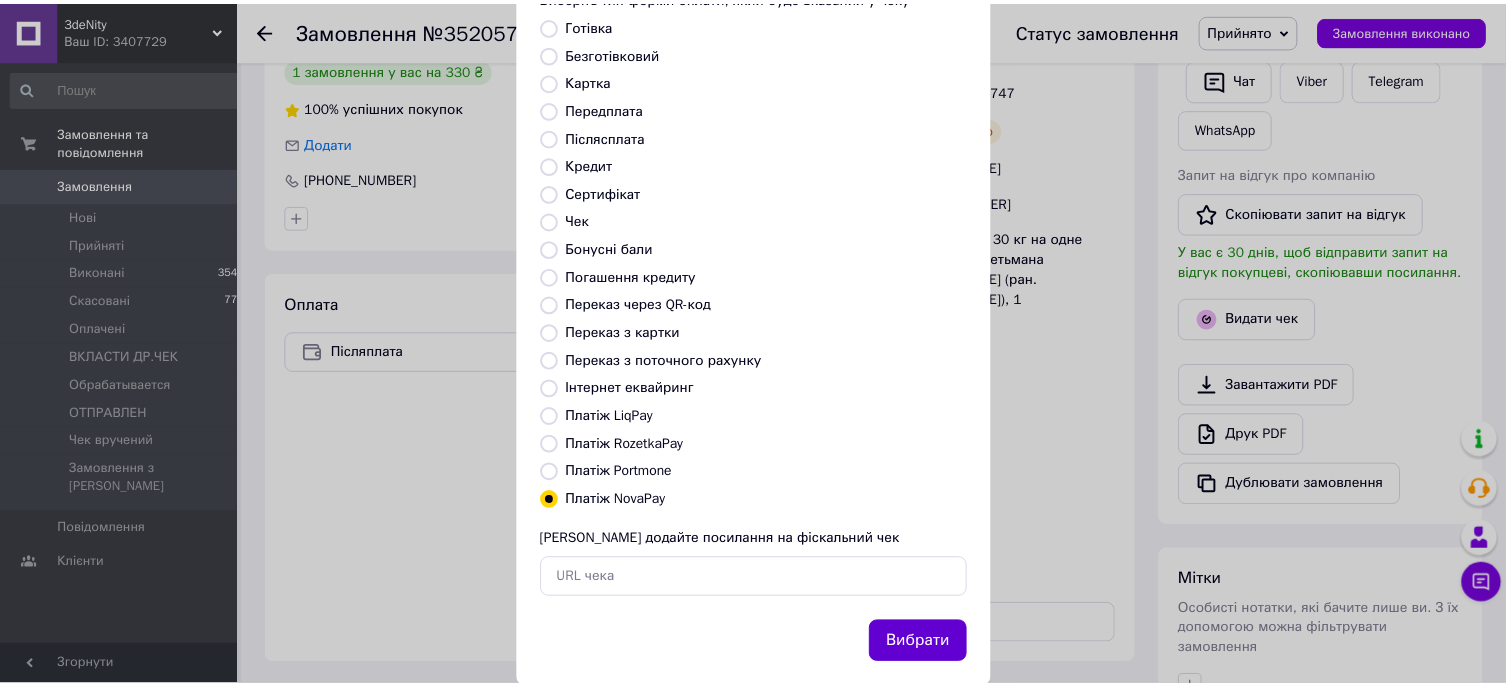 scroll, scrollTop: 173, scrollLeft: 0, axis: vertical 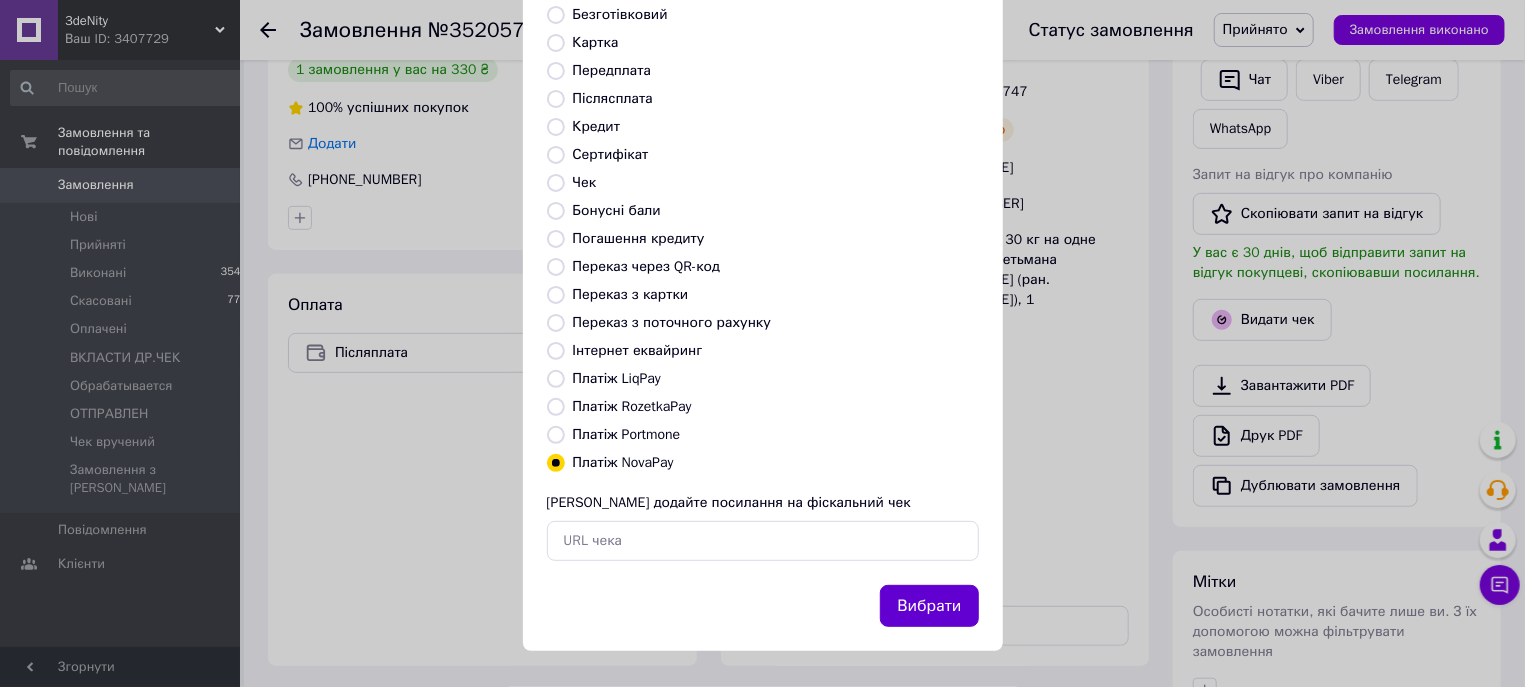 click on "Вибрати" at bounding box center [929, 606] 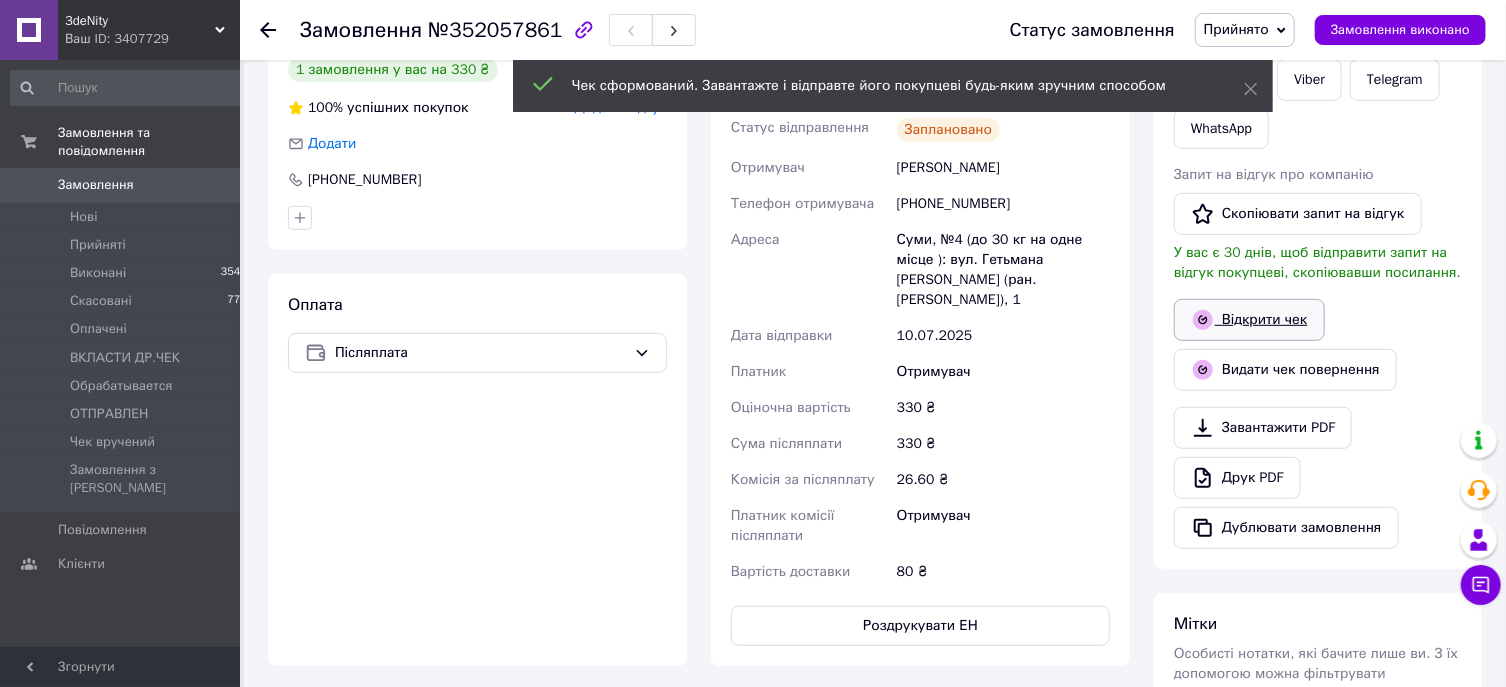 click on "Відкрити чек" at bounding box center [1249, 320] 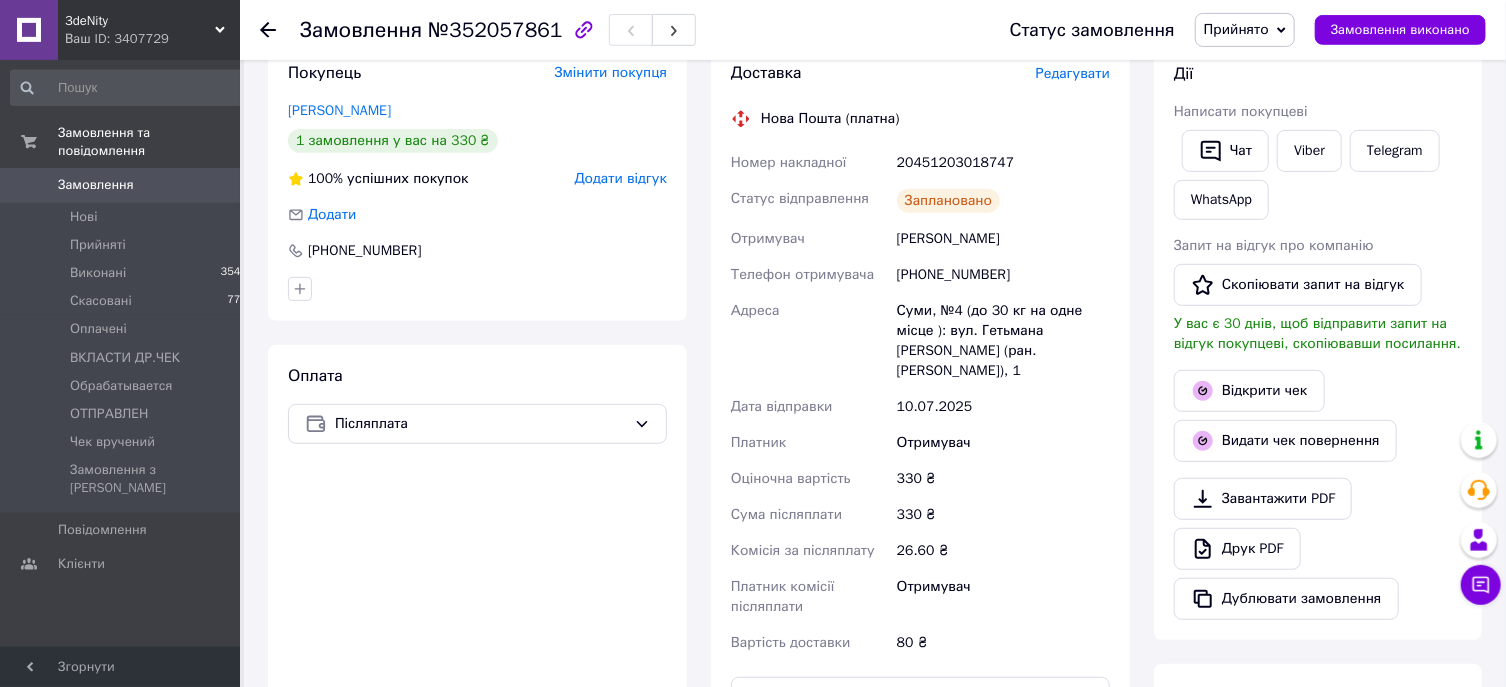 scroll, scrollTop: 214, scrollLeft: 0, axis: vertical 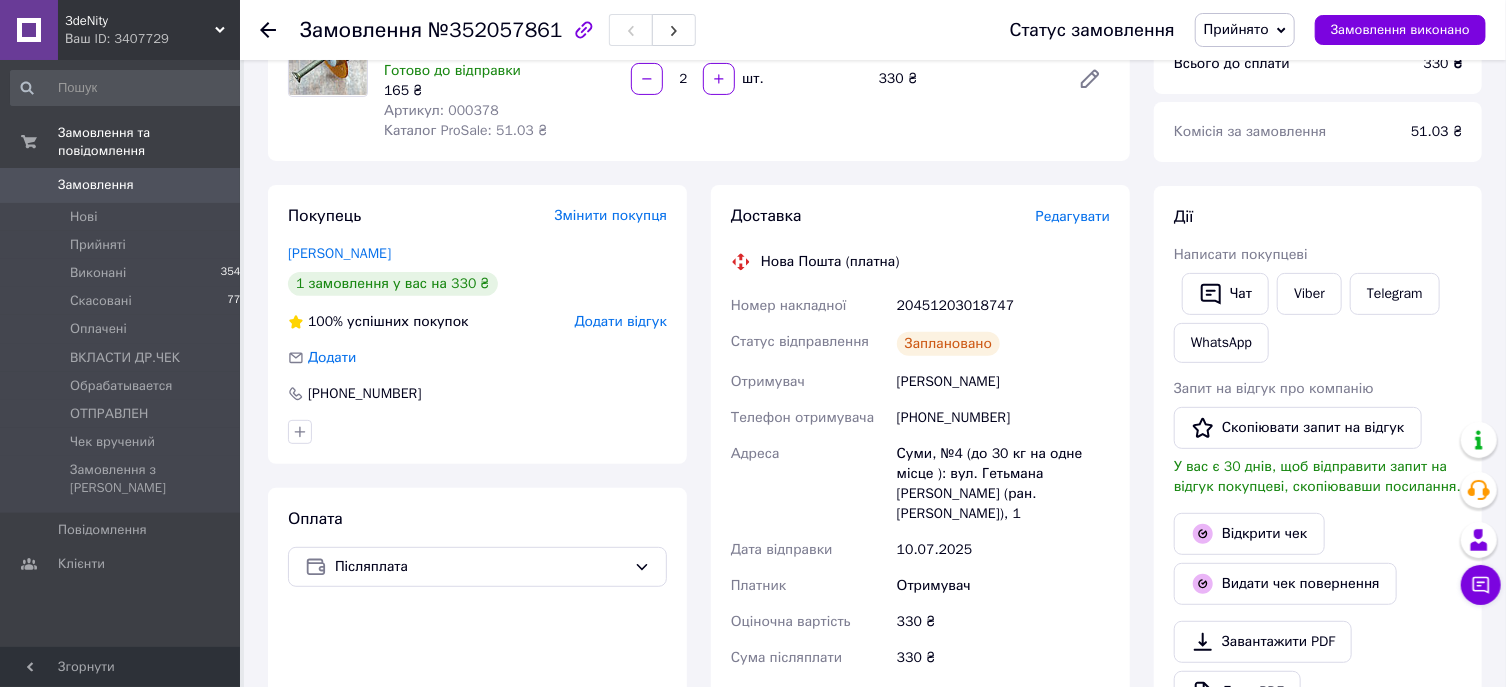click on "20451203018747" at bounding box center [1003, 306] 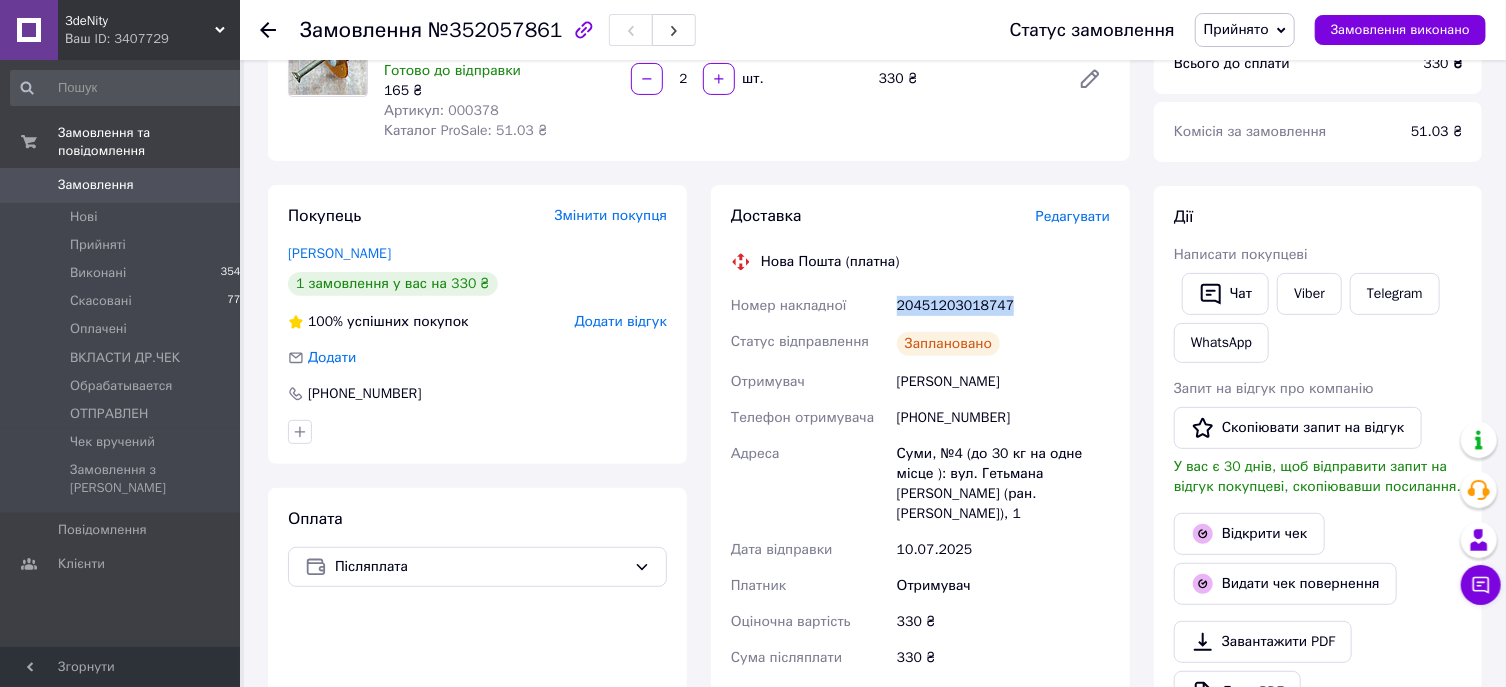 click on "20451203018747" at bounding box center (1003, 306) 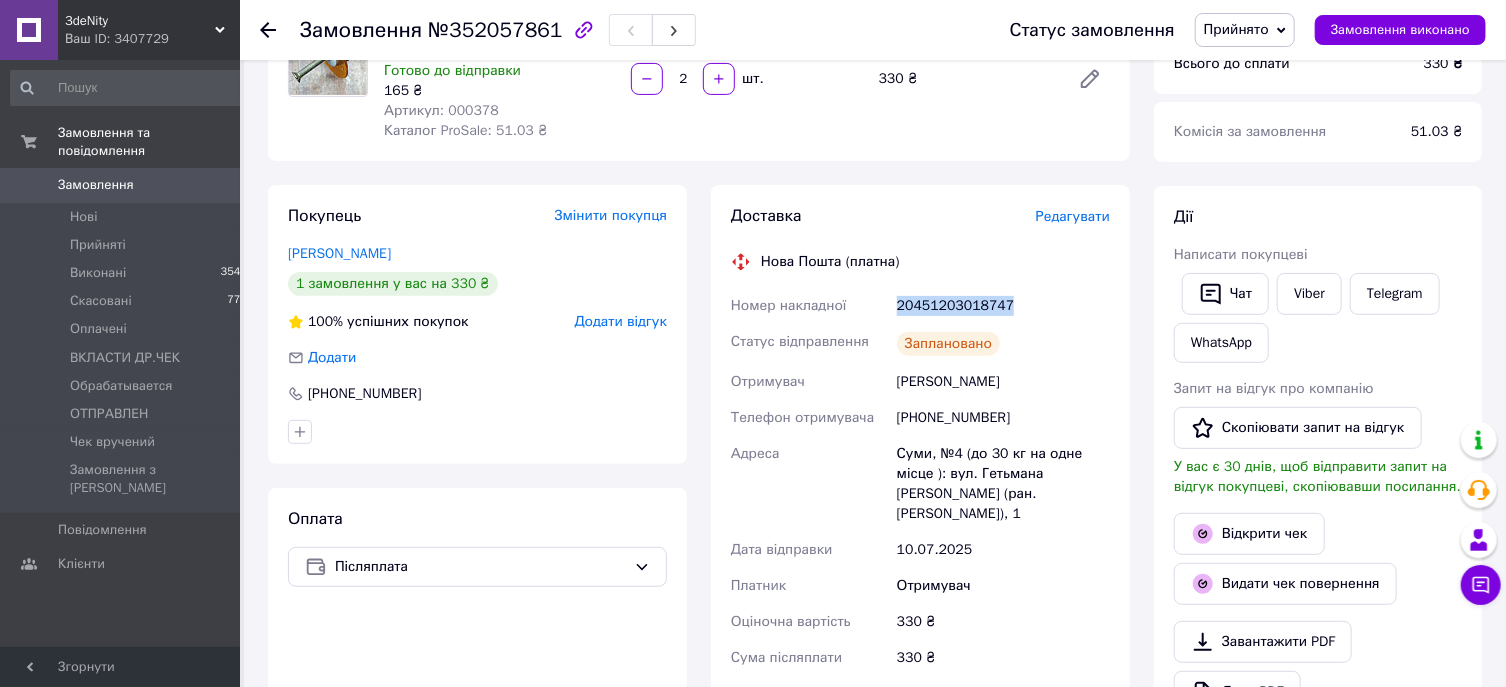 click on "Прийнято" at bounding box center [1236, 29] 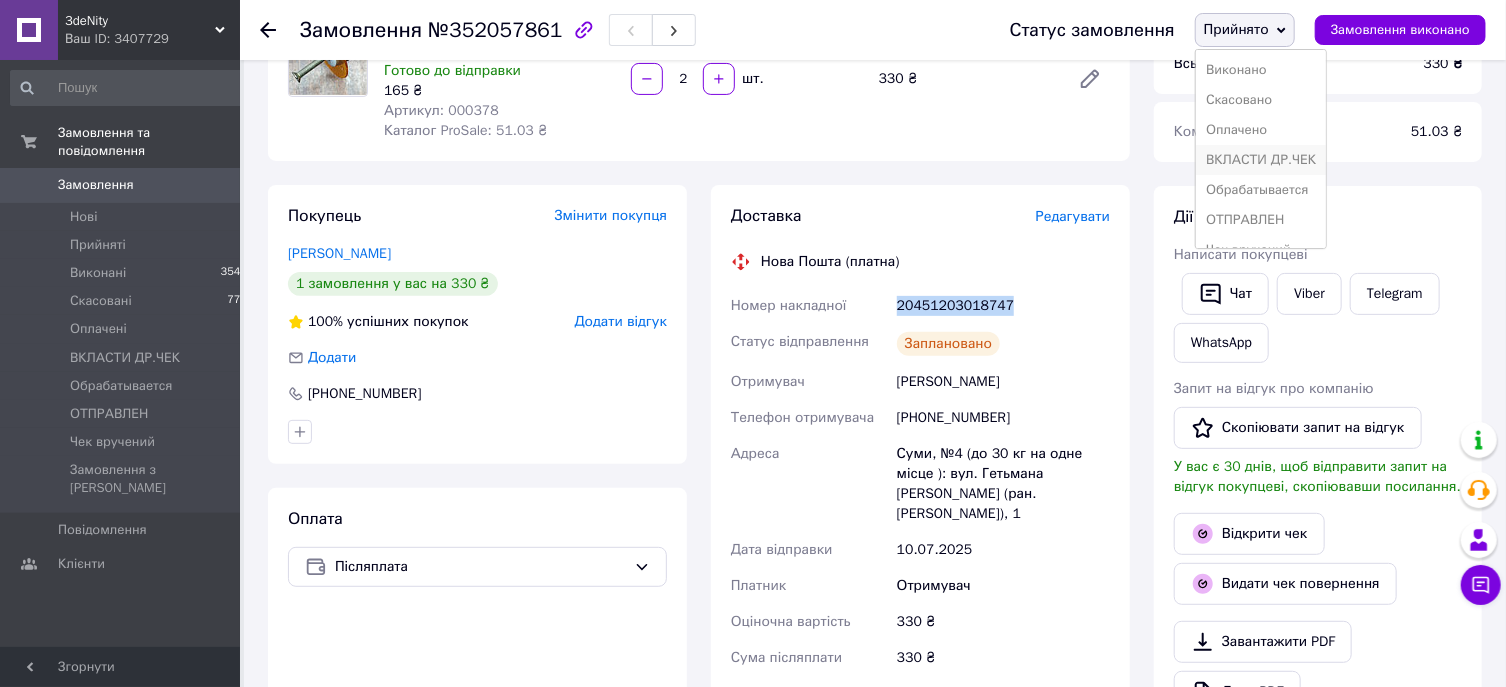 scroll, scrollTop: 41, scrollLeft: 0, axis: vertical 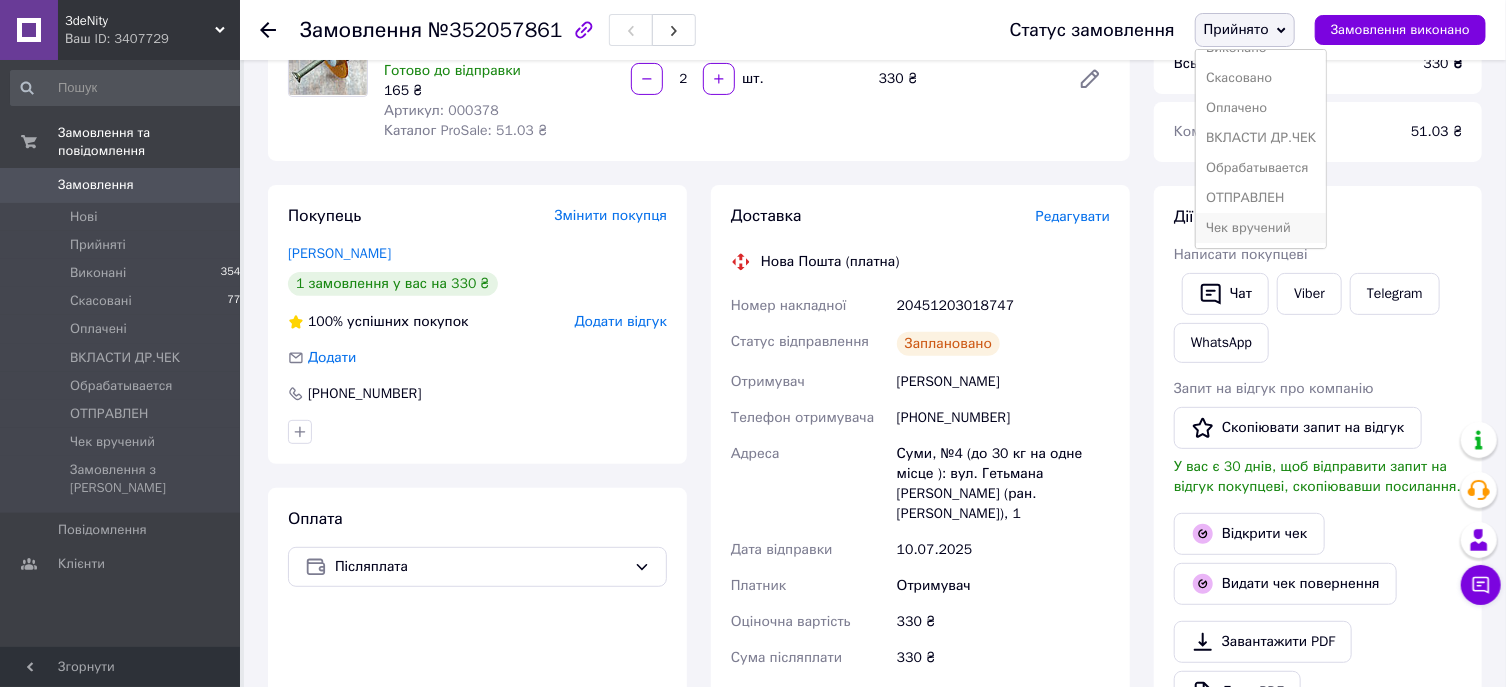 click on "Чек вручений" at bounding box center [1261, 228] 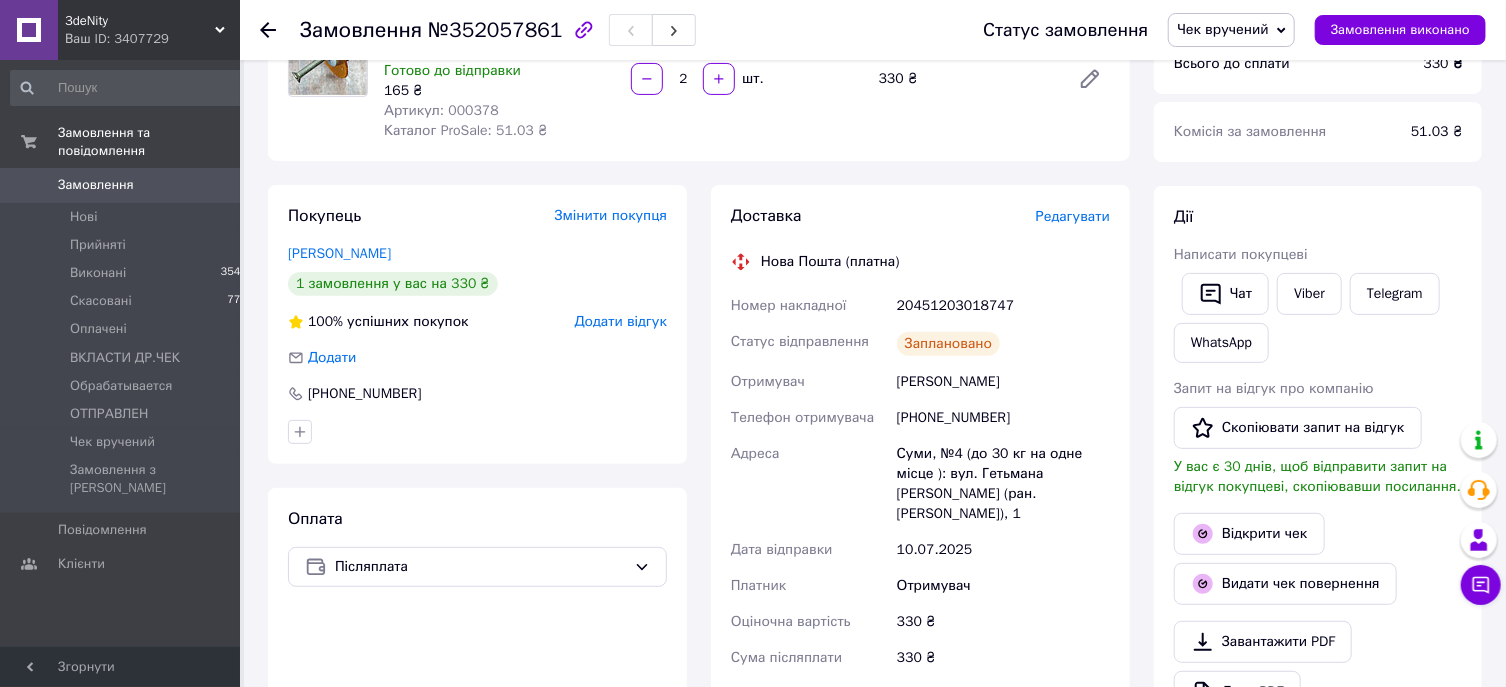 click on "Замовлення" at bounding box center (96, 185) 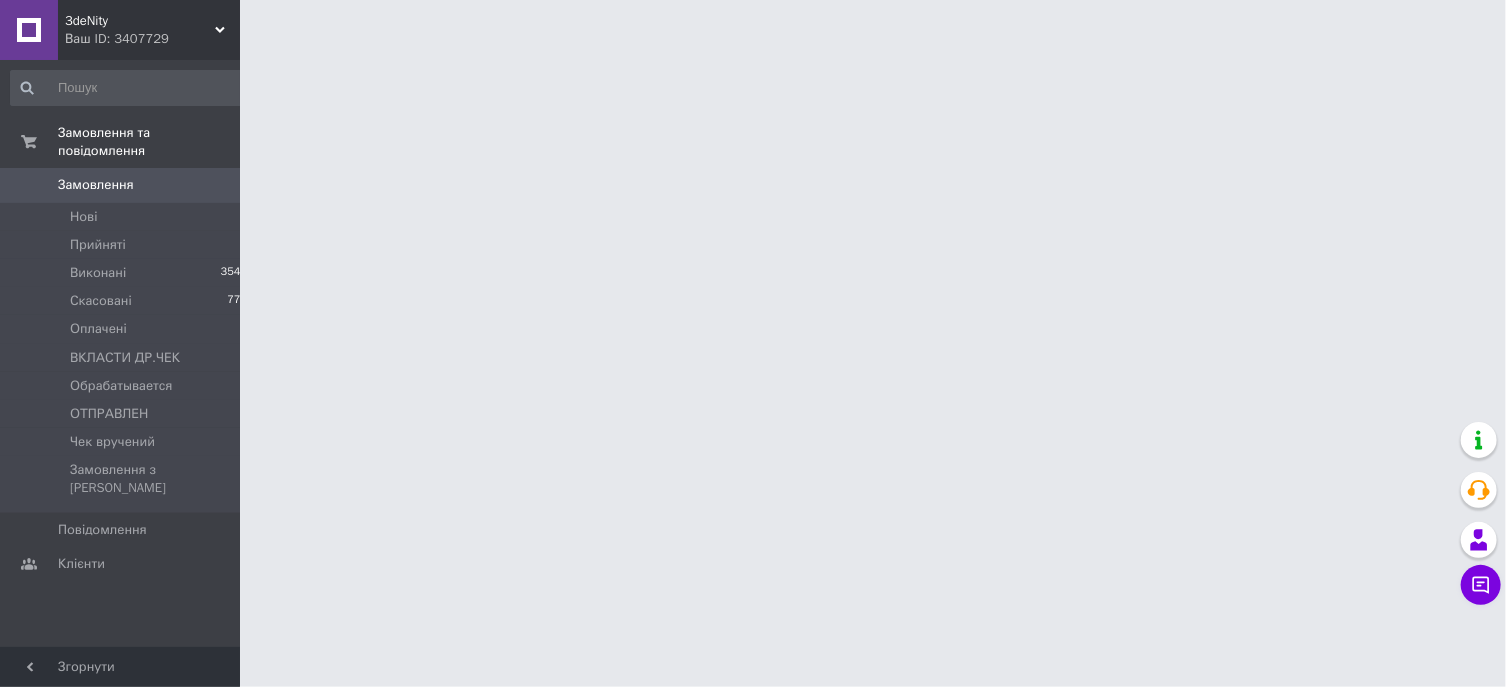 scroll, scrollTop: 0, scrollLeft: 0, axis: both 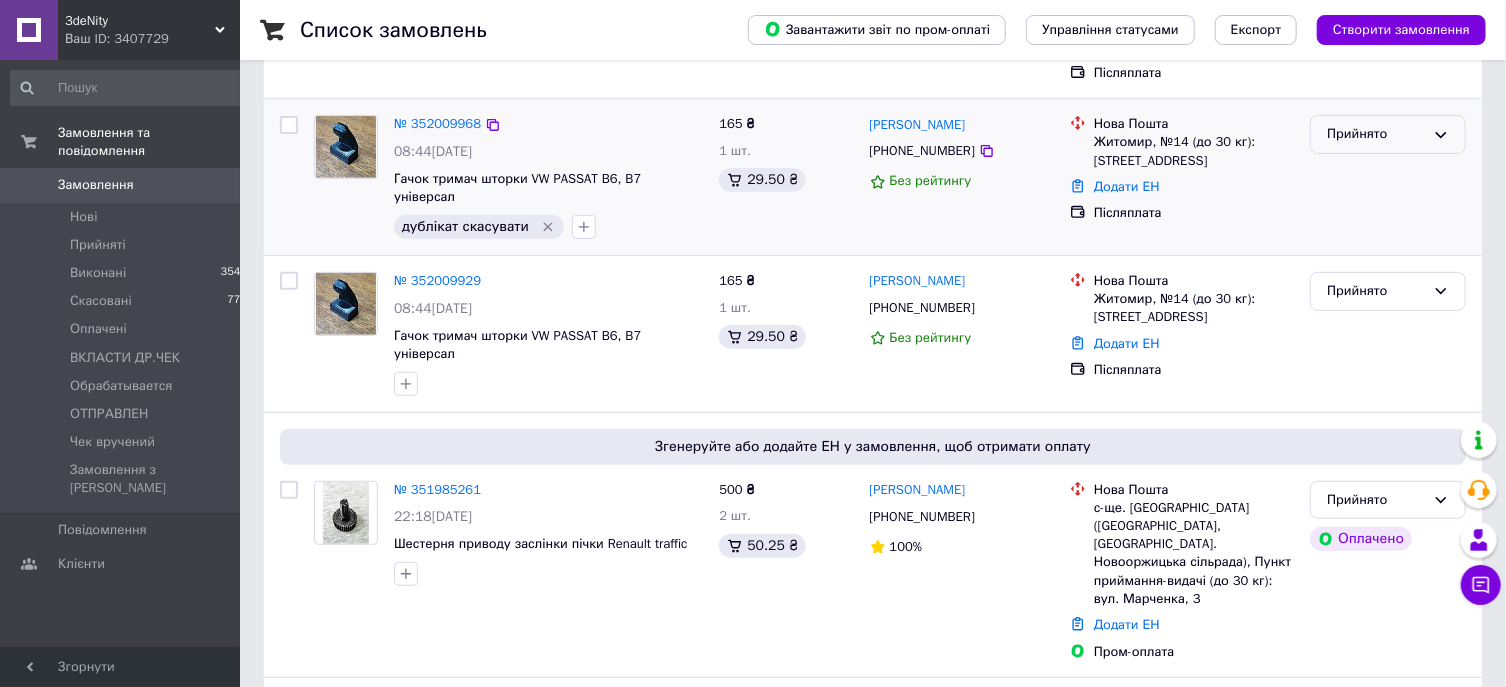 click on "Прийнято" at bounding box center (1388, 134) 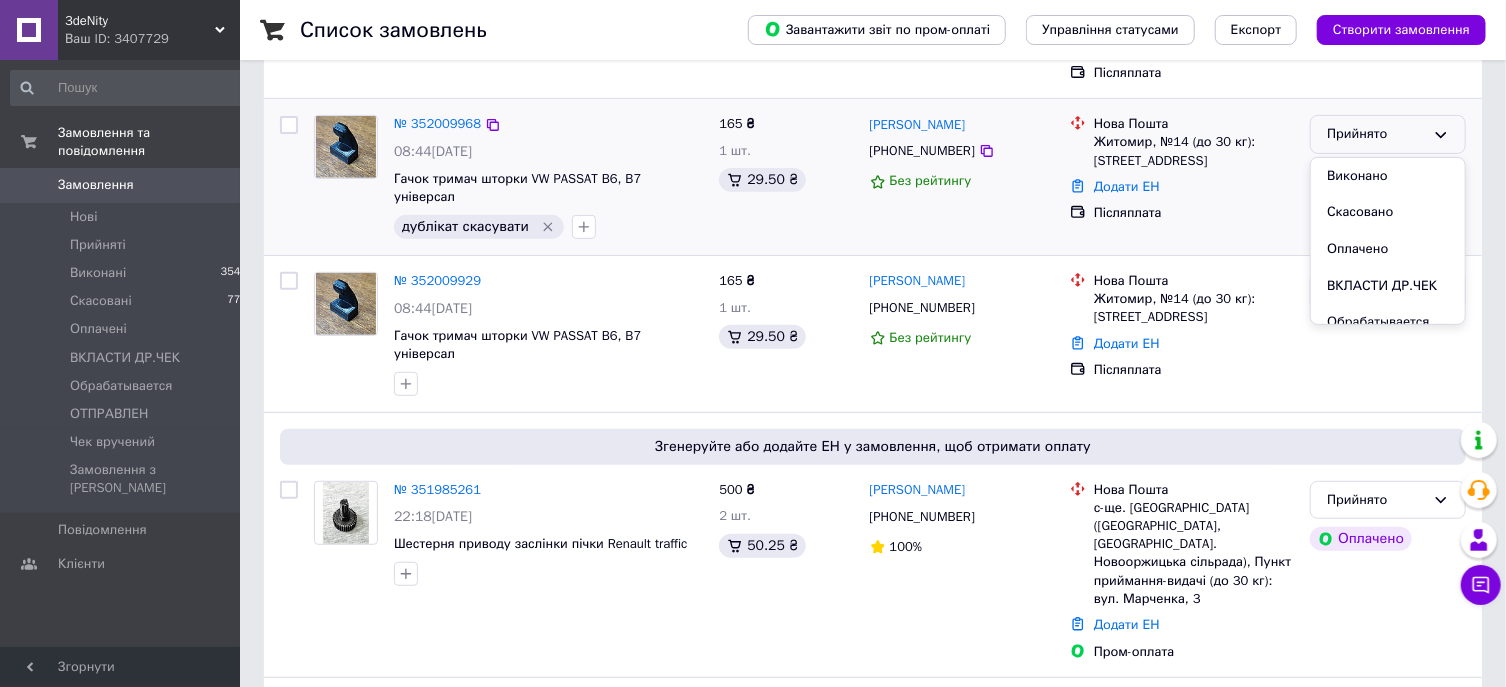 click on "Додати ЕН" at bounding box center (1194, 187) 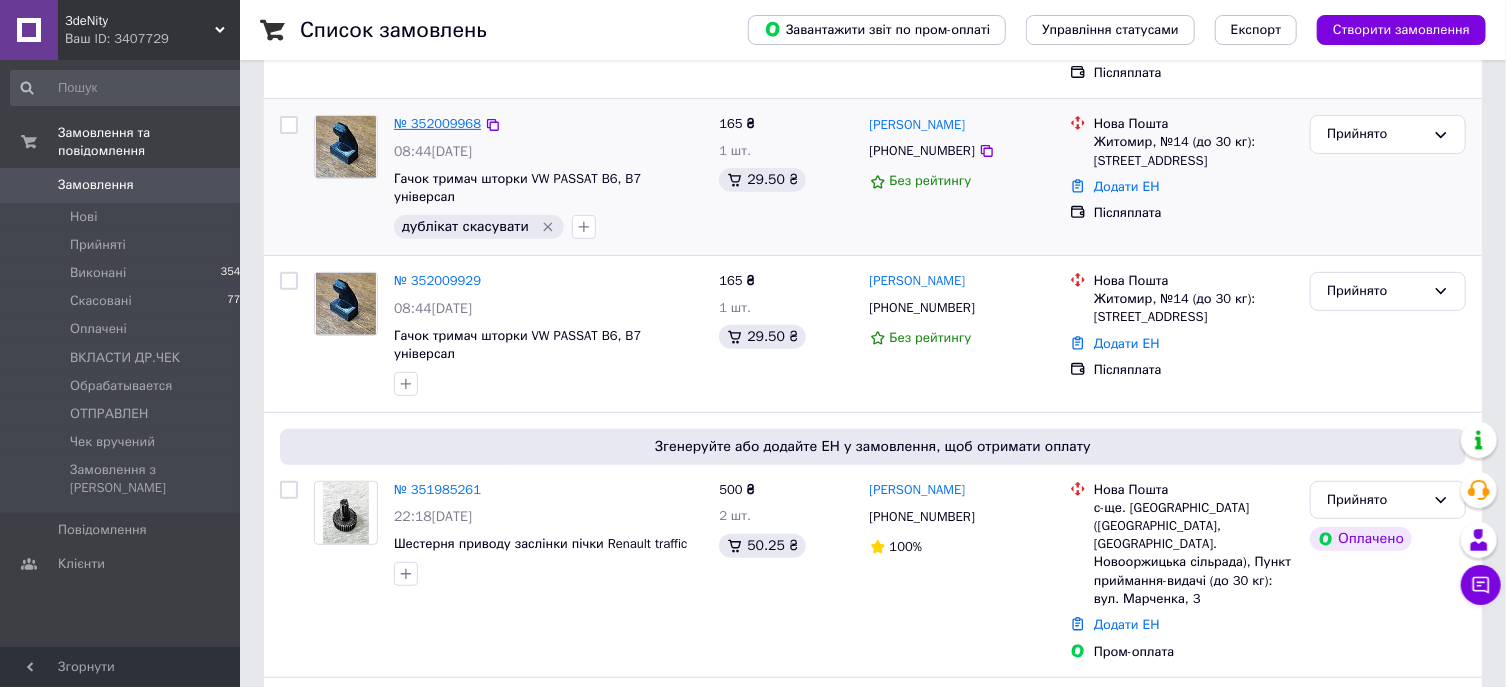 click on "№ 352009968" at bounding box center (437, 123) 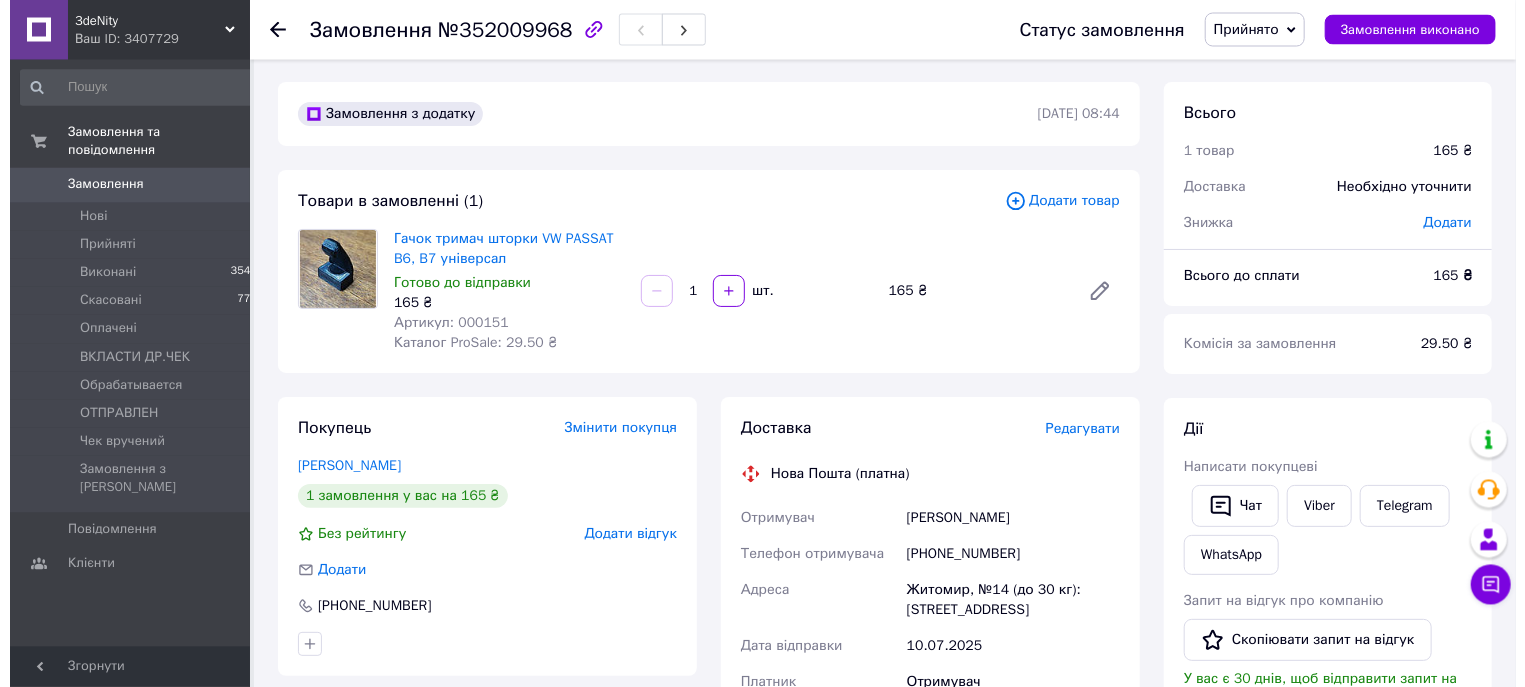 scroll, scrollTop: 0, scrollLeft: 0, axis: both 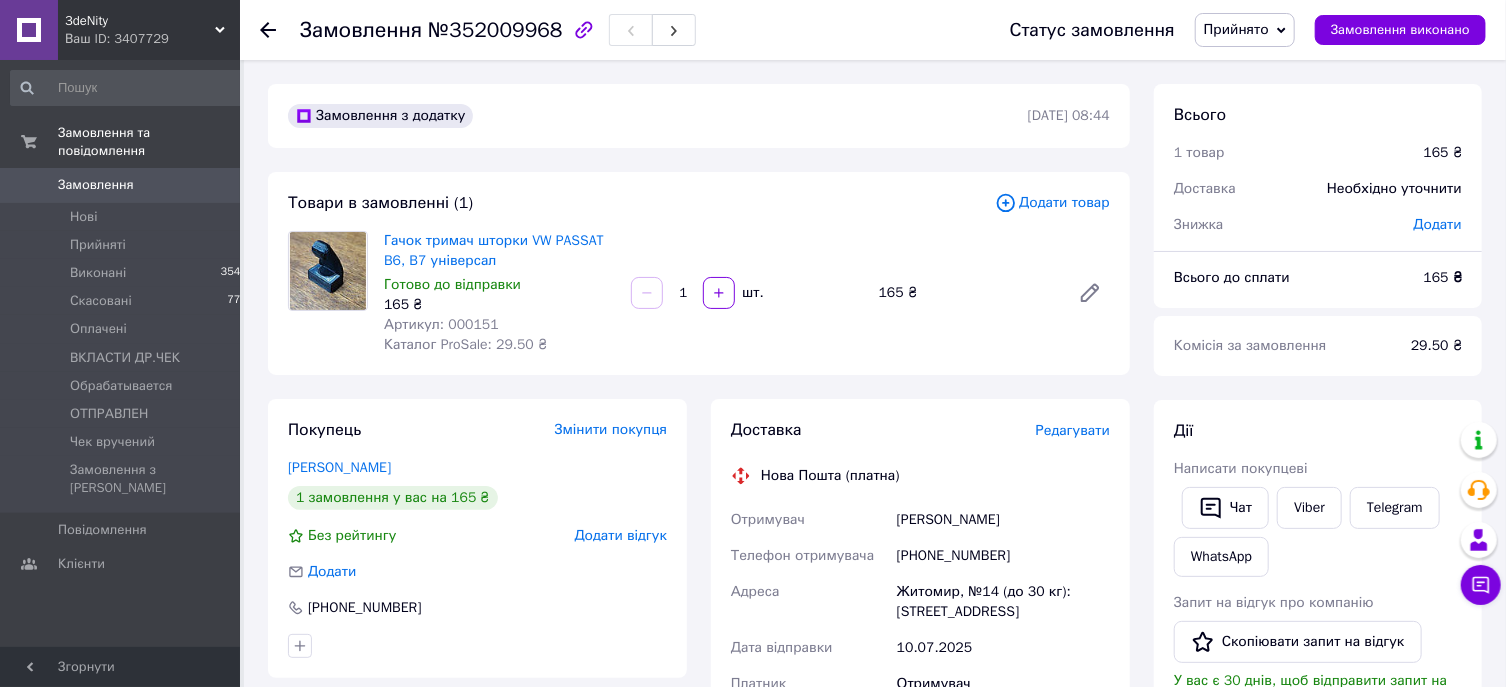 click 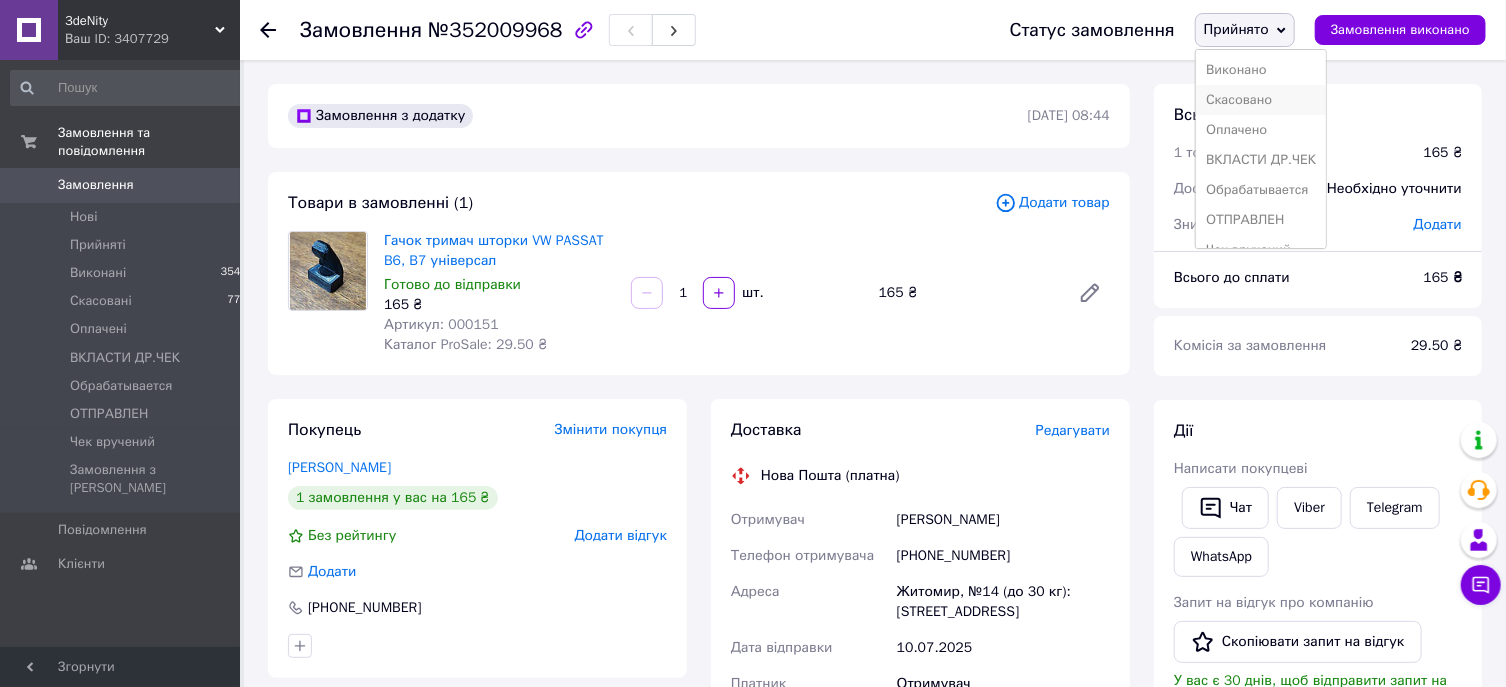 click on "Скасовано" at bounding box center [1261, 100] 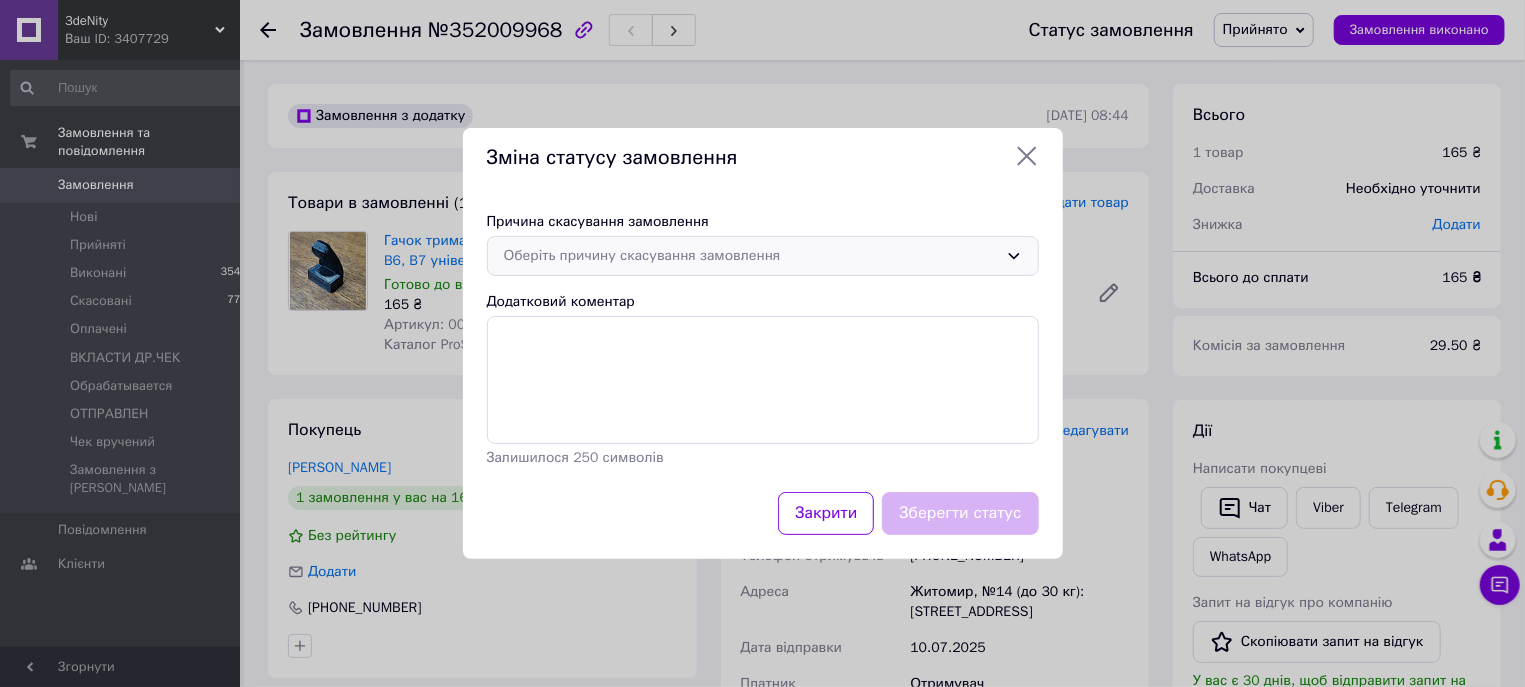 click on "Оберіть причину скасування замовлення" at bounding box center (751, 256) 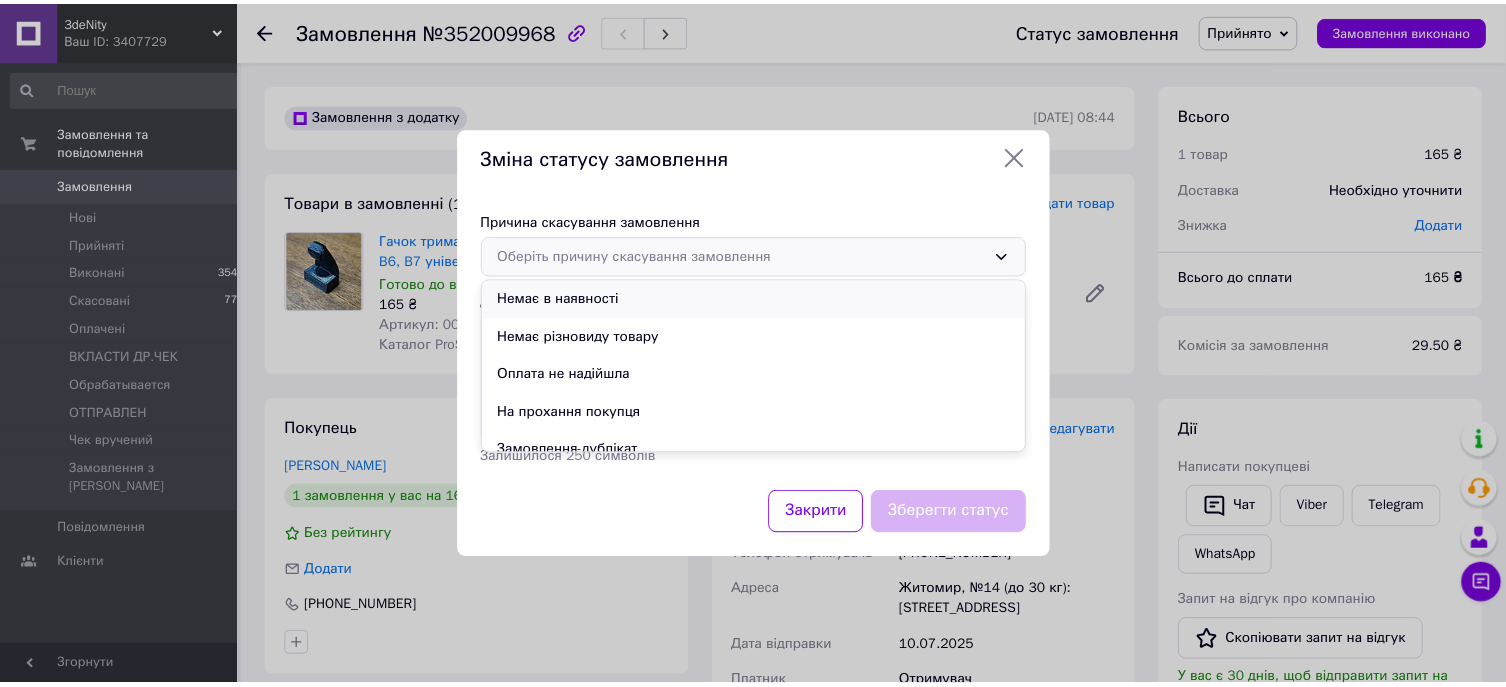 scroll, scrollTop: 94, scrollLeft: 0, axis: vertical 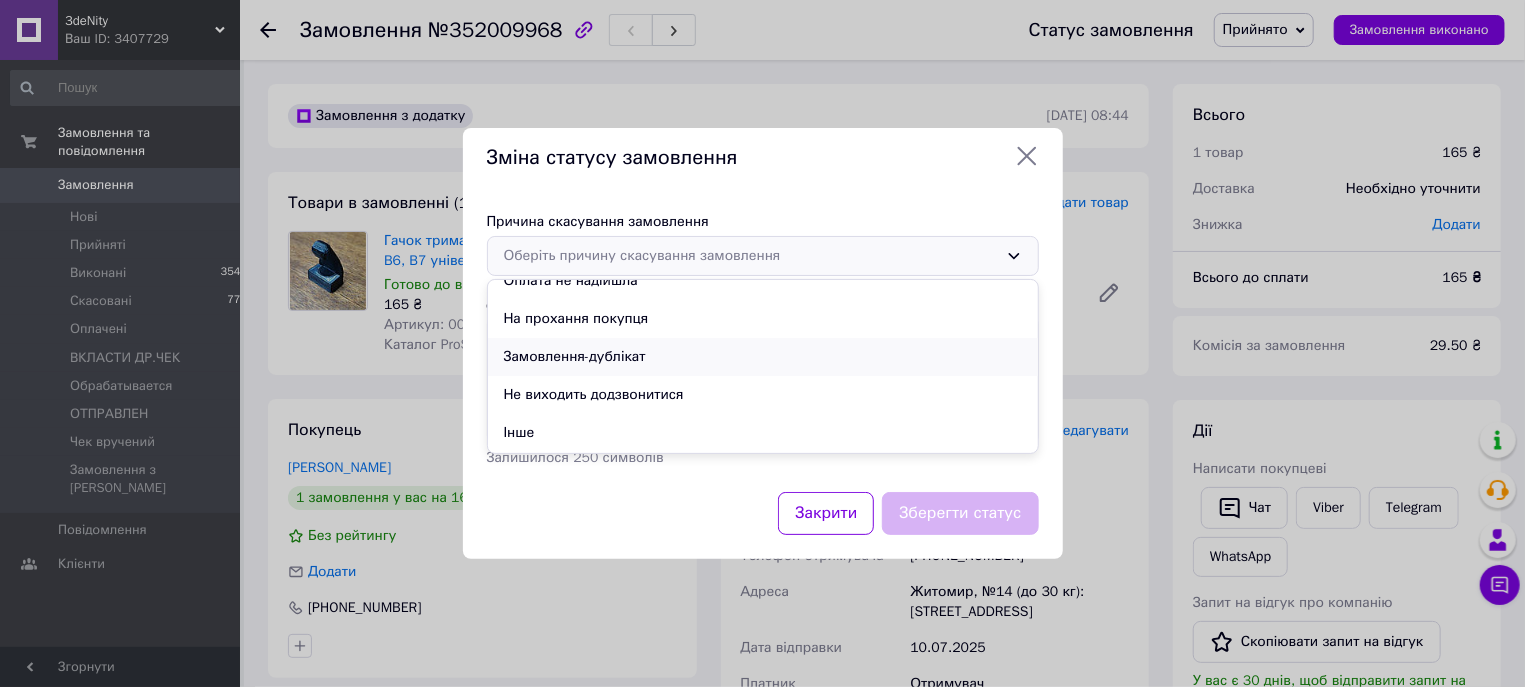 click on "Замовлення-дублікат" at bounding box center (763, 357) 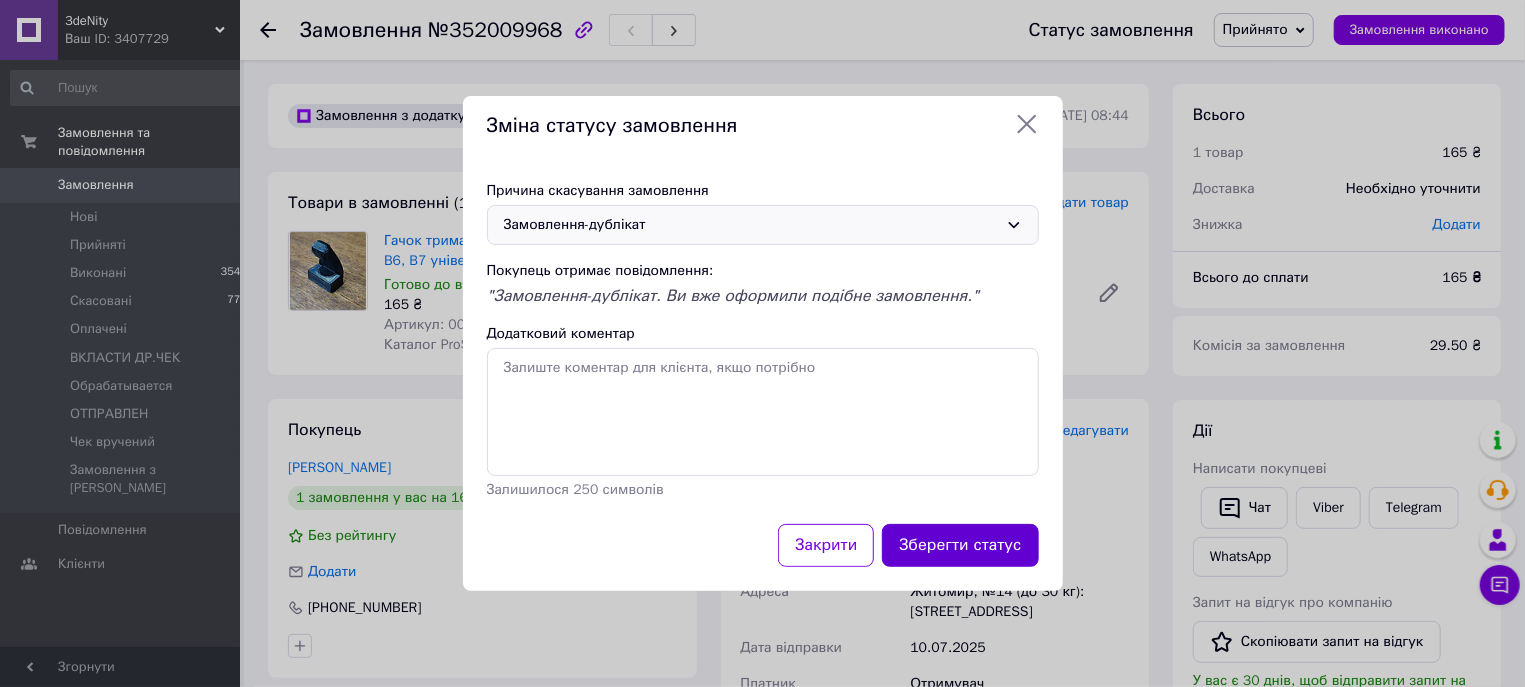 click on "Зберегти статус" at bounding box center [960, 545] 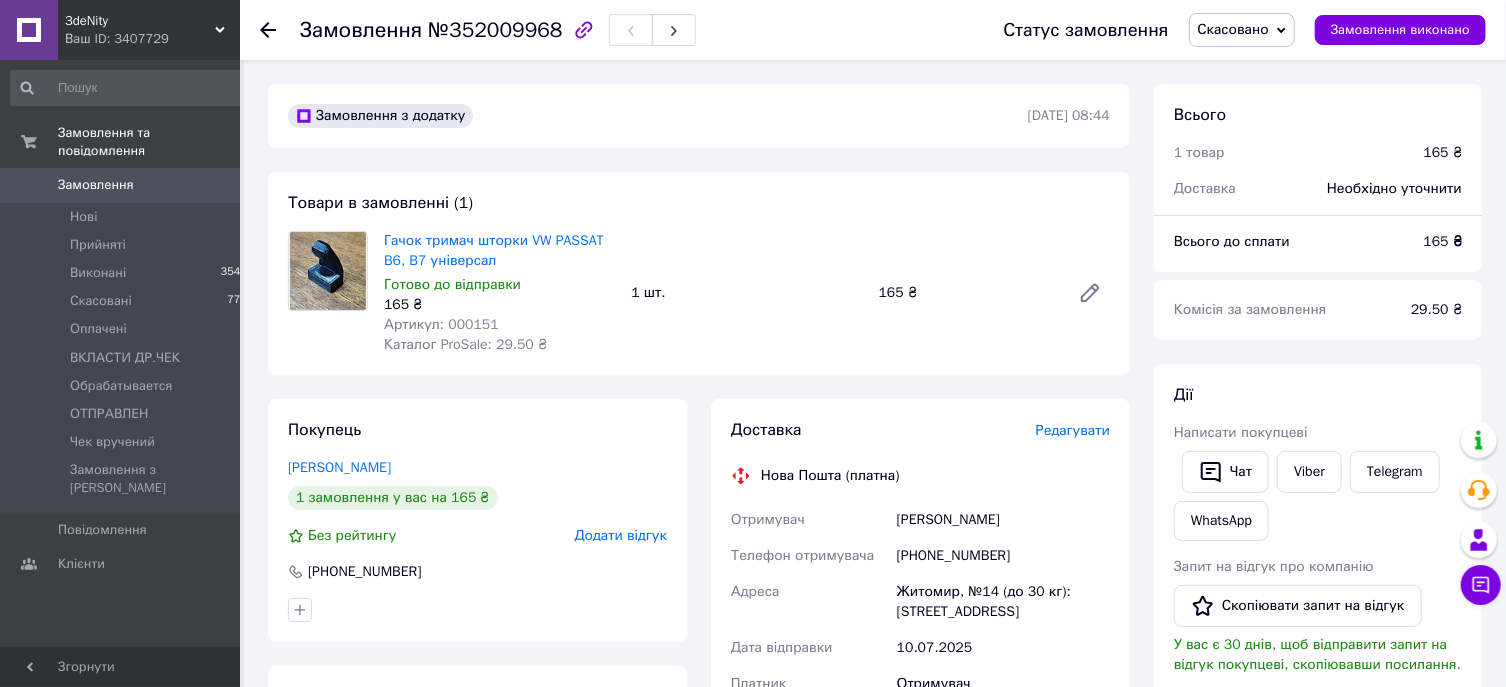 click on "Замовлення" at bounding box center [96, 185] 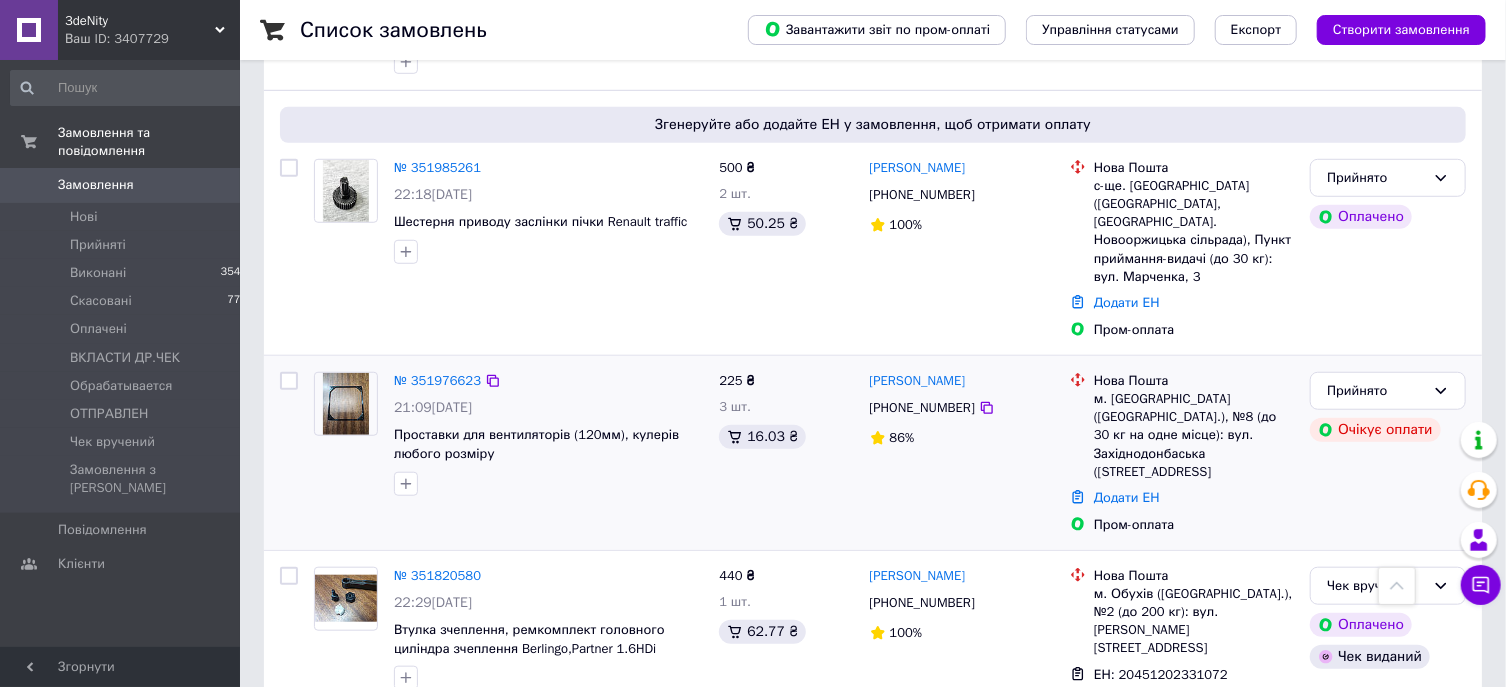 scroll, scrollTop: 321, scrollLeft: 0, axis: vertical 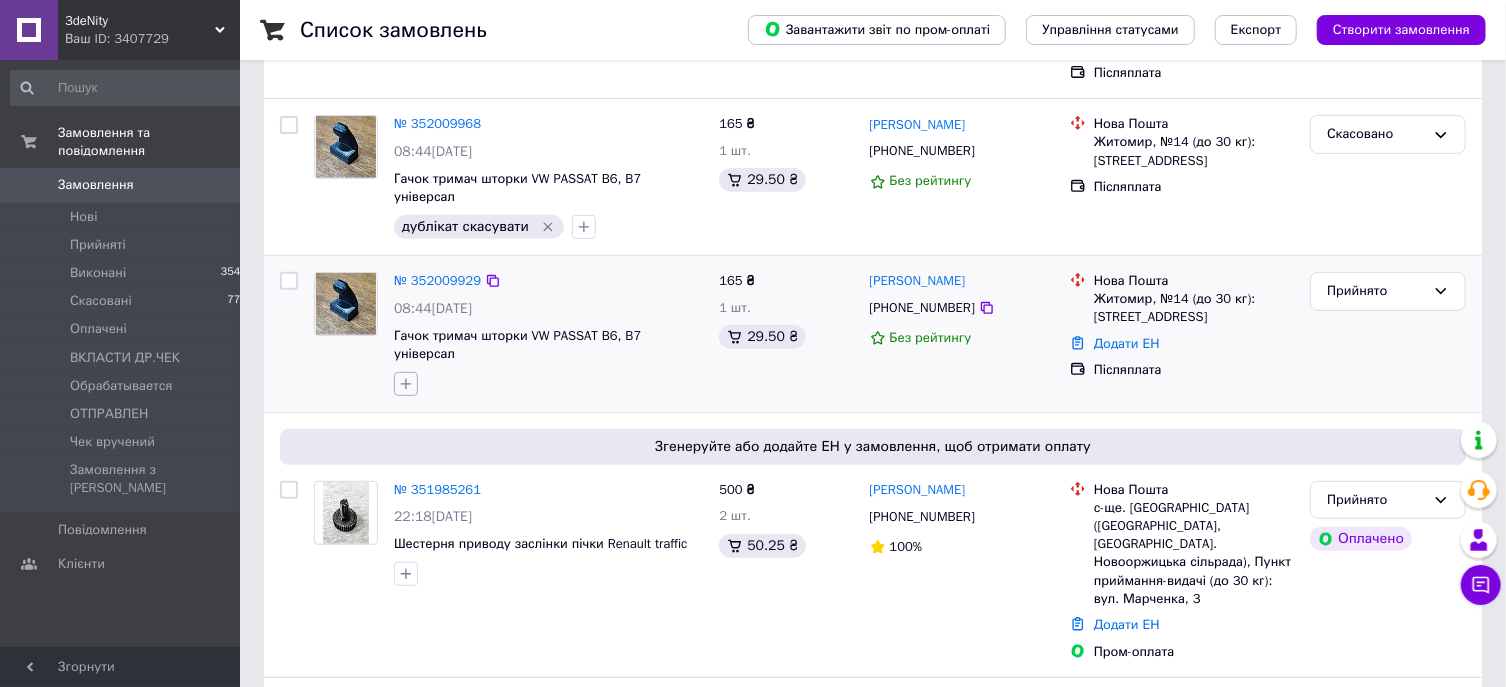 click 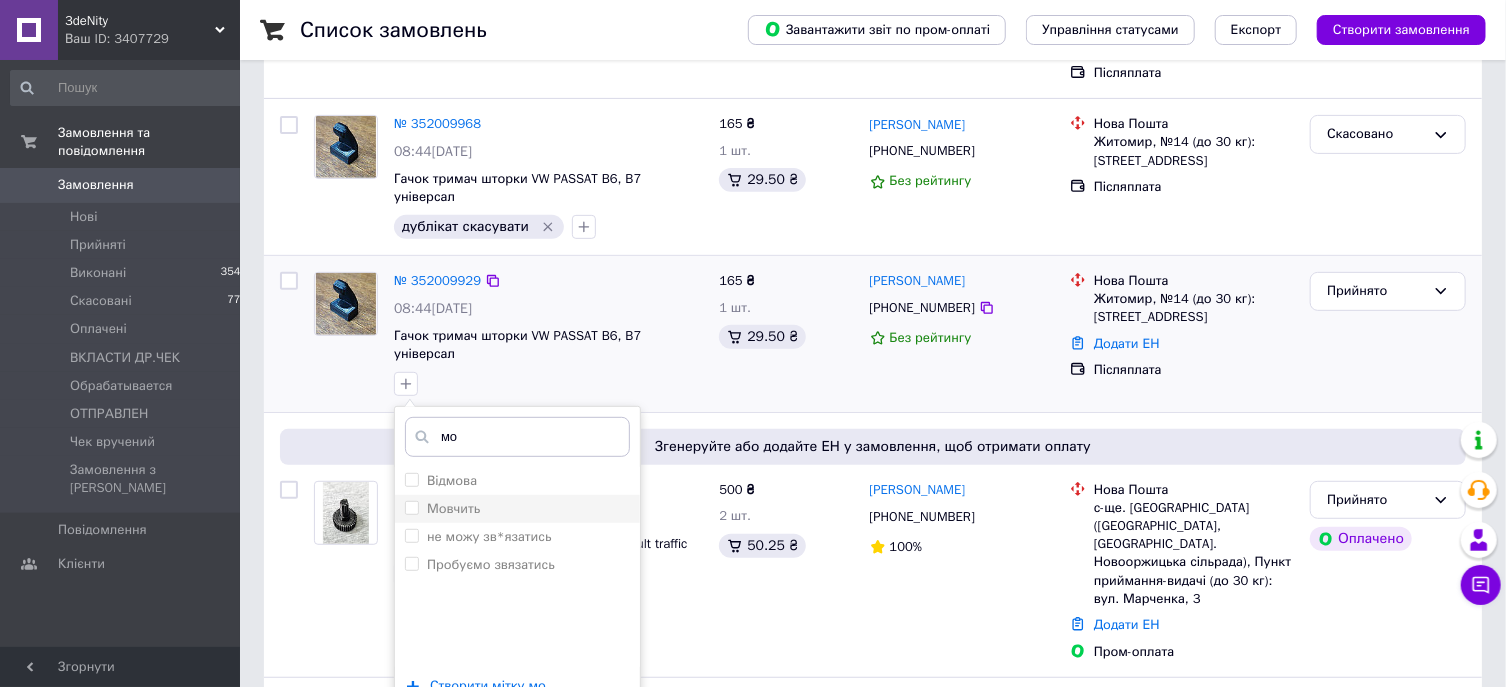 type on "мо" 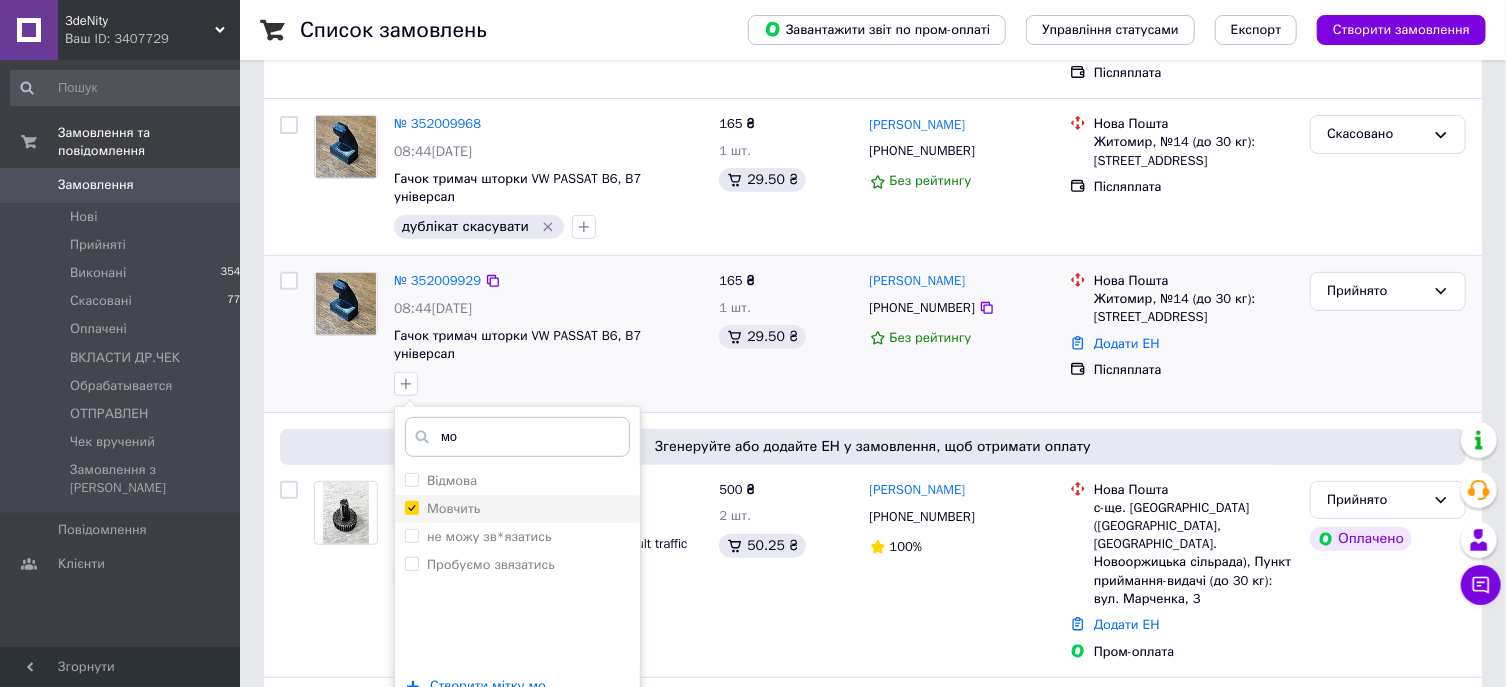 checkbox on "true" 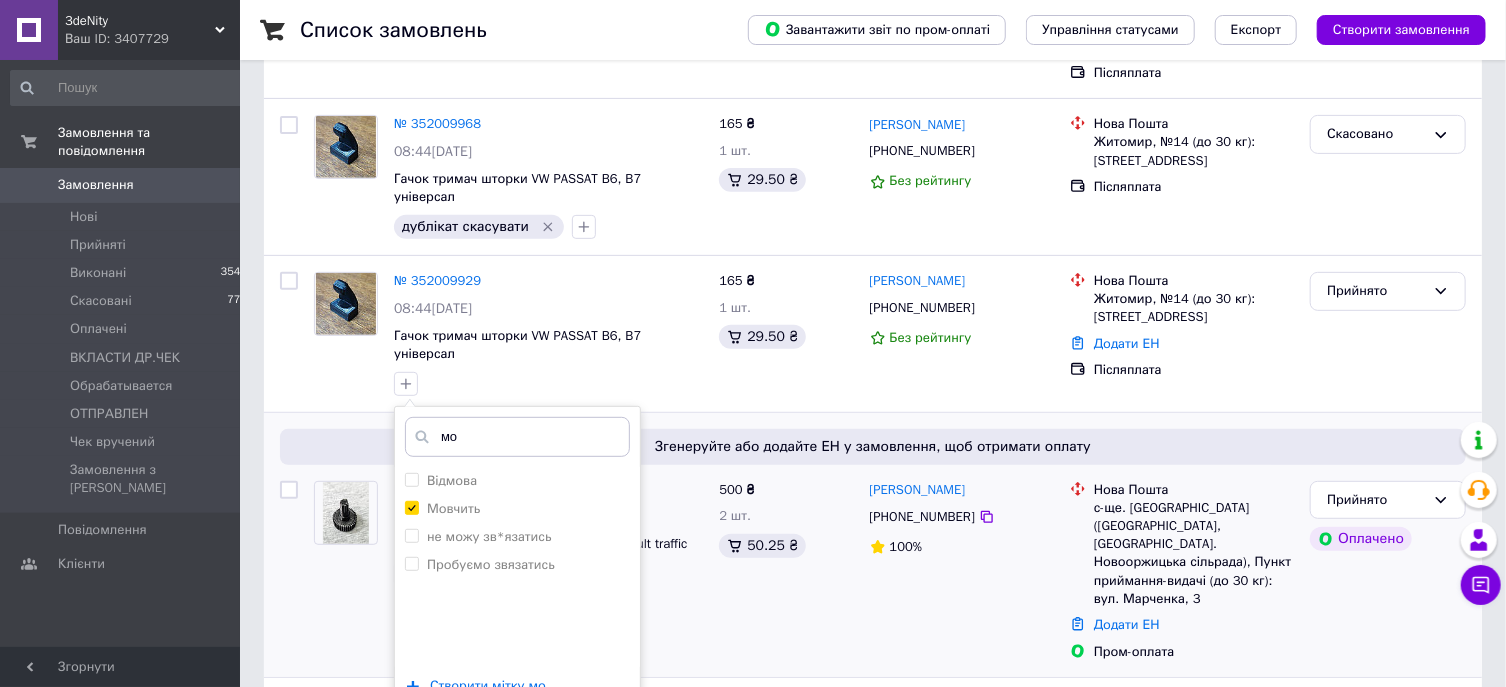 scroll, scrollTop: 536, scrollLeft: 0, axis: vertical 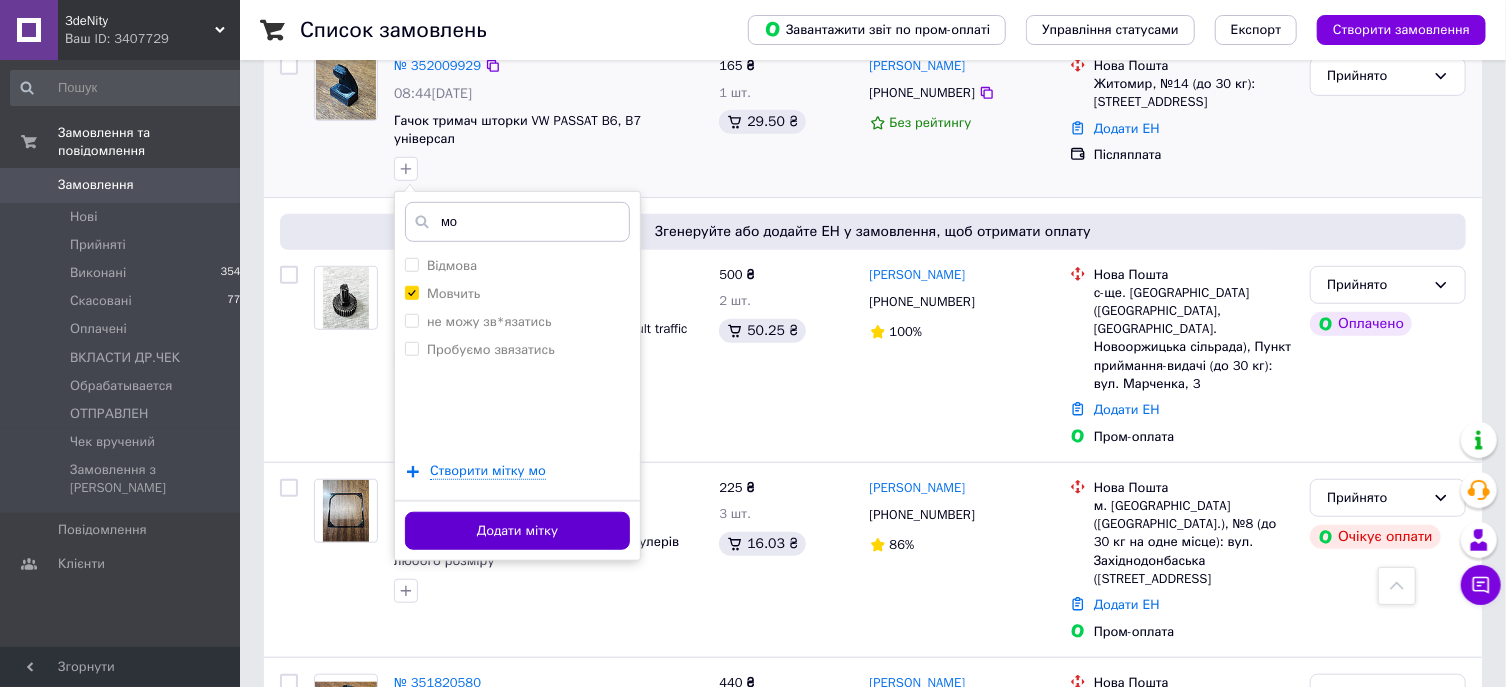 click on "Додати мітку" at bounding box center [517, 531] 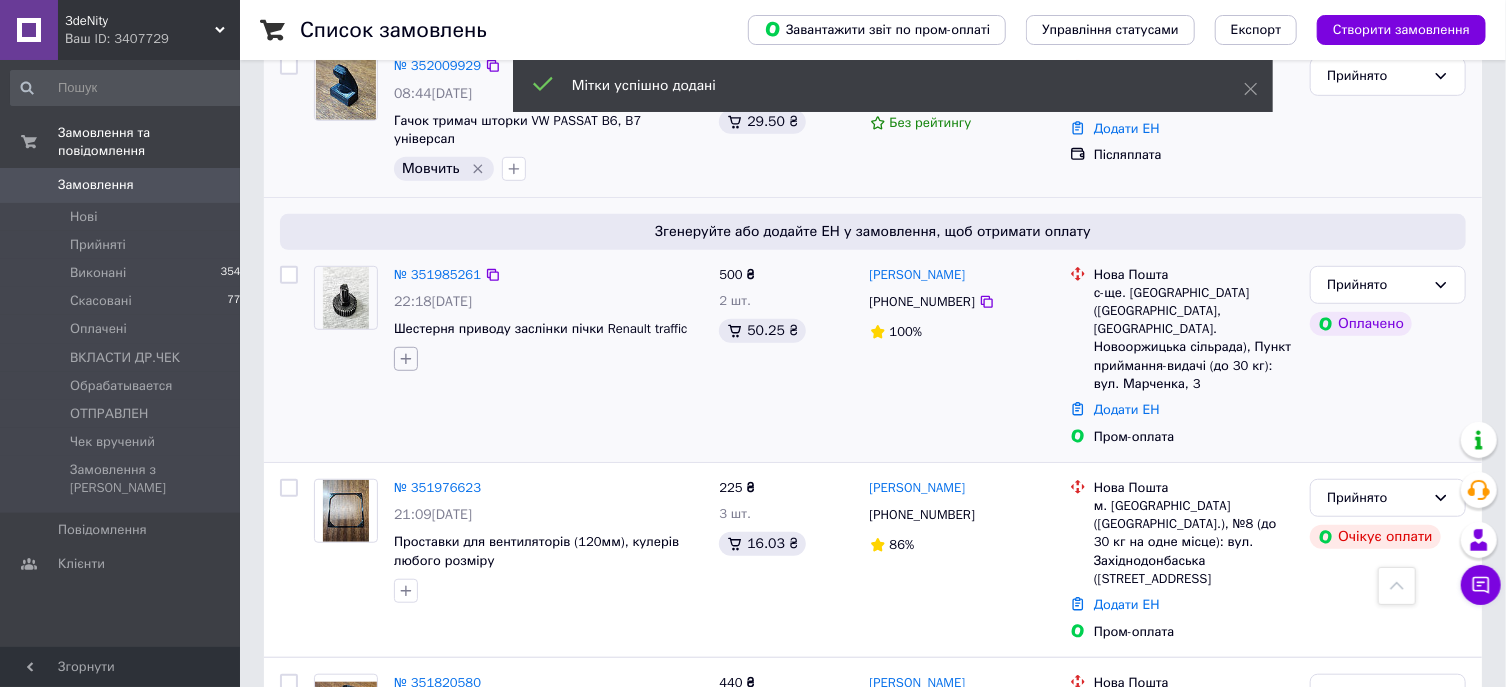 click 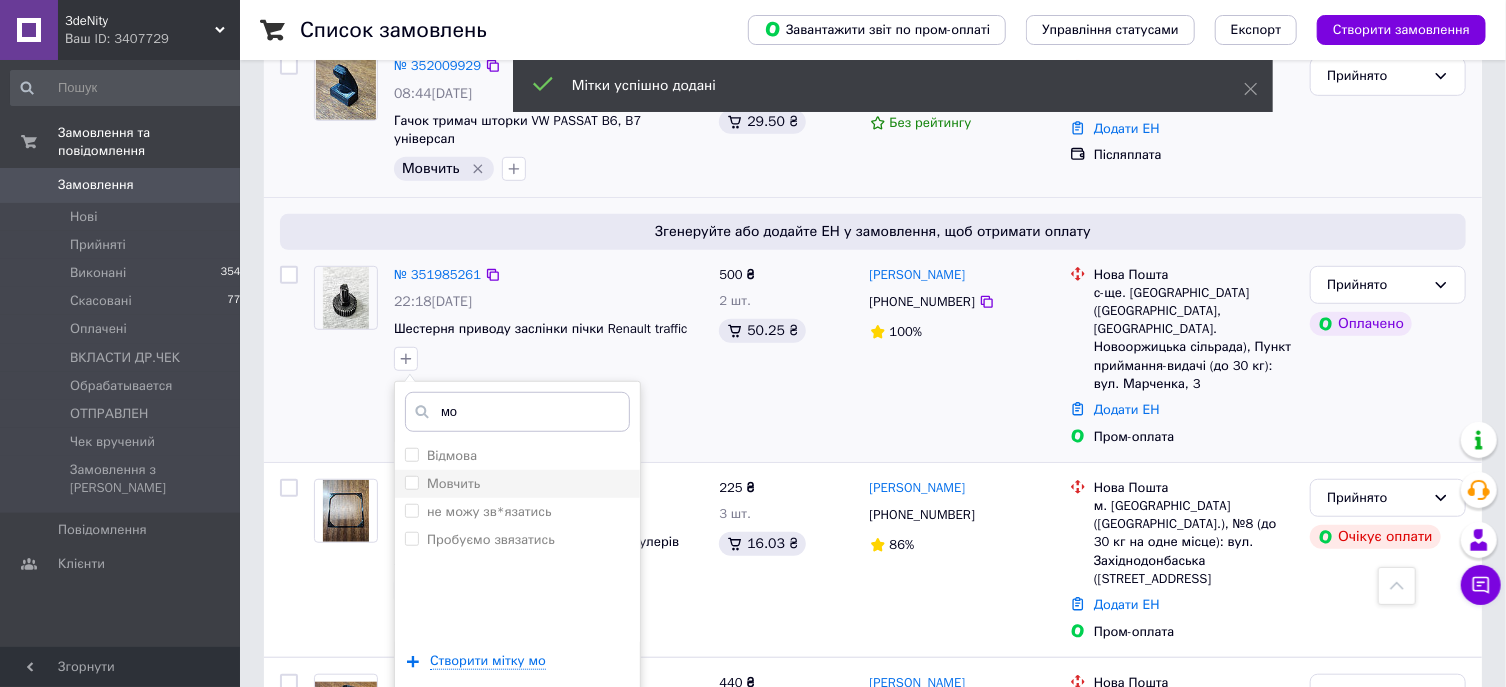 type on "мо" 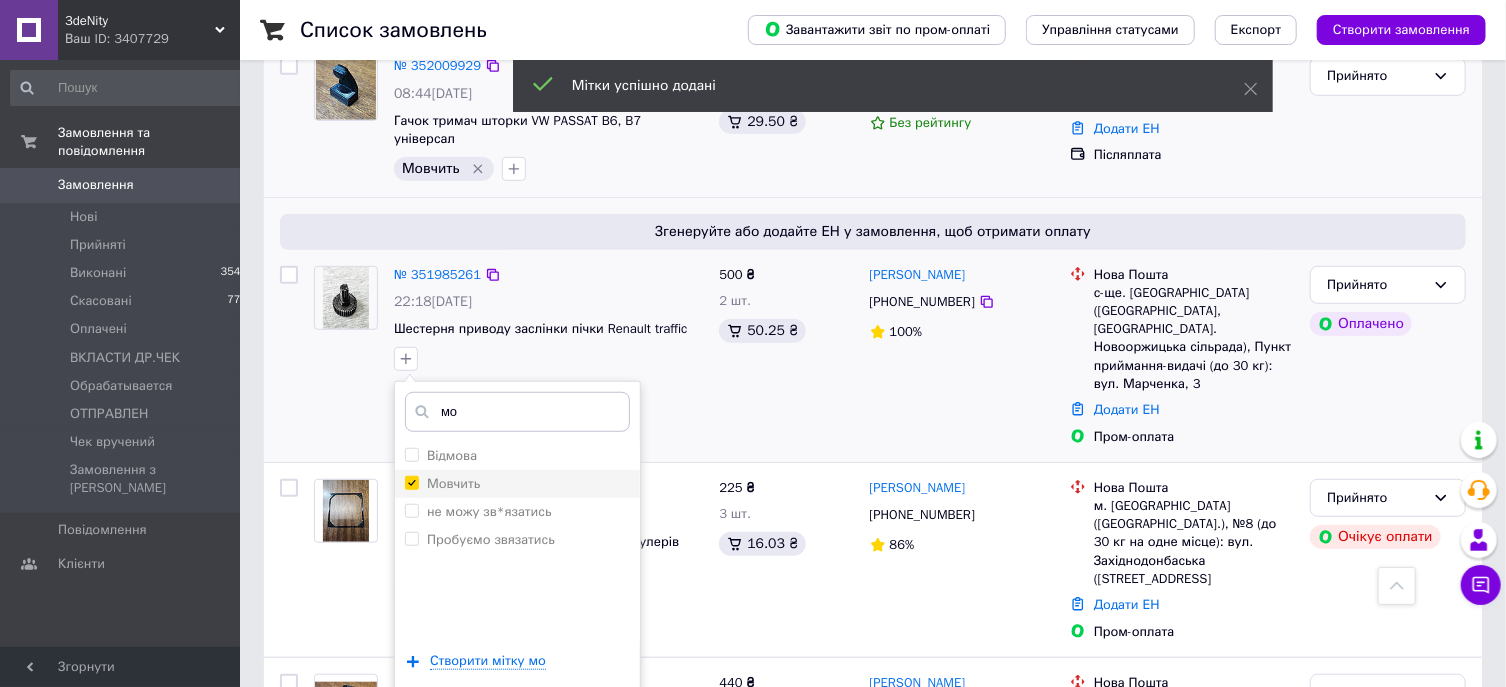 checkbox on "true" 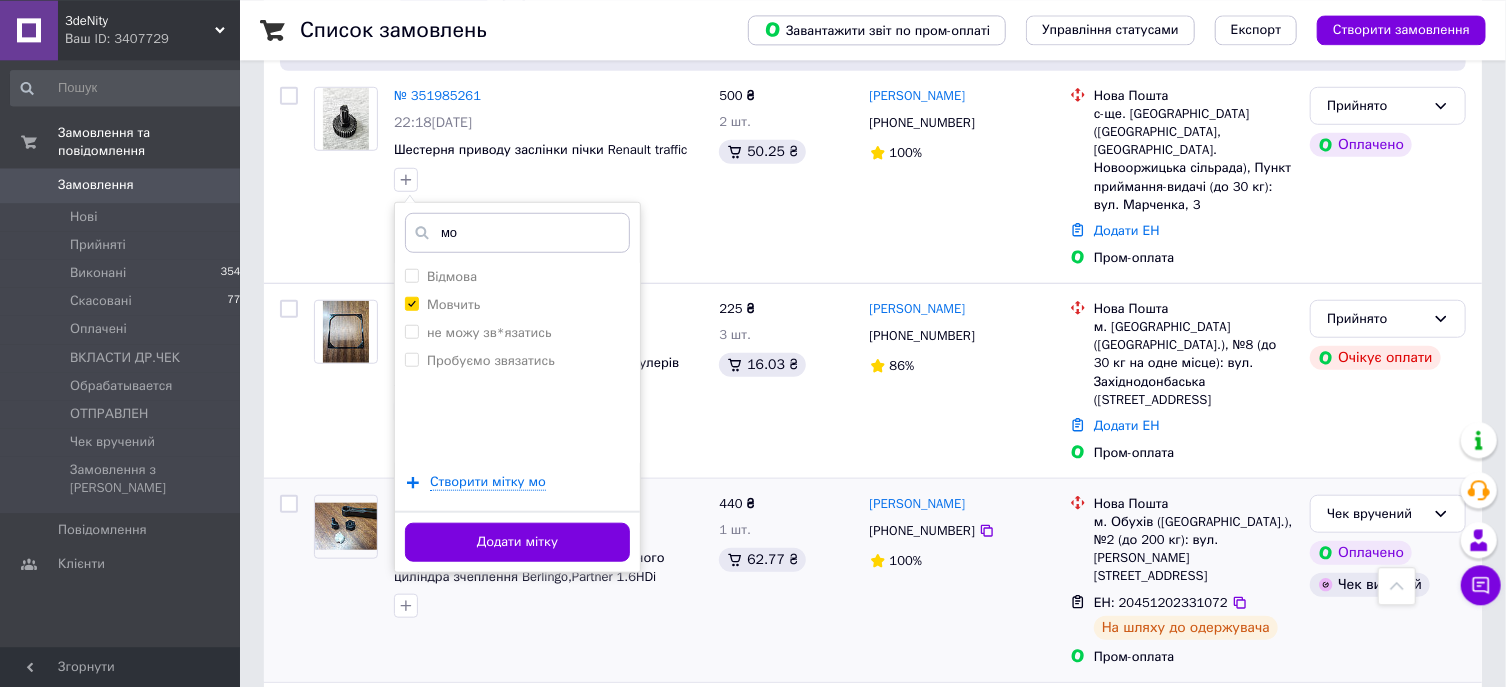 scroll, scrollTop: 750, scrollLeft: 0, axis: vertical 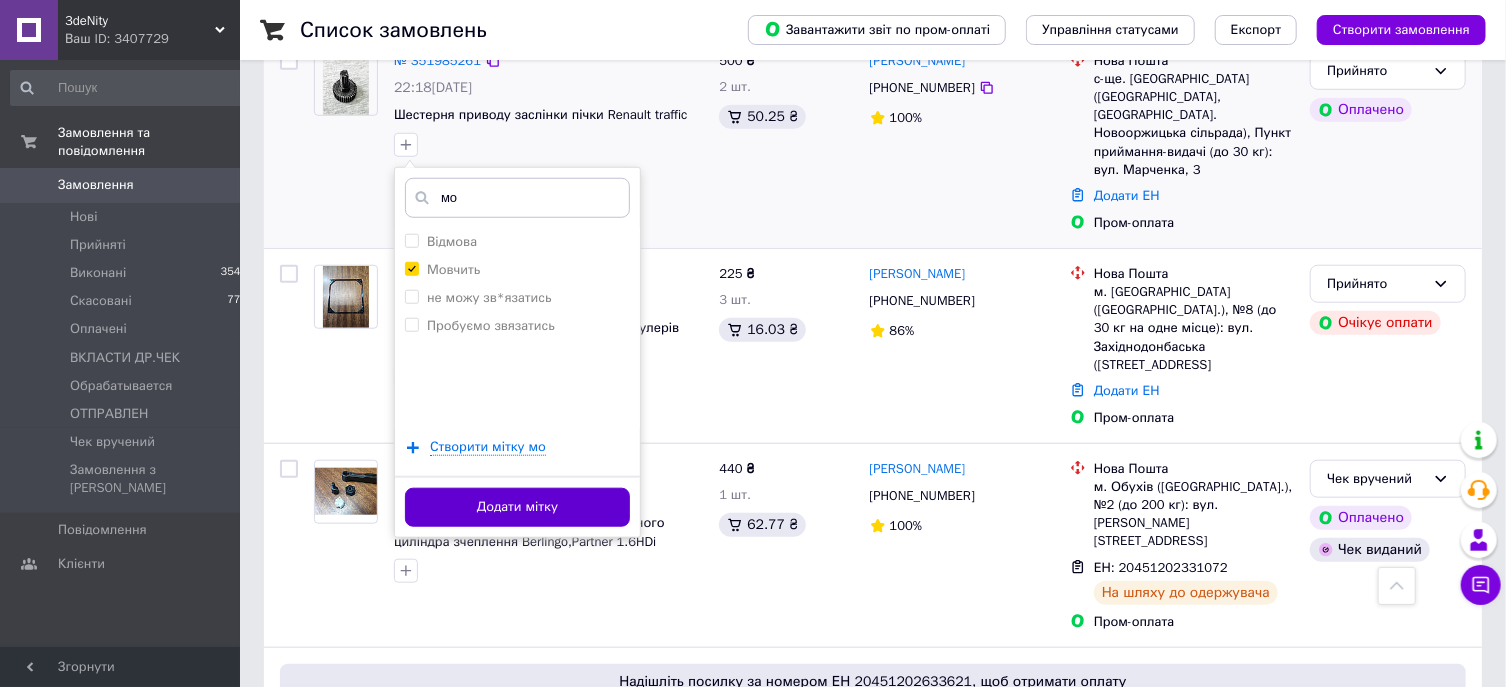 click on "Додати мітку" at bounding box center [517, 507] 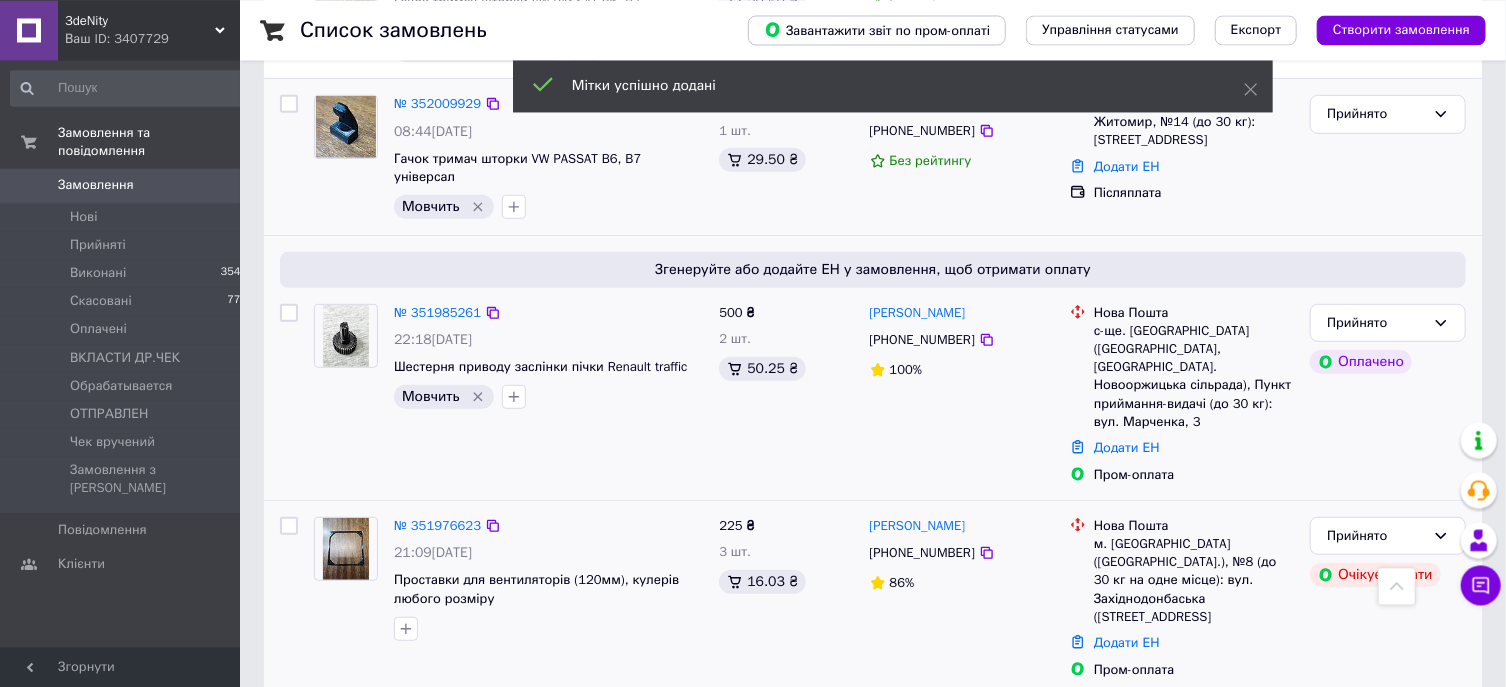 scroll, scrollTop: 536, scrollLeft: 0, axis: vertical 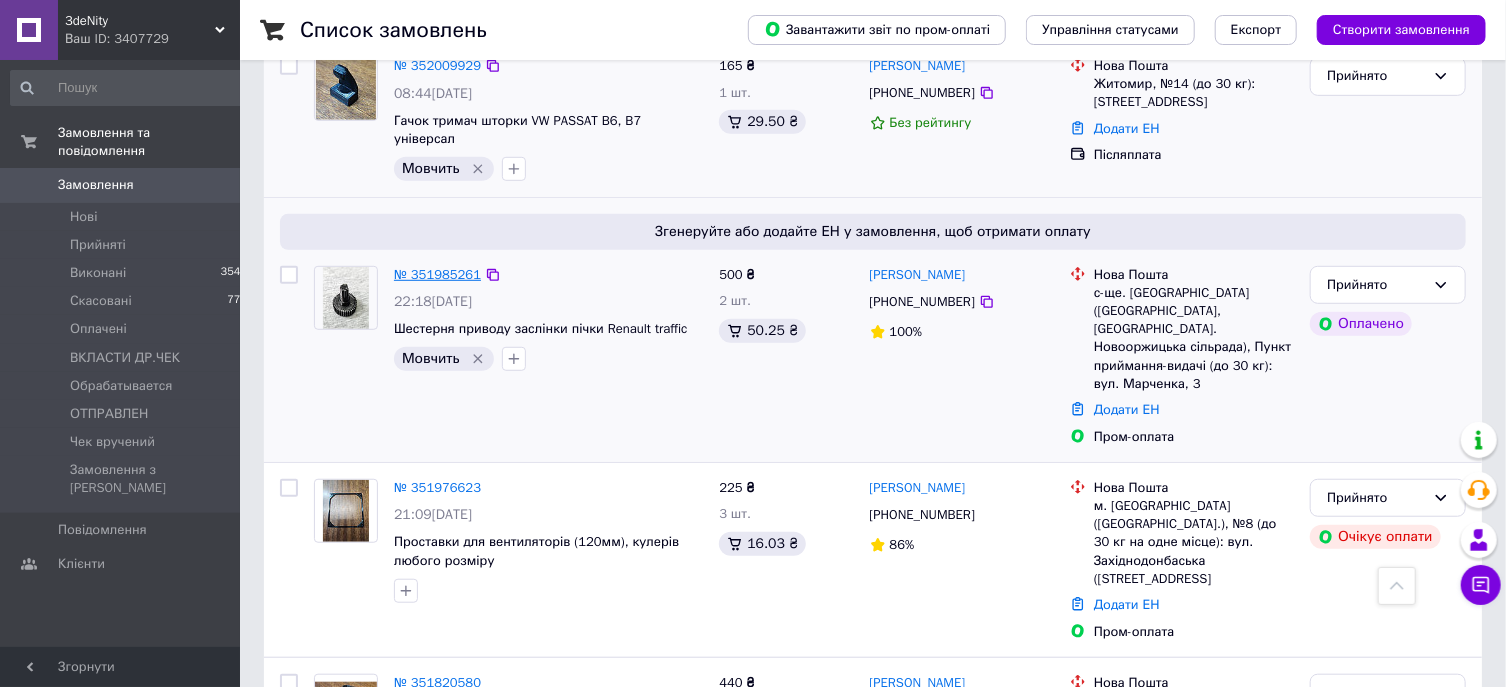 click on "№ 351985261" at bounding box center [437, 274] 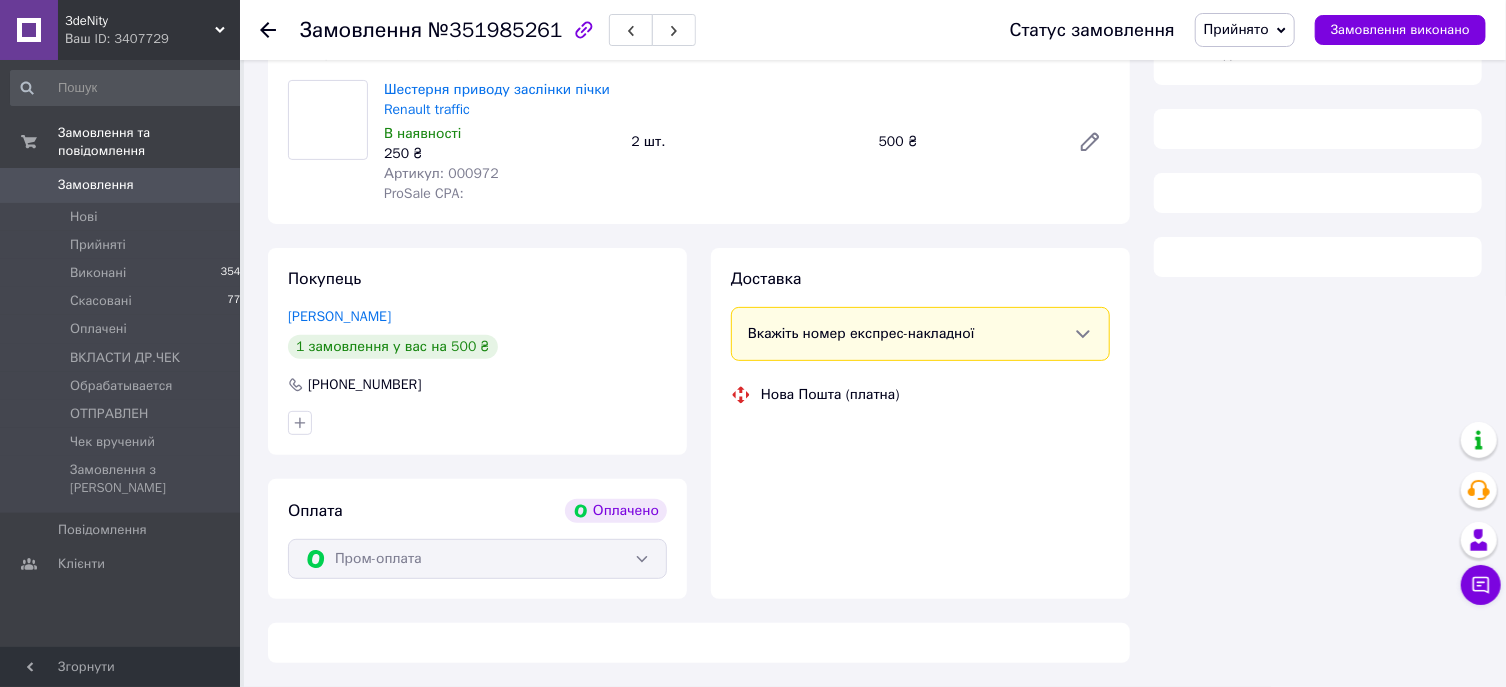 scroll, scrollTop: 217, scrollLeft: 0, axis: vertical 